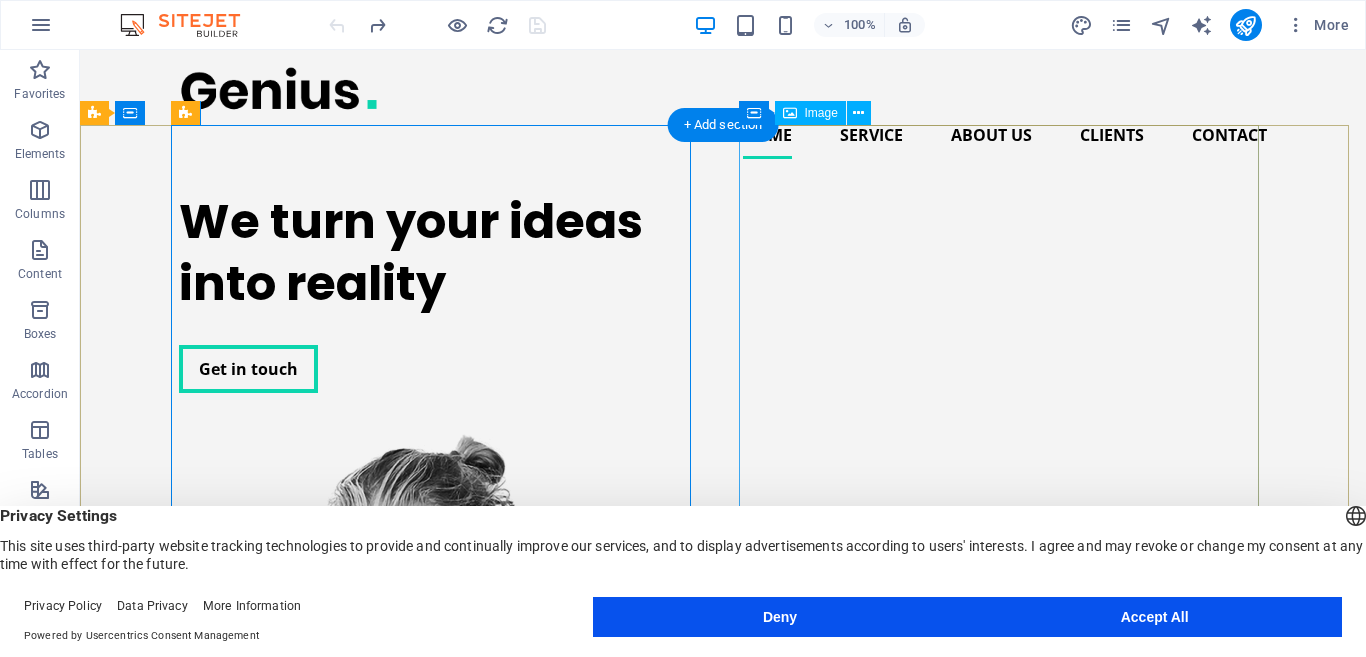 scroll, scrollTop: 154, scrollLeft: 0, axis: vertical 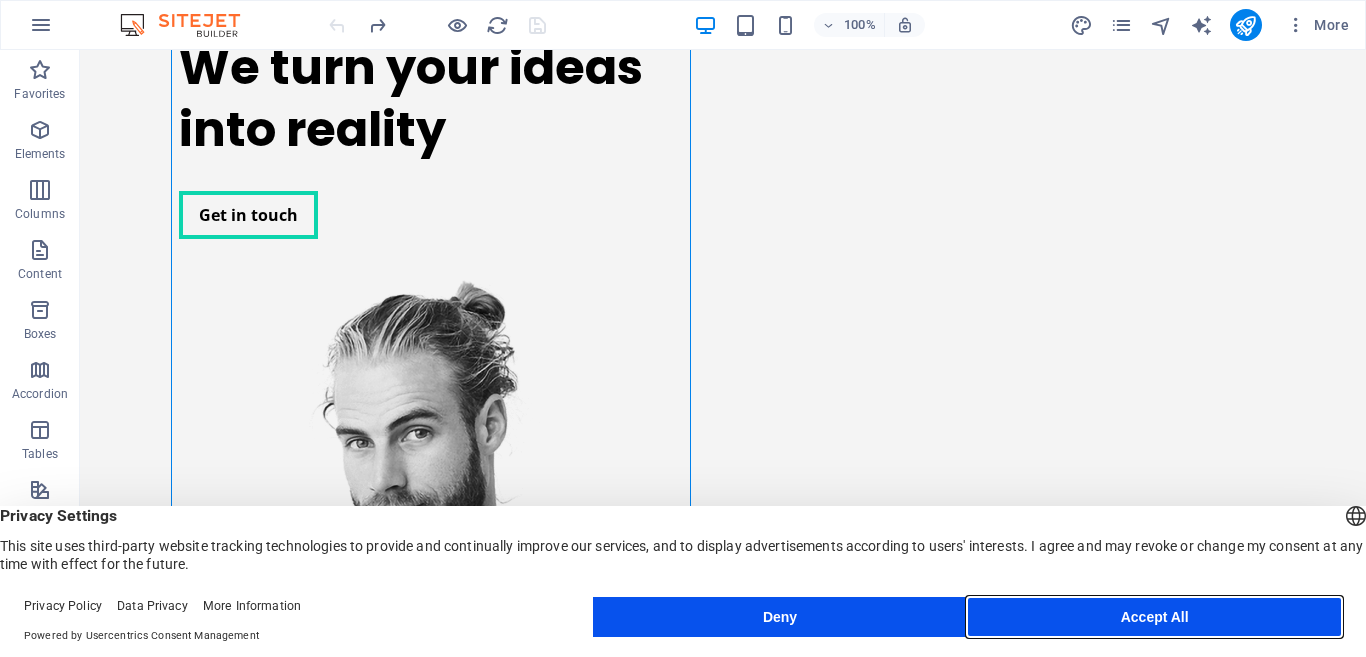 click on "Accept All" at bounding box center (1154, 617) 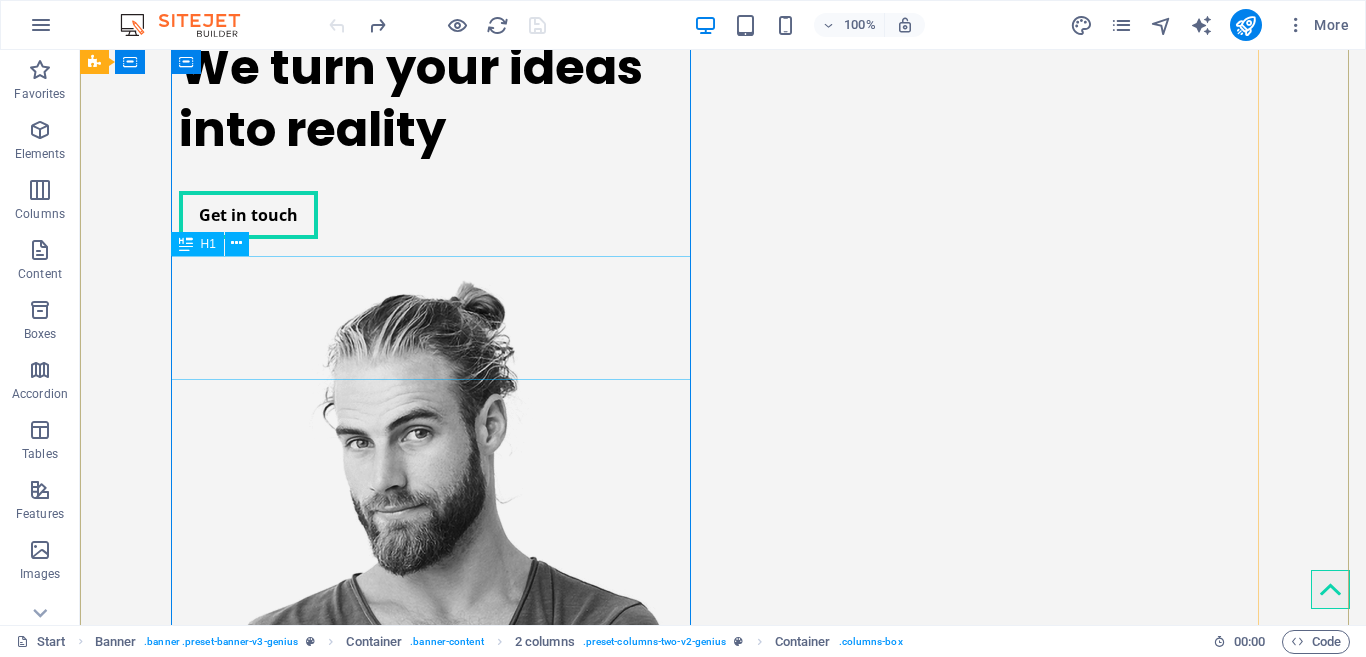 click on "We turn your ideas into reality" at bounding box center (439, 99) 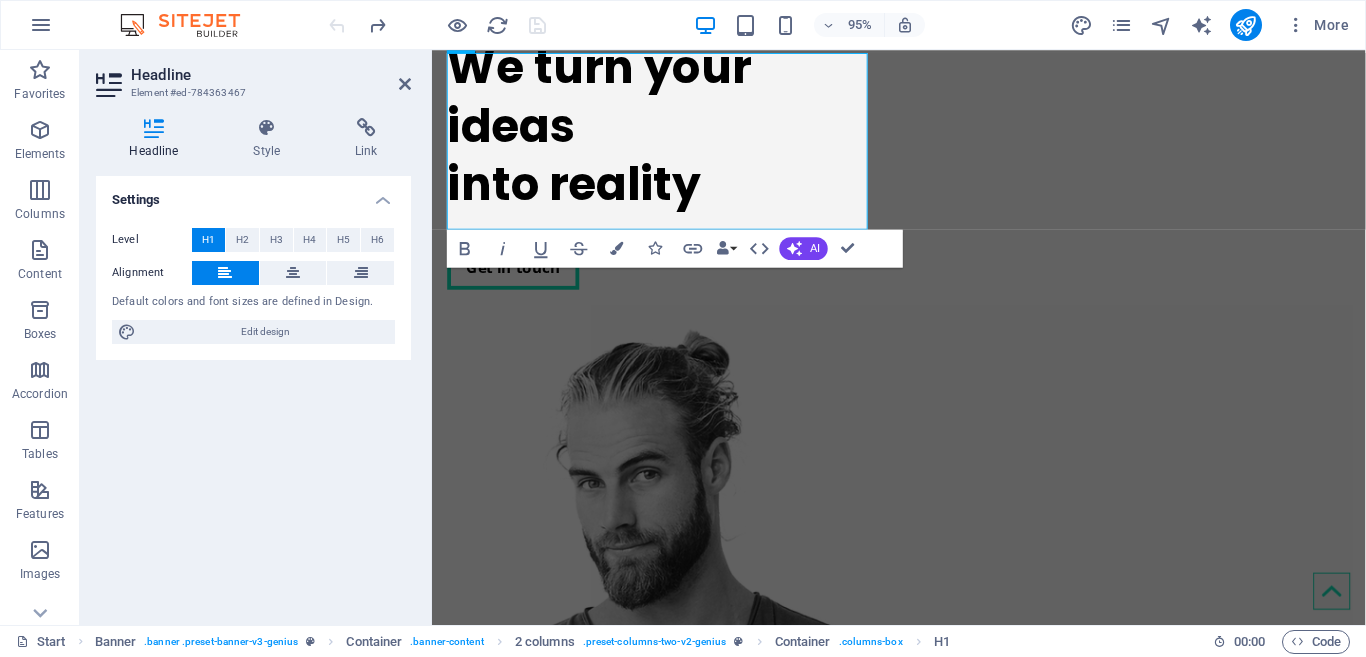 scroll, scrollTop: 309, scrollLeft: 0, axis: vertical 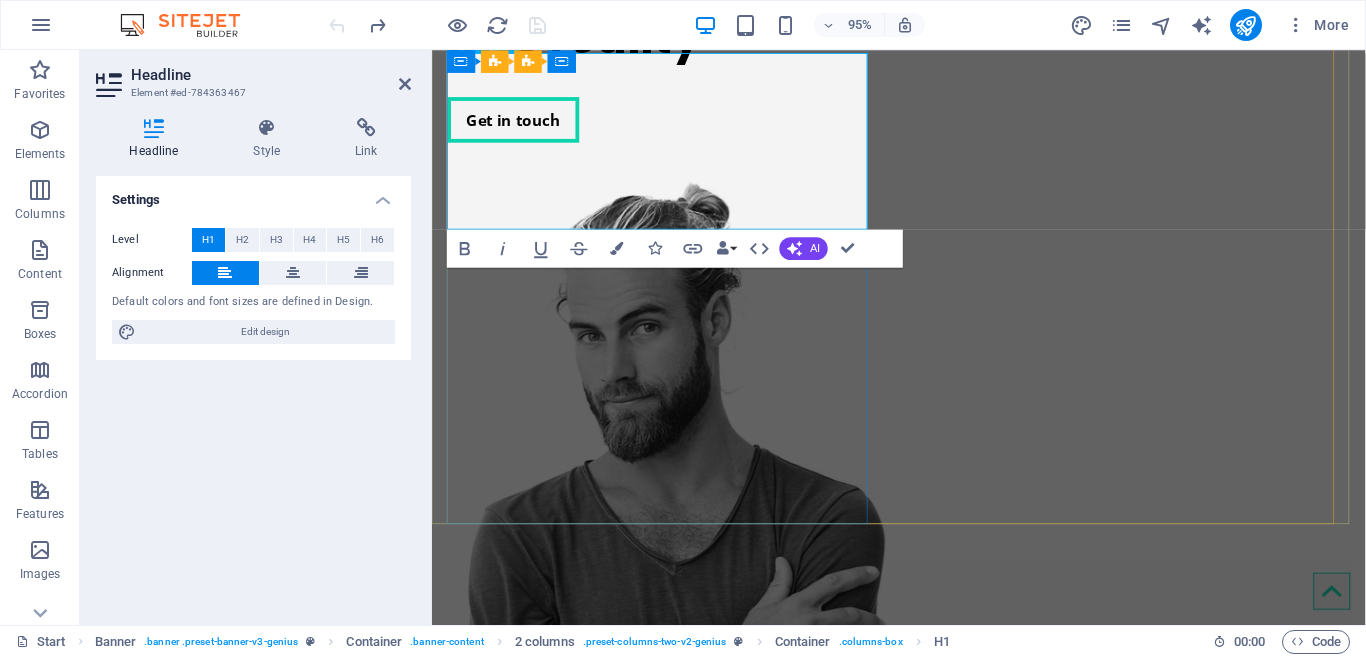 click on "We turn your ideas into reality" at bounding box center [674, -25] 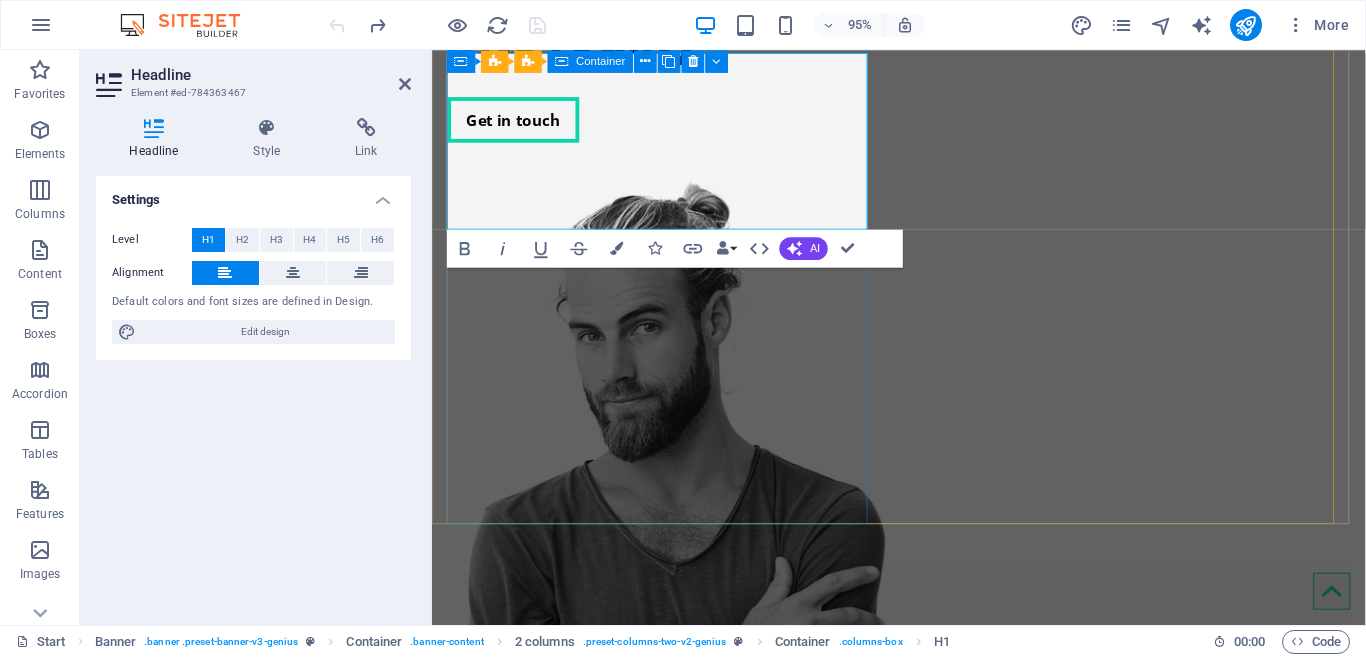 click on "We turn your ideas into reality  Get in touch" at bounding box center [674, 14] 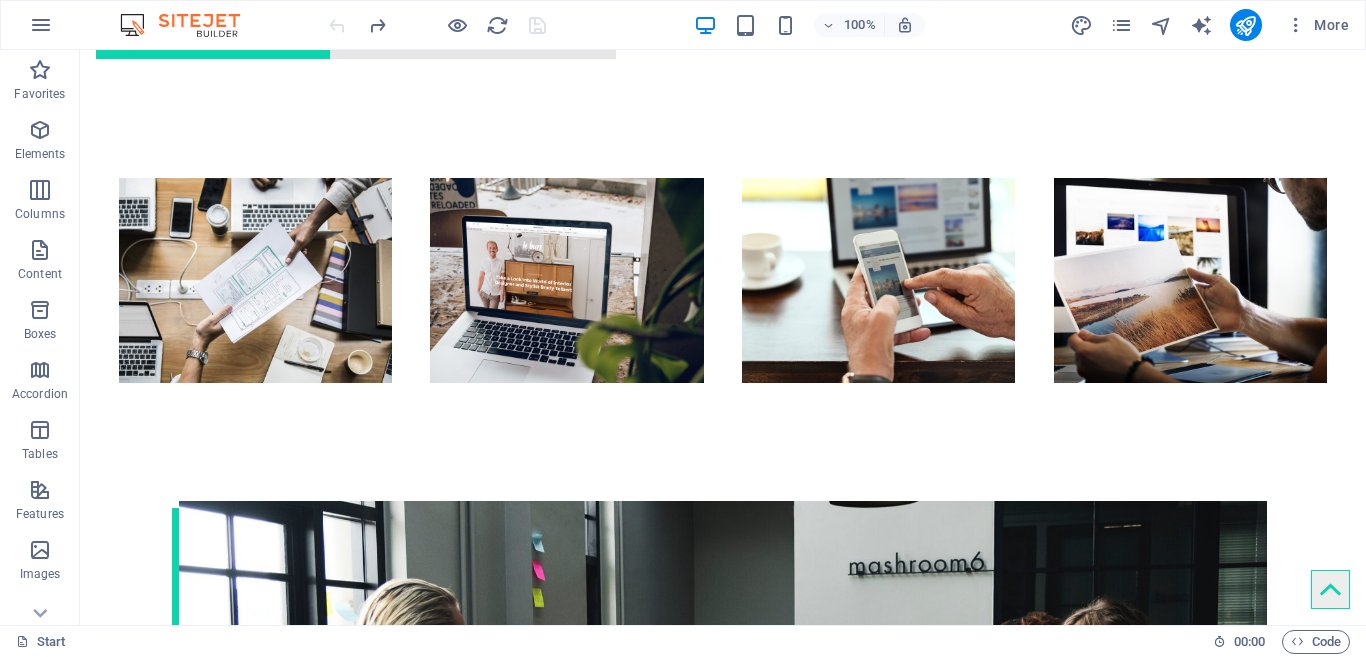 scroll, scrollTop: 2680, scrollLeft: 0, axis: vertical 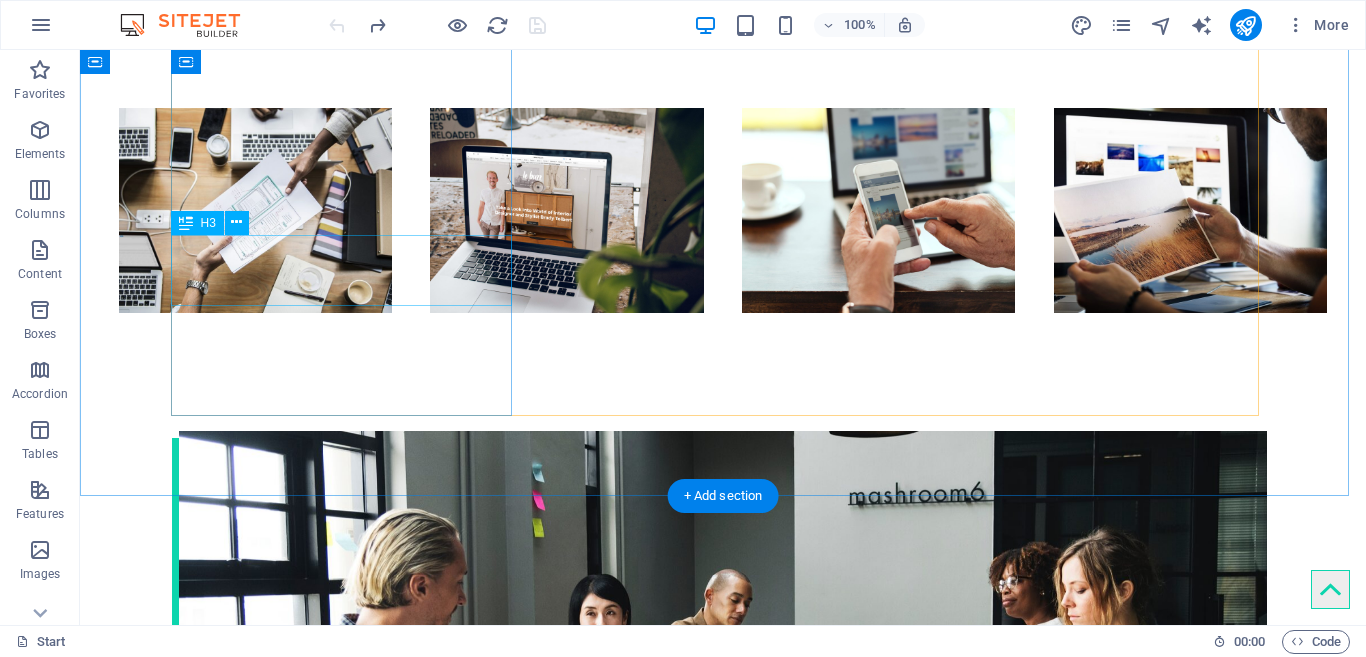 click on "[PERSON_NAME]" at bounding box center [349, 2206] 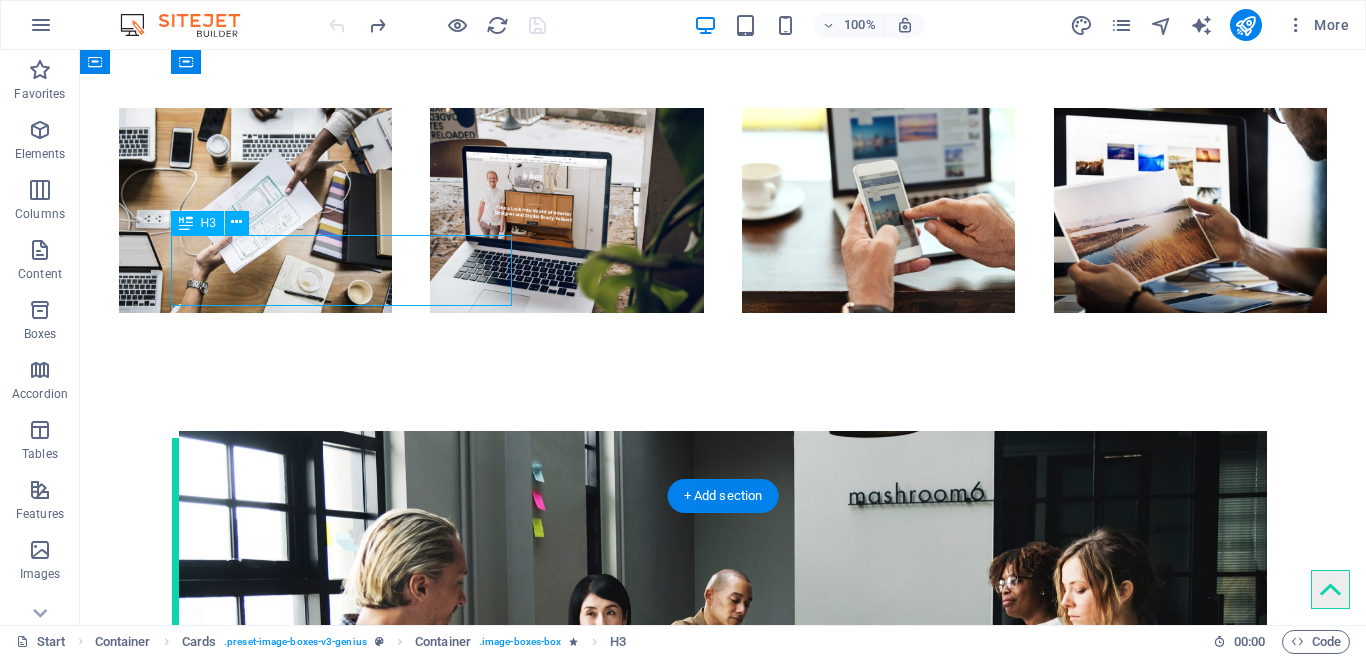 click on "[PERSON_NAME]" at bounding box center (349, 2206) 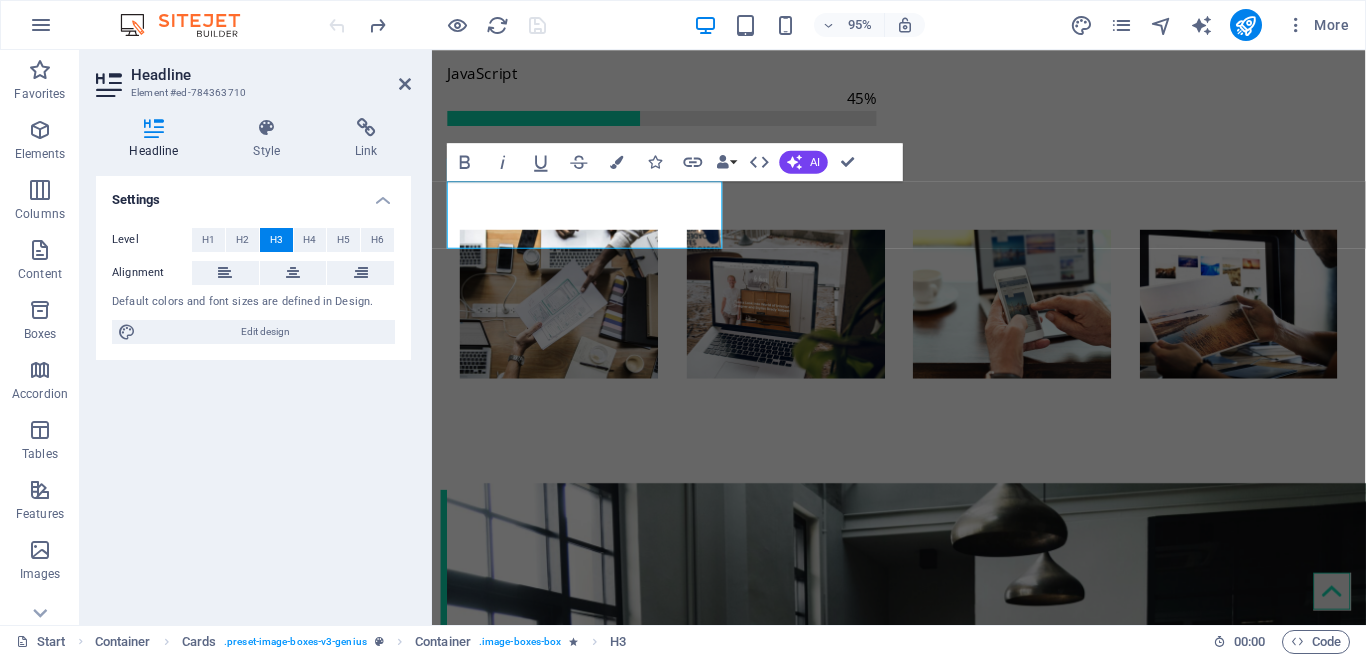 scroll, scrollTop: 2715, scrollLeft: 0, axis: vertical 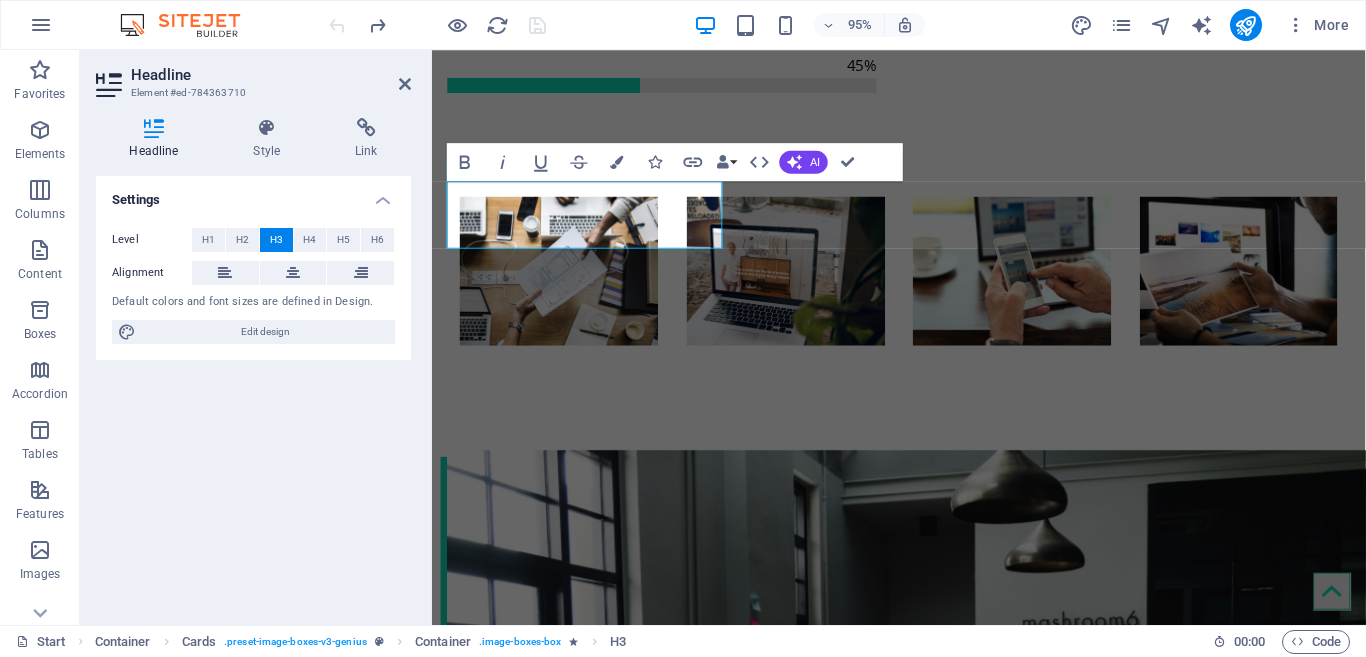 type 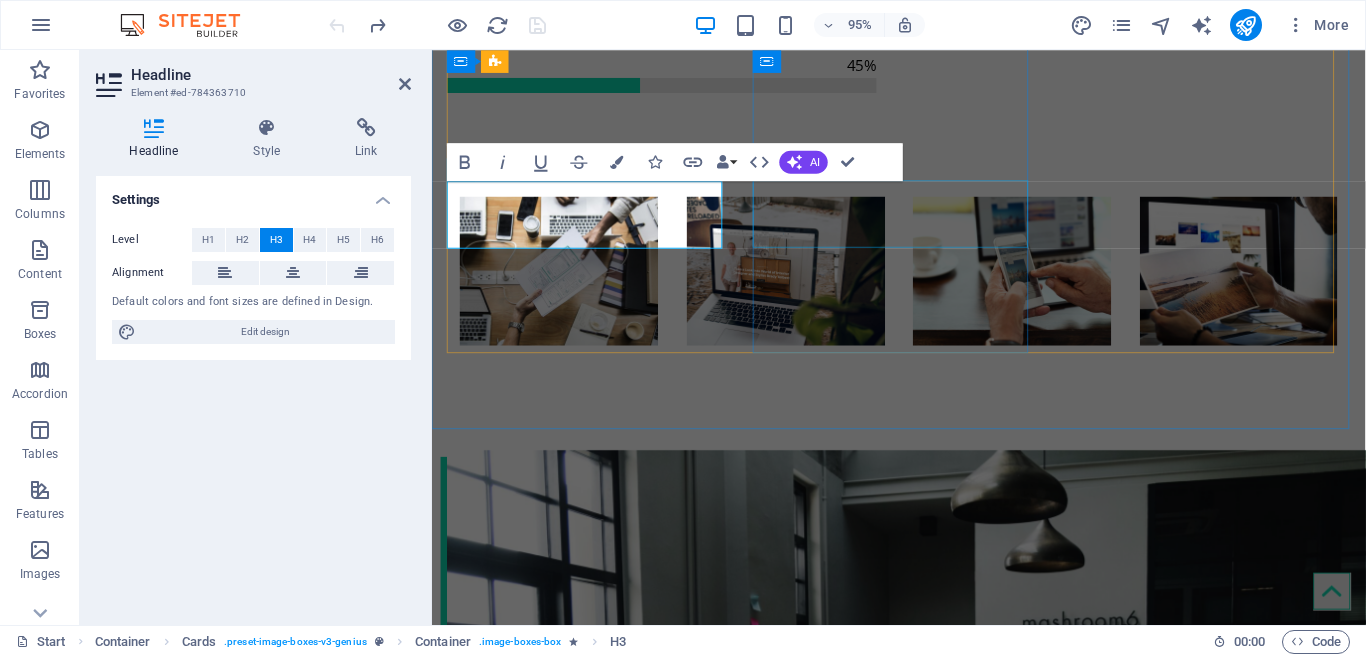 click on "[PERSON_NAME]" at bounding box center [596, 2726] 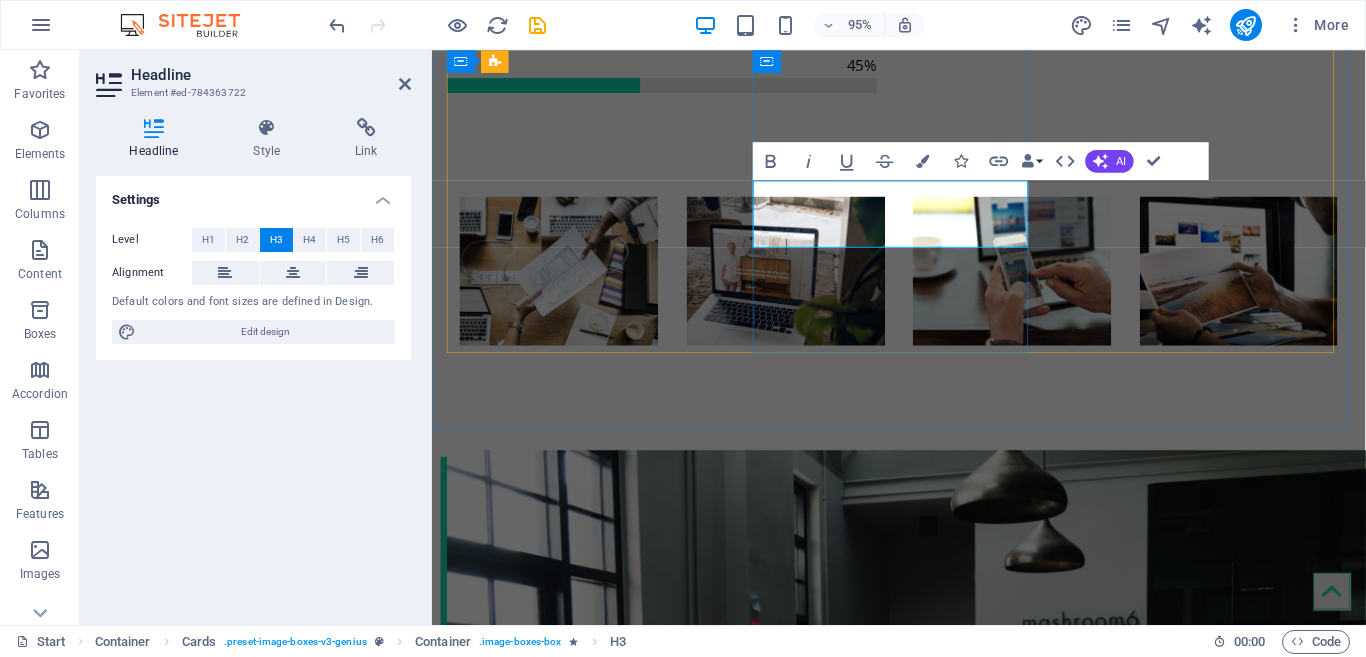 type 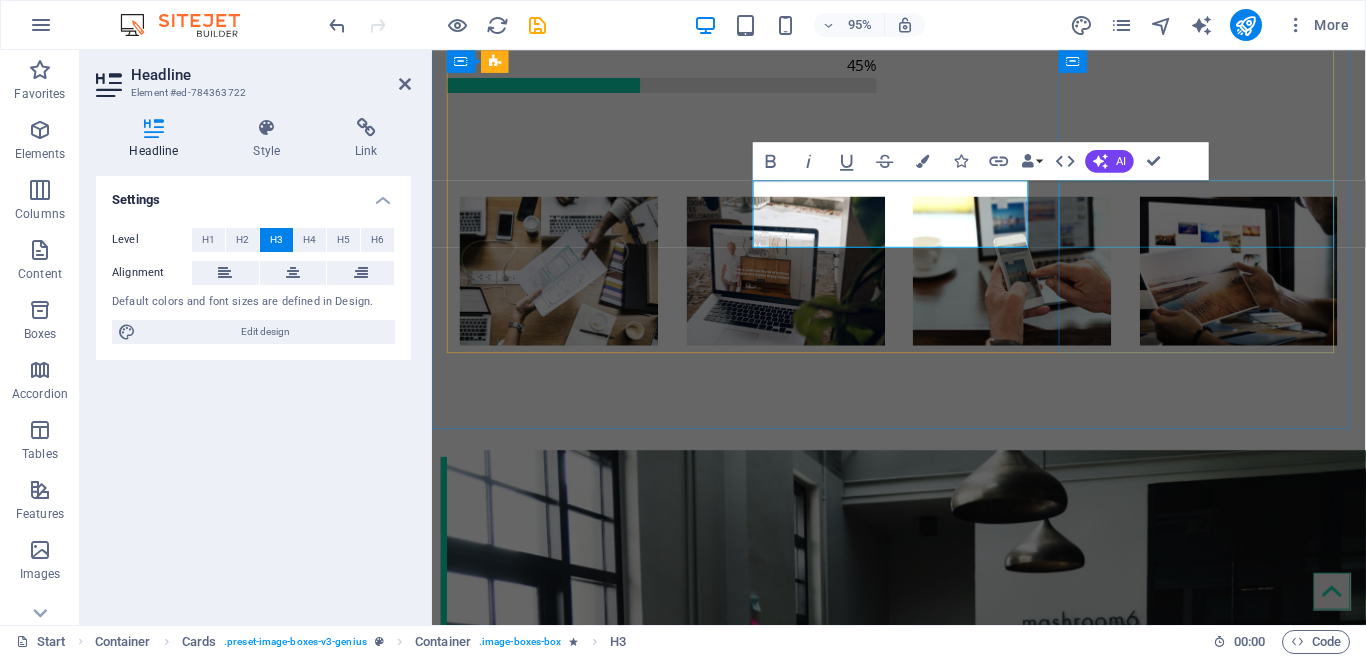 click on "[PERSON_NAME]" at bounding box center (596, 3197) 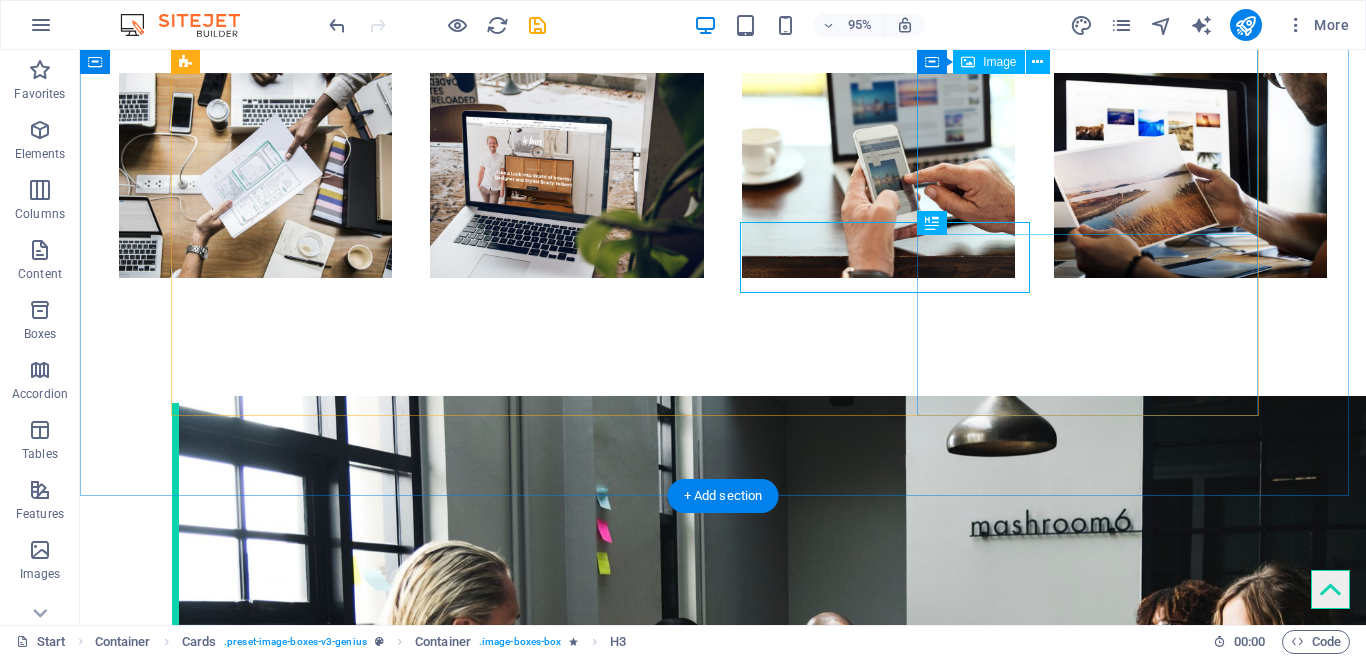 scroll, scrollTop: 2680, scrollLeft: 0, axis: vertical 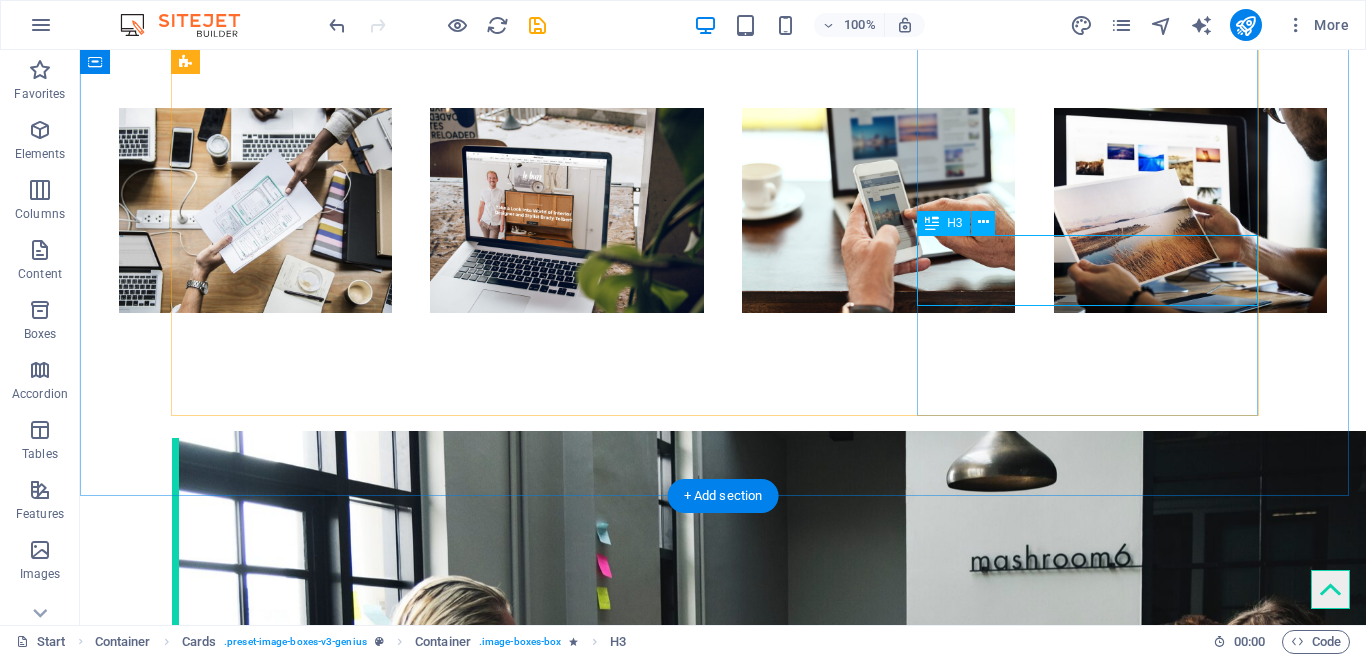 click on "[PERSON_NAME]" at bounding box center (349, 3230) 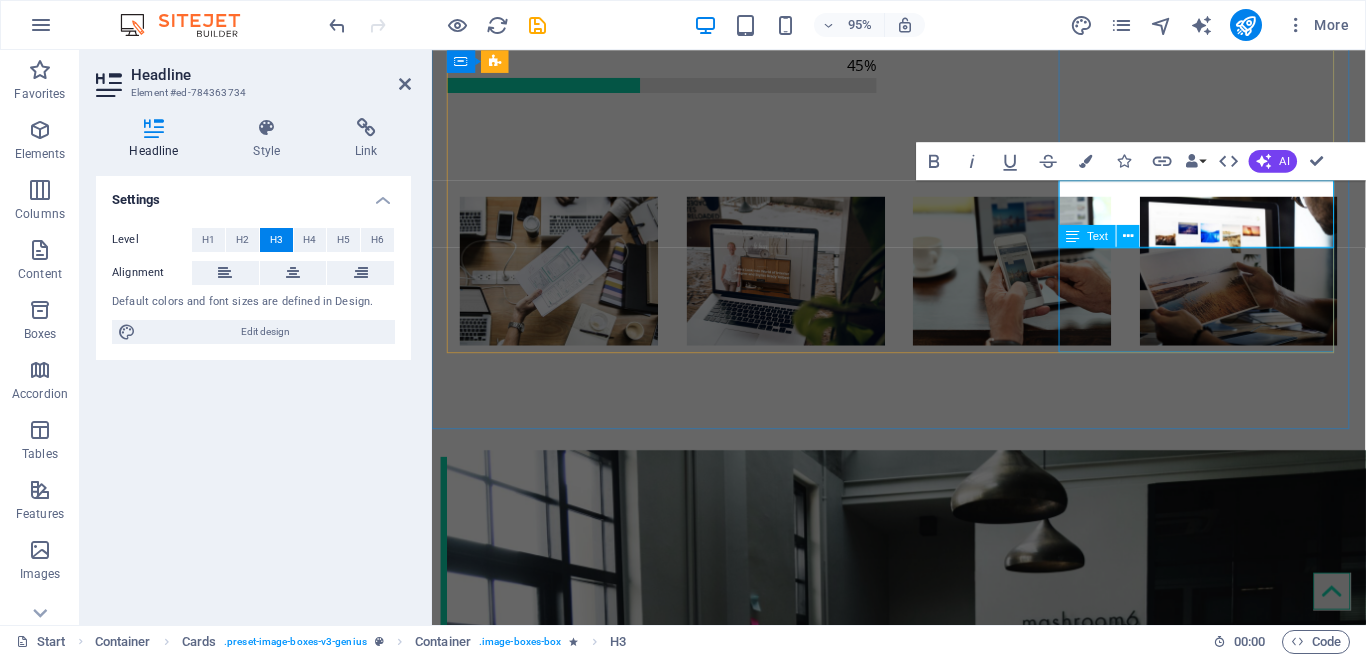type 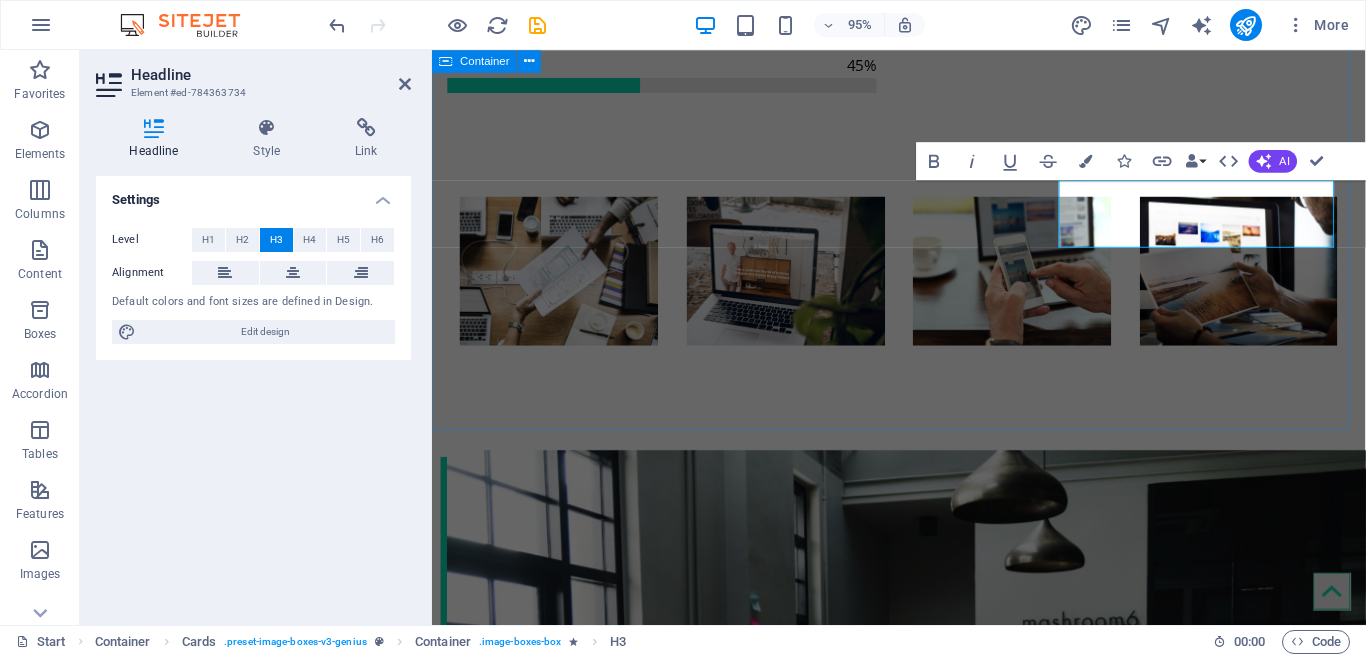 click on "Drop content here or  Add elements  Paste clipboard About Genius Lorem ipsum dolor sit amet Lorem ipsum dolor sit amet, consetetur sadipscing elitr, sed diam nonumy eirmod tempor invidunt utarie labore et dolore magna aliquyam erat, sedum erat dolore diam voluptua. Sea takimata sanctus est Lorem ipsum dolor sit amet. Lorem ipsum dolor sit amet, consetetur sadiping elitr, sed atom diam nonumy eirmod tempor invidunt ut labore et dolore magna aliquyam erat, sed diam voluptua vero eos et accusam. Learn more Submit   I have read and understand the privacy policy. Nicht lesbar? Neu generieren [PERSON_NAME] Lorem ipsum dolor sit amet, consectetur adipisicing elit. Veritatis, dolorem!  Lorem ipsum dolor sit amet, consectetur adipisicing elit. Veritatis, dolorem!  Witness Mungwini Lorem ipsum dolor sit amet, consectetur adipisicing elit. Veritatis, dolorem!" at bounding box center (923, 1908) 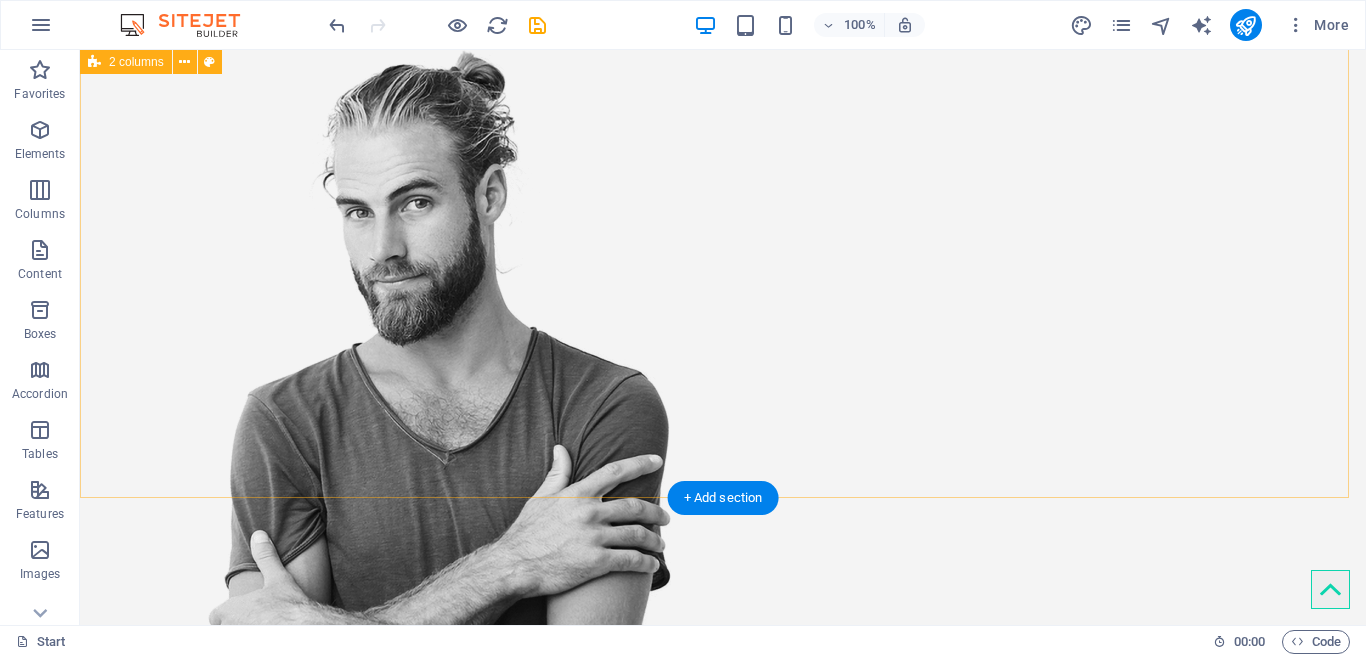 scroll, scrollTop: 1035, scrollLeft: 0, axis: vertical 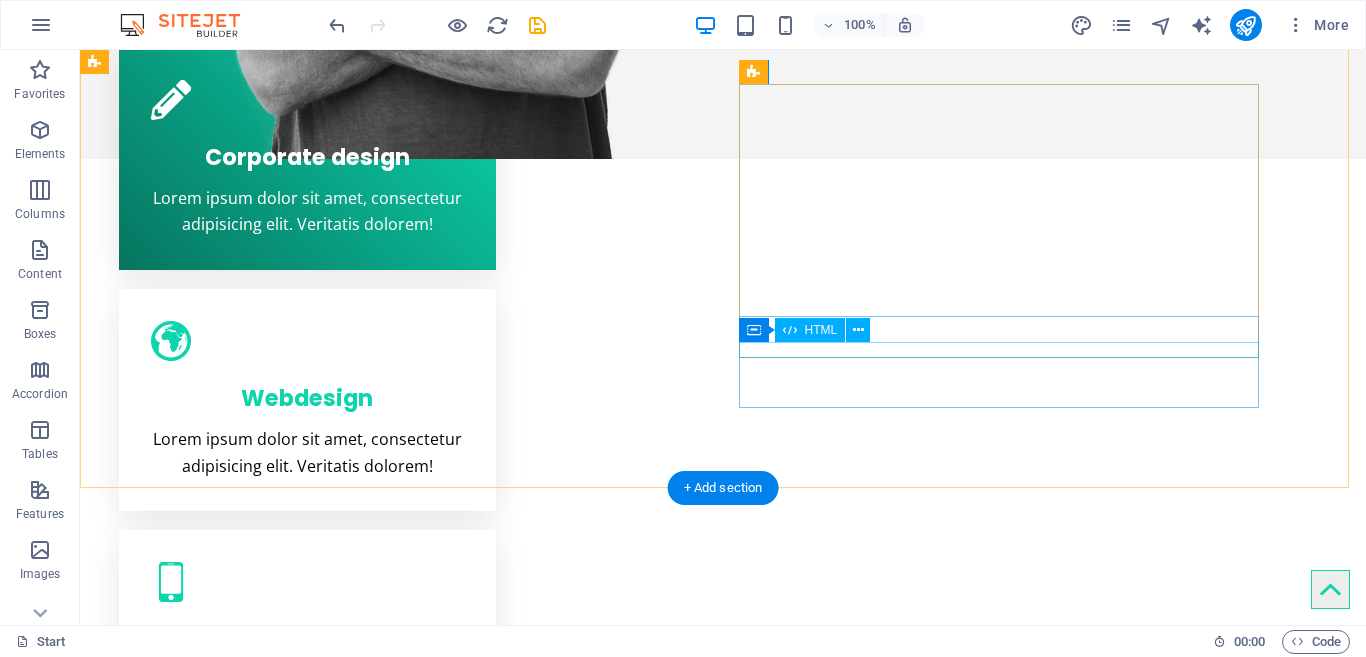 click at bounding box center (356, 1626) 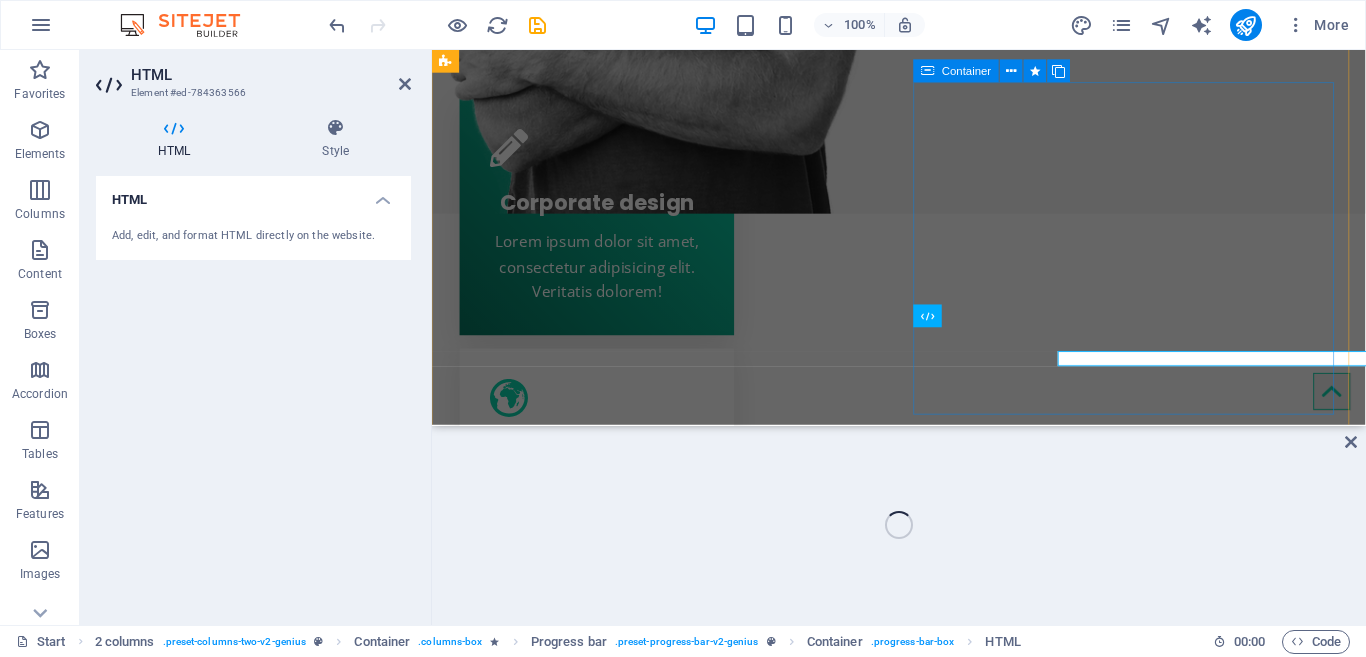 scroll, scrollTop: 1010, scrollLeft: 0, axis: vertical 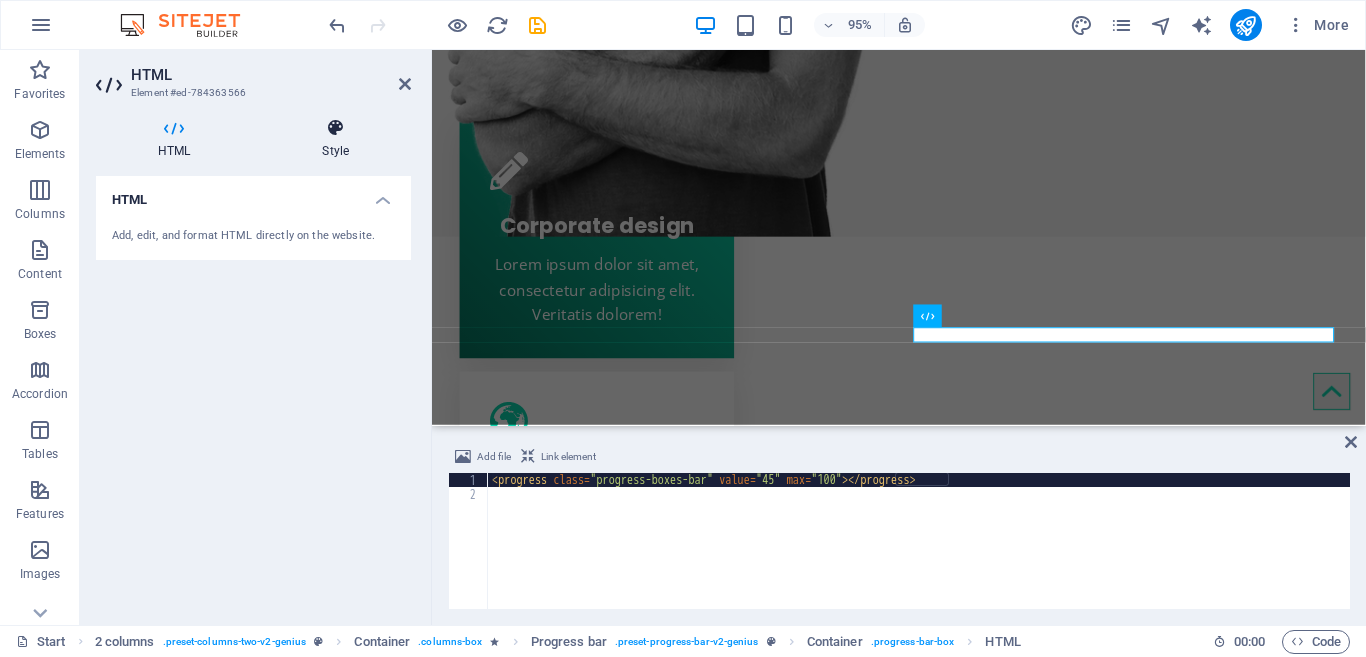 click at bounding box center [335, 128] 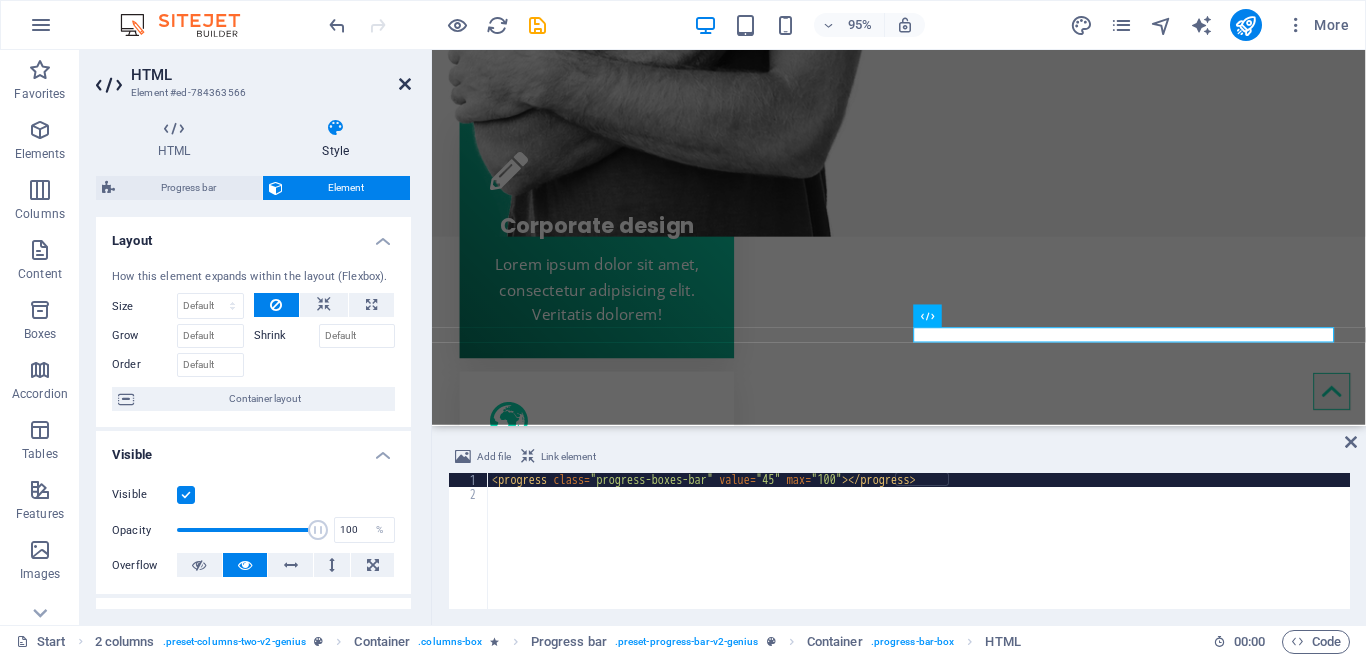 click at bounding box center (405, 84) 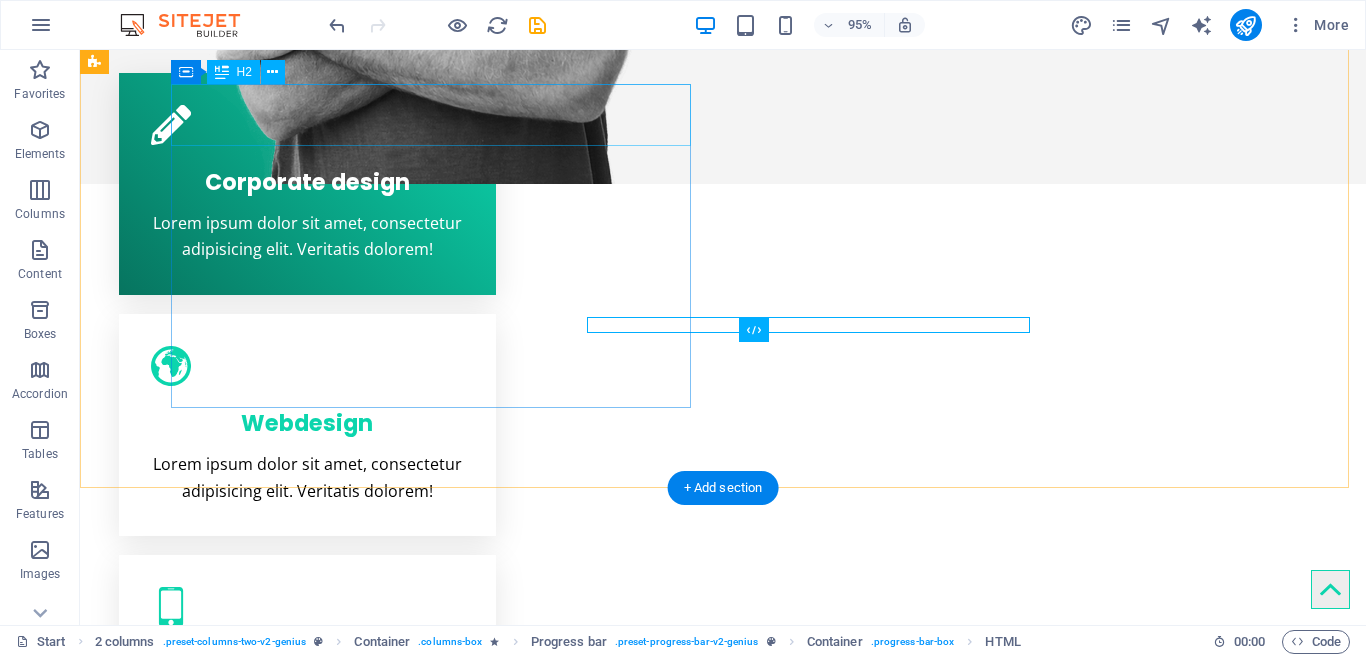 scroll, scrollTop: 1035, scrollLeft: 0, axis: vertical 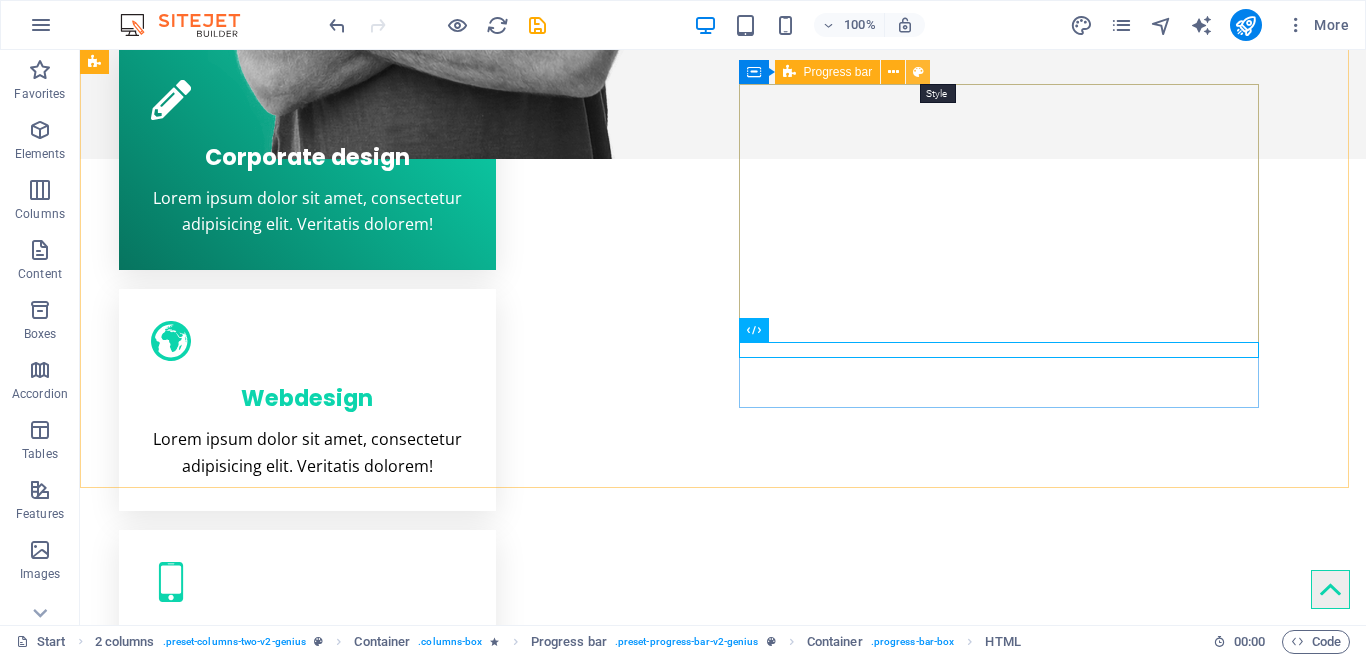 click at bounding box center (918, 72) 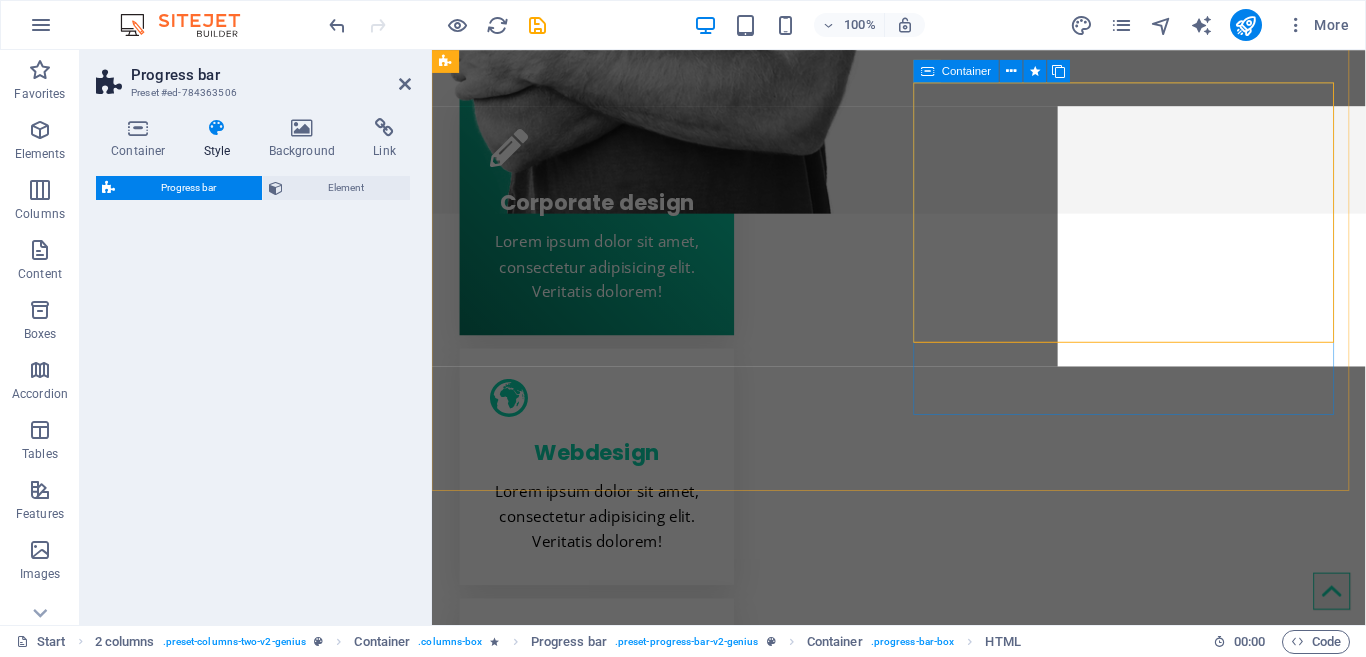 scroll, scrollTop: 1010, scrollLeft: 0, axis: vertical 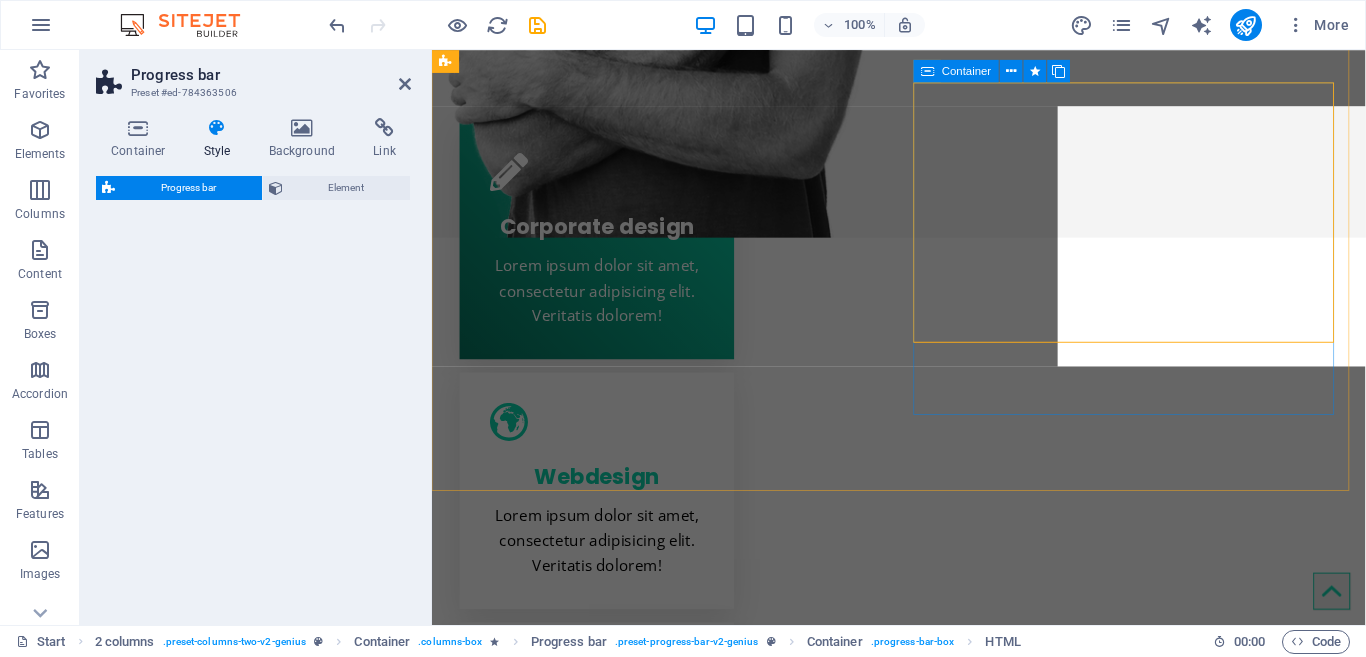 select on "rem" 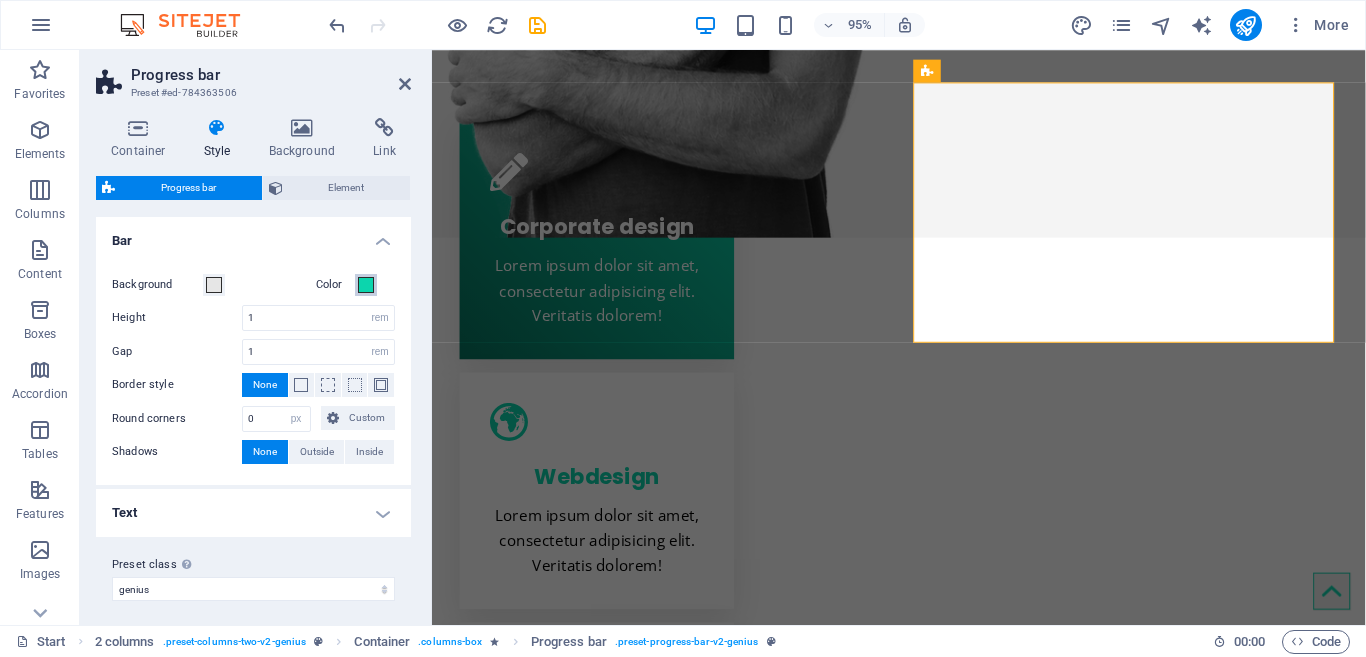 click at bounding box center (366, 285) 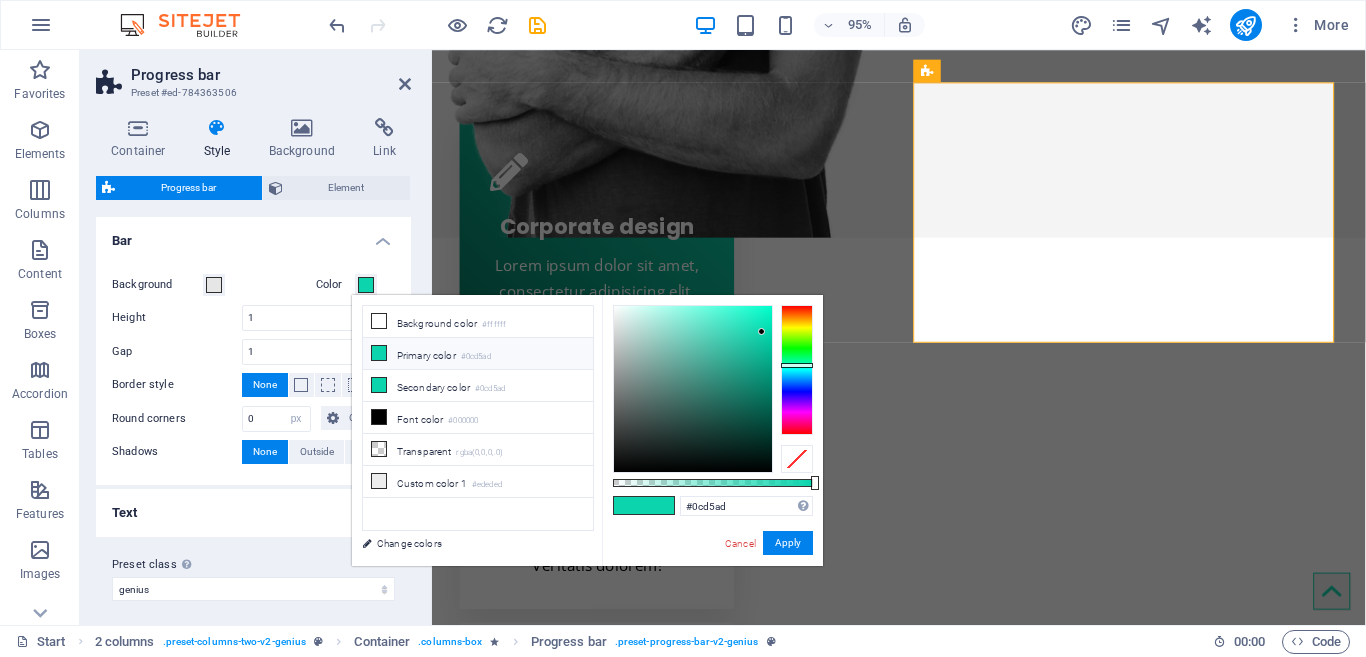 type on "#0c10d5" 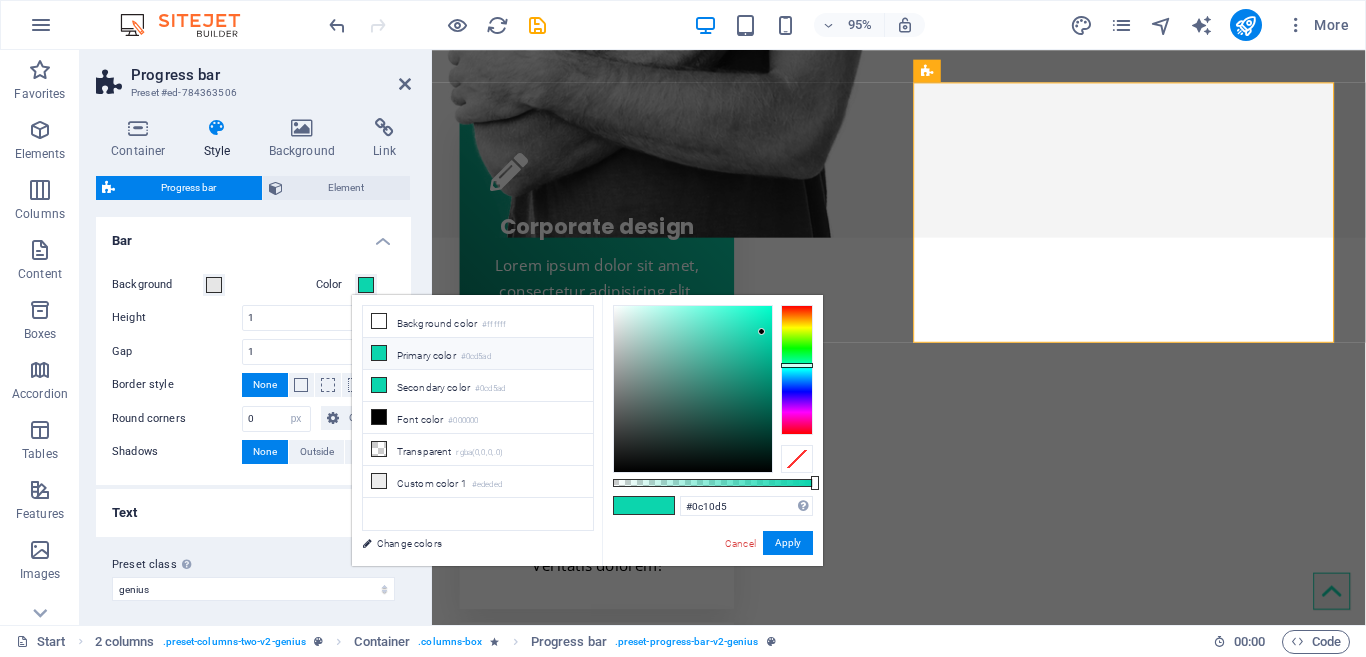 click at bounding box center [797, 370] 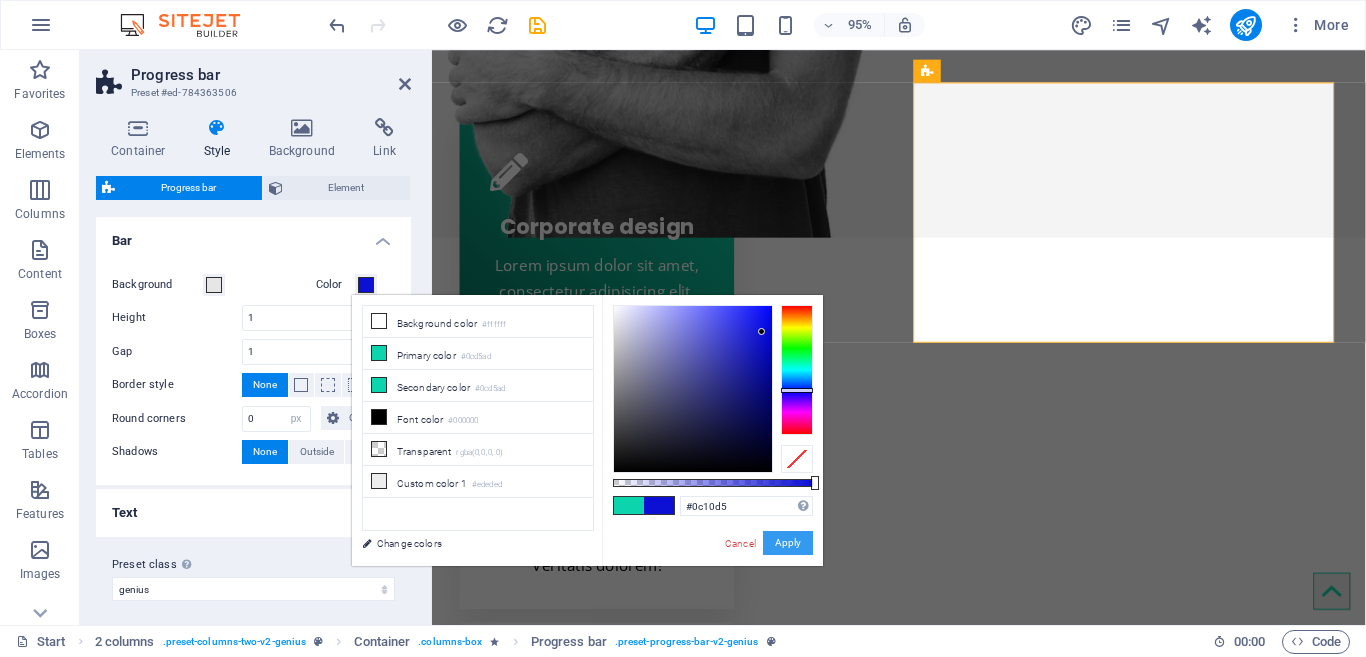 click on "Apply" at bounding box center [788, 543] 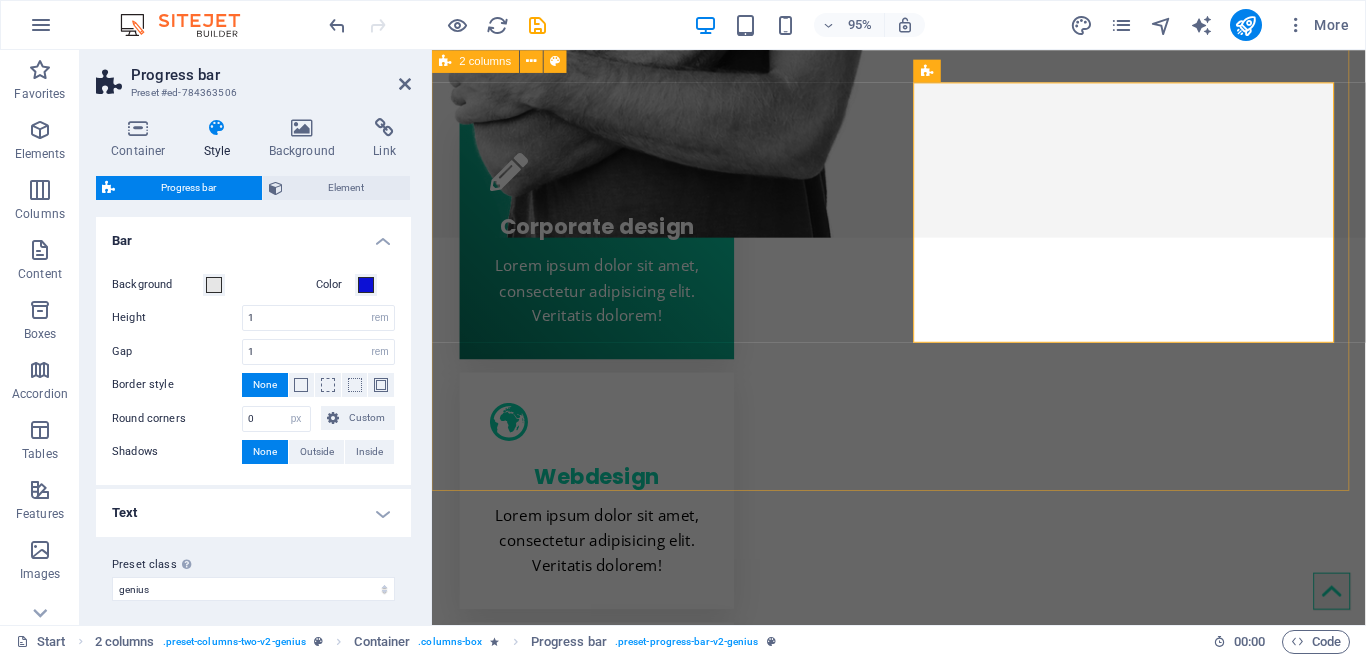 click on "Creative service Lorem ipsum dolor sit amet Lorem ipsum dolor sit amet, consectetur adipisicing elit. Repellat, maiores, a libero atque assumenda praesentium cum magni odio dolor accusantium explicabo repudiandae molestiae.  Cumque expo laboriosam nulla distinctio mollitia Molestias excepturi voluptatem veritatis iusto namut Praesentium magni odio dolor accusantium Ipsum dolor sit amet, consectetur adipisicing elit Sitejet 90%
Photoshop 70%
Illustrator 90%
HTML5 & CSS3 85%
JavaScript 45%" at bounding box center (923, 1405) 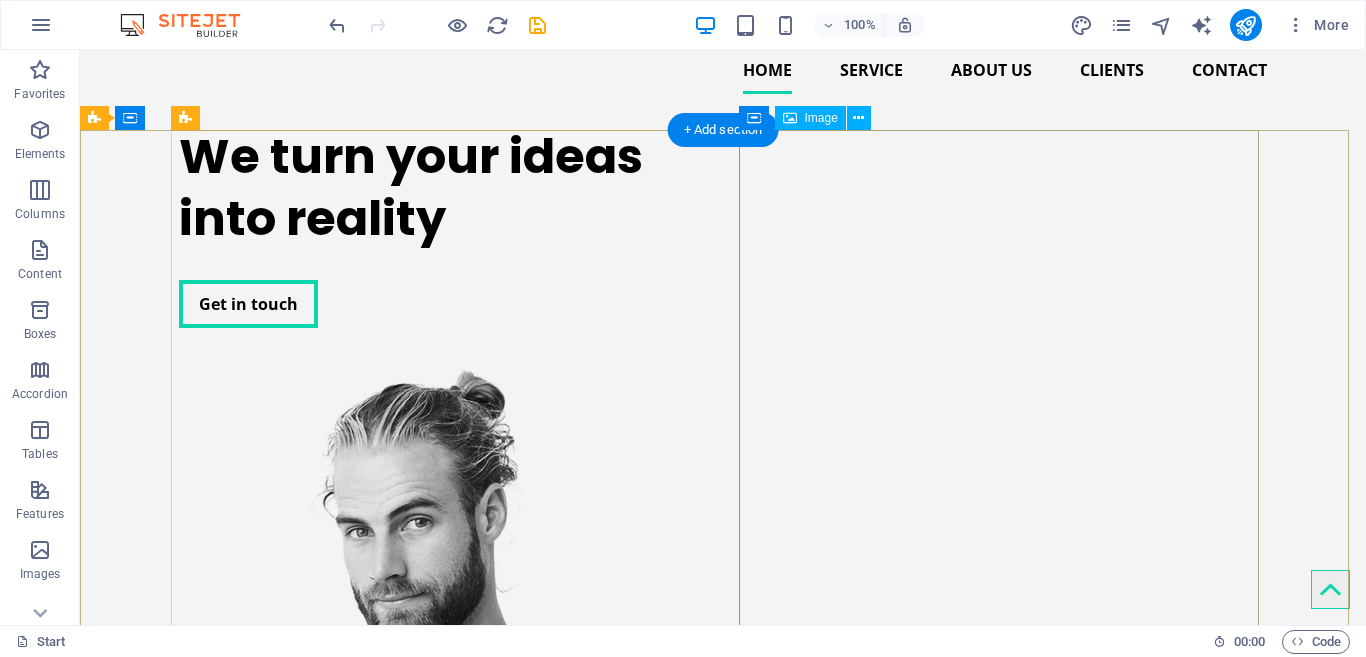 scroll, scrollTop: 0, scrollLeft: 0, axis: both 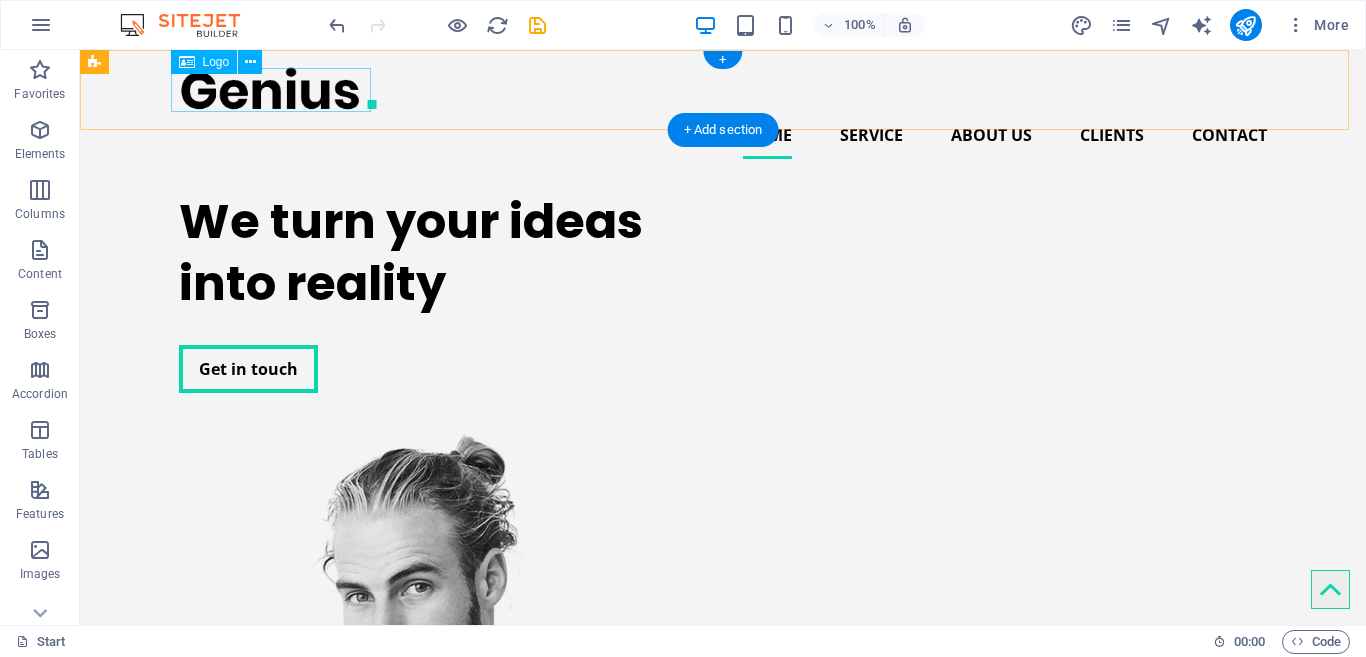 click at bounding box center [723, 88] 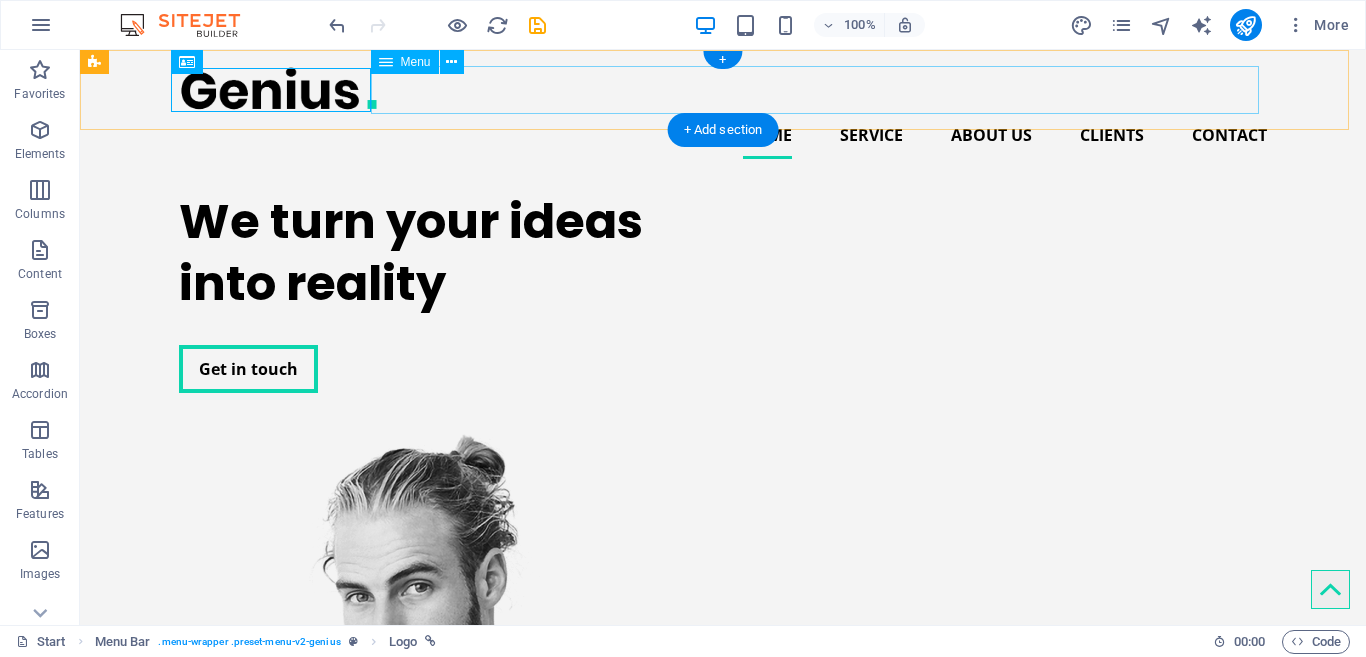 click on "Home Service About us Clients Contact" at bounding box center (723, 135) 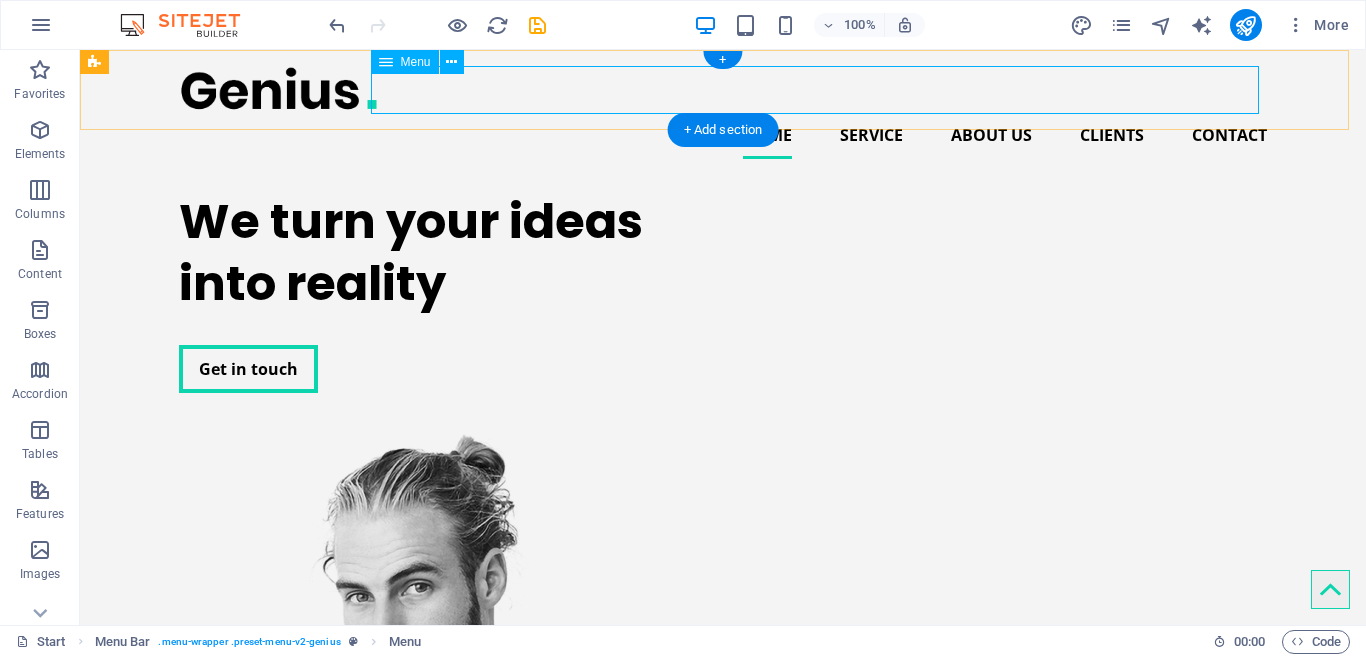 click on "Home Service About us Clients Contact" at bounding box center [723, 135] 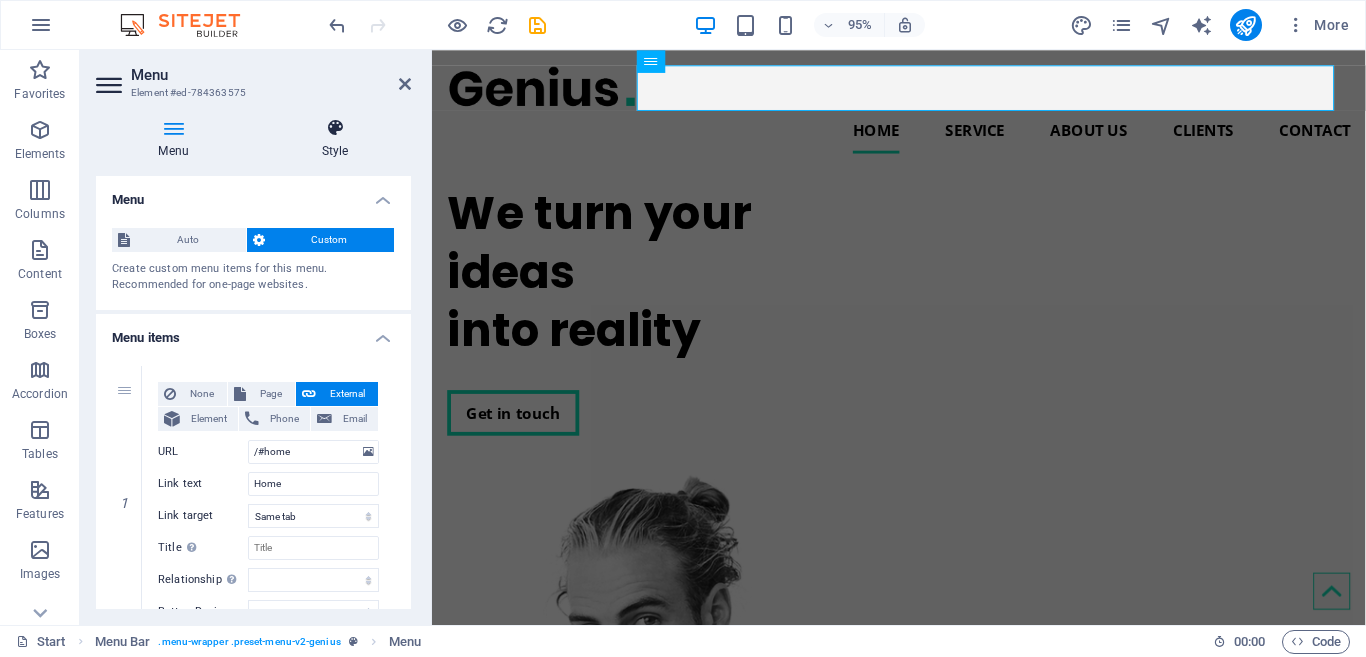 click at bounding box center [335, 128] 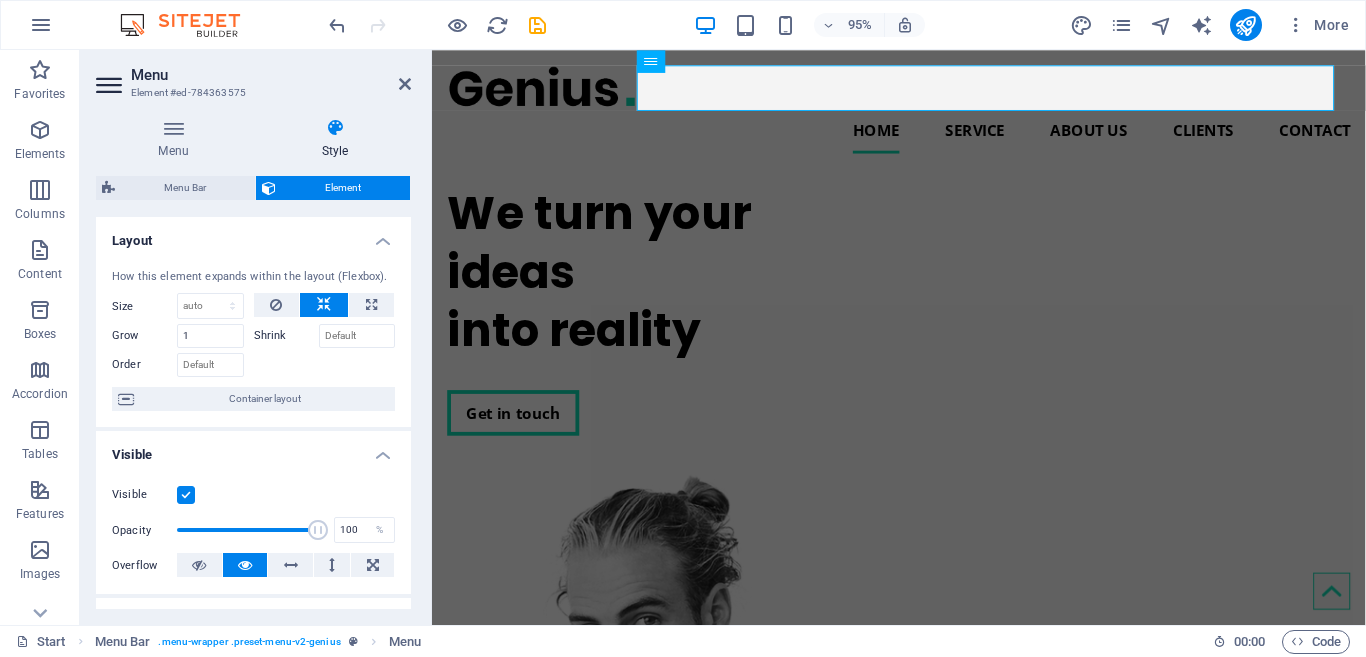 click at bounding box center [335, 128] 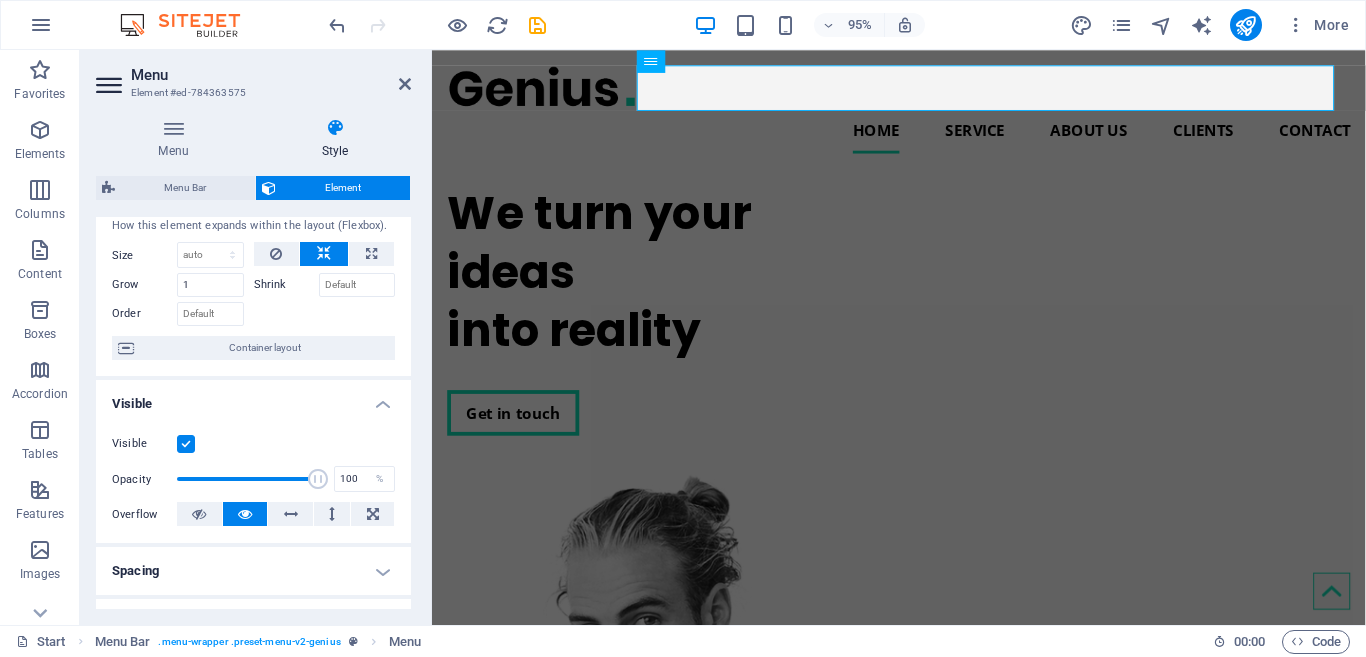 scroll, scrollTop: 0, scrollLeft: 0, axis: both 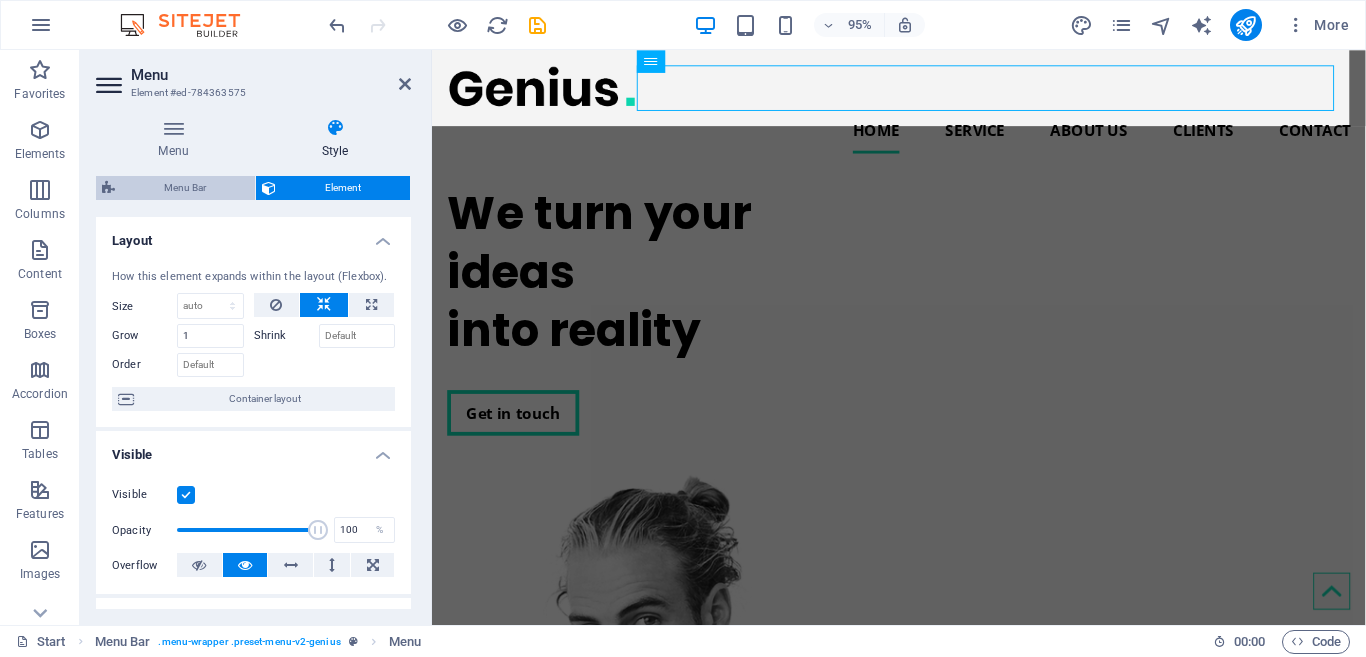 click on "Menu Bar" at bounding box center (185, 188) 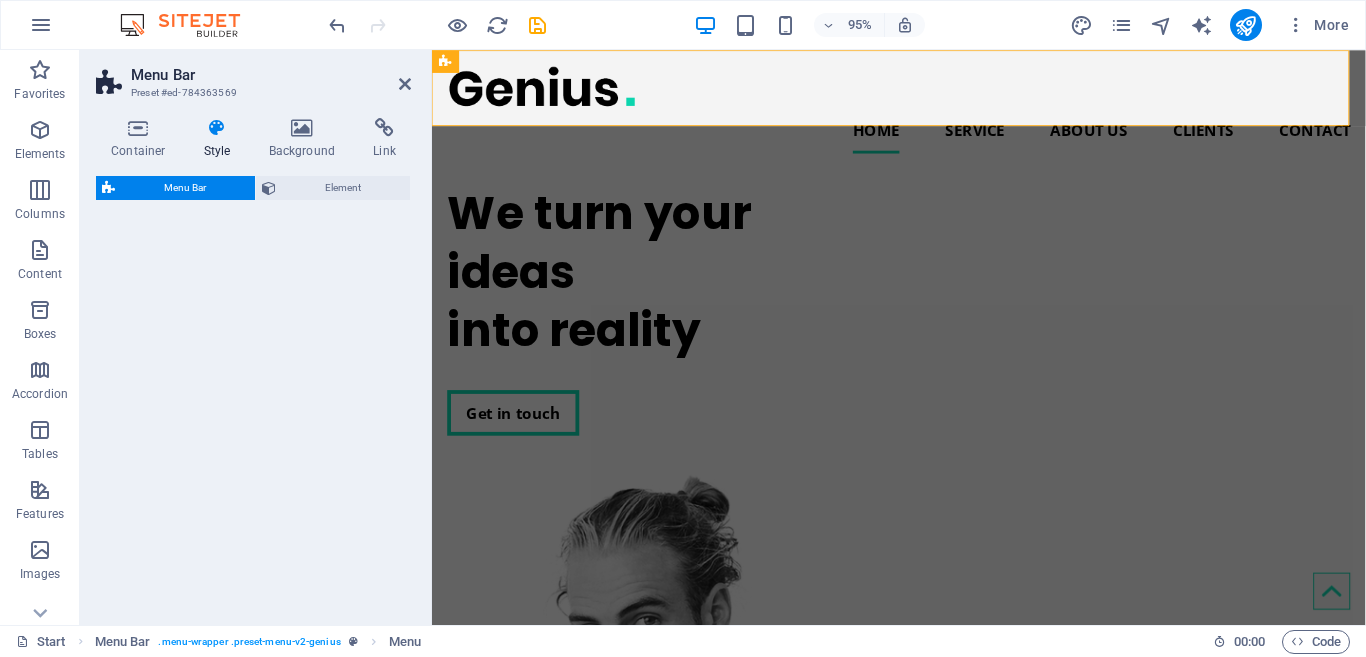 select on "rem" 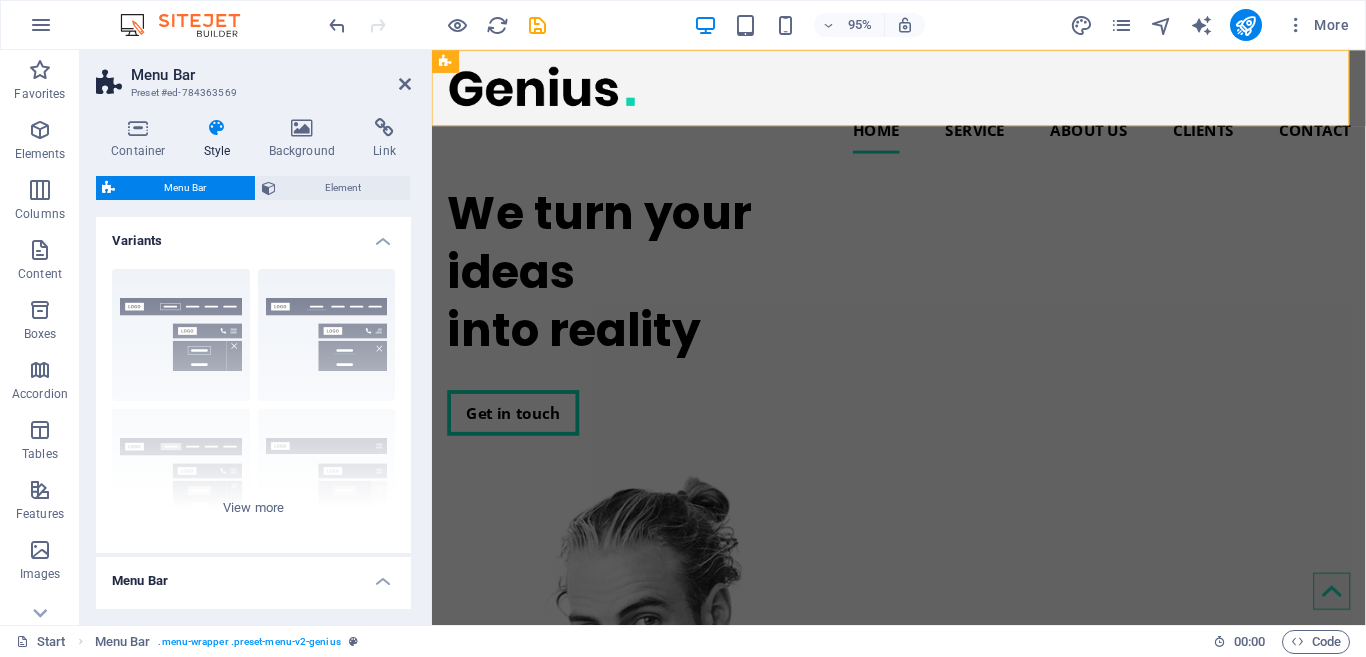 click at bounding box center (217, 128) 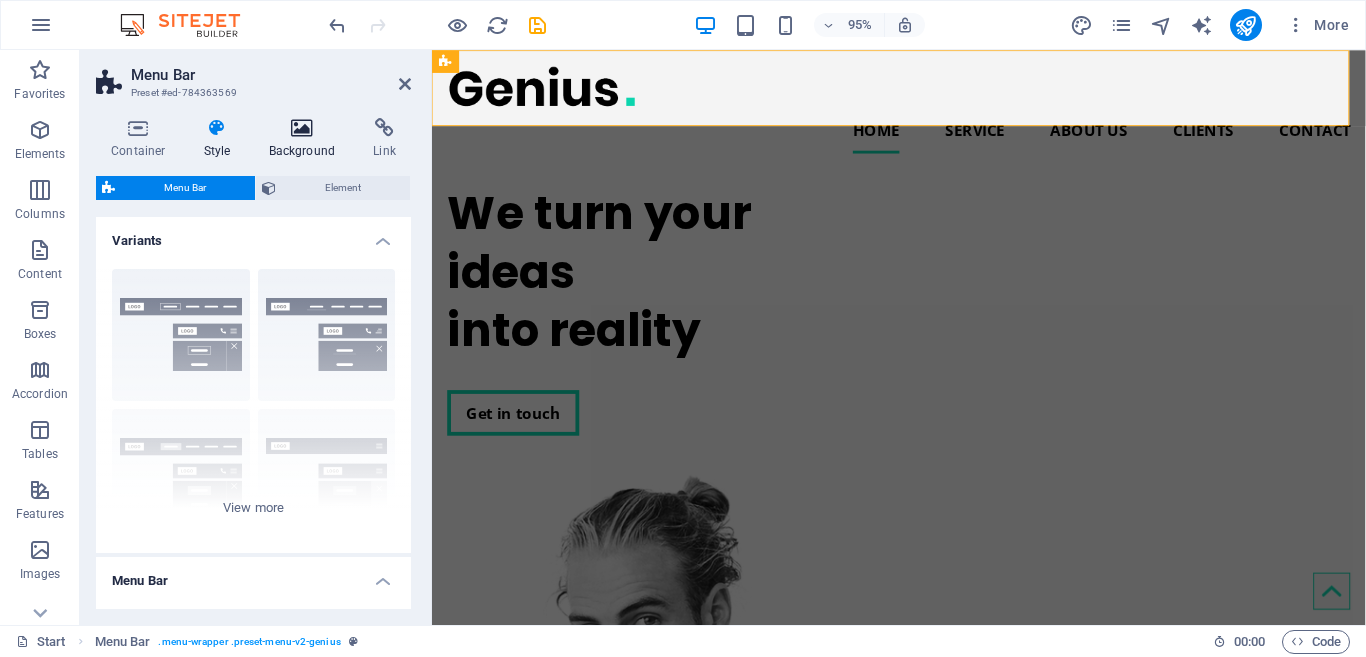 click at bounding box center (302, 128) 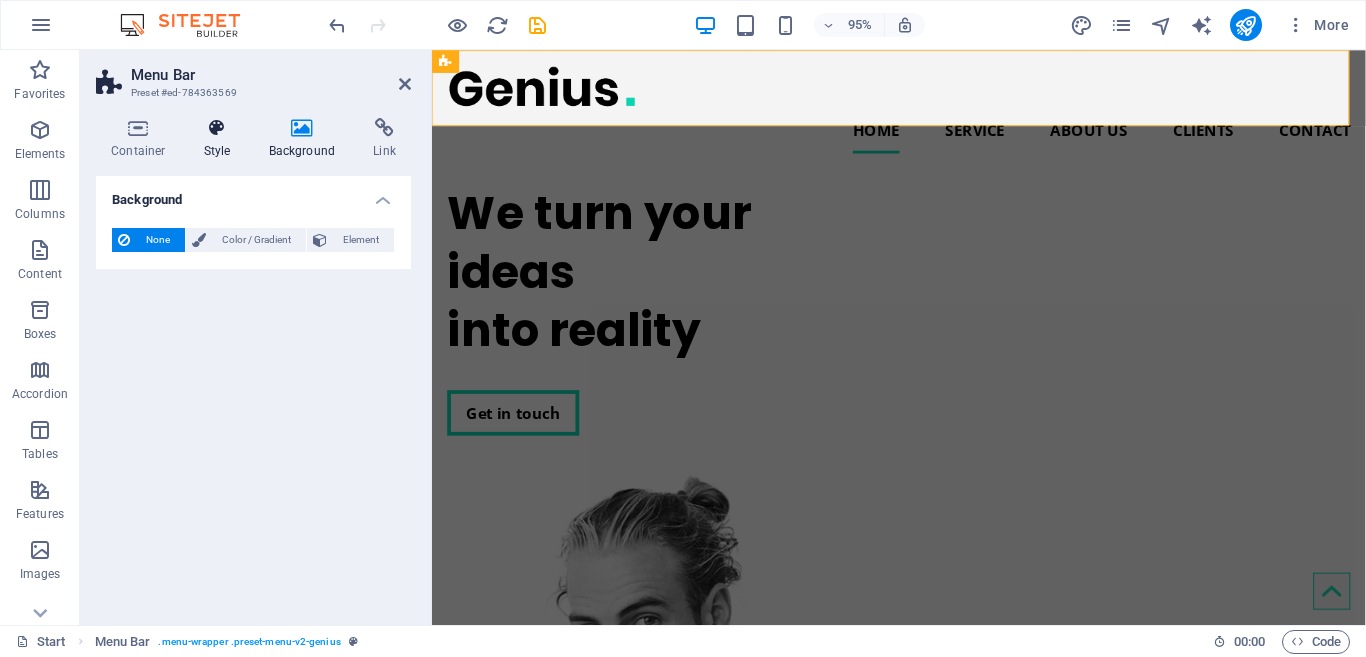 click at bounding box center (217, 128) 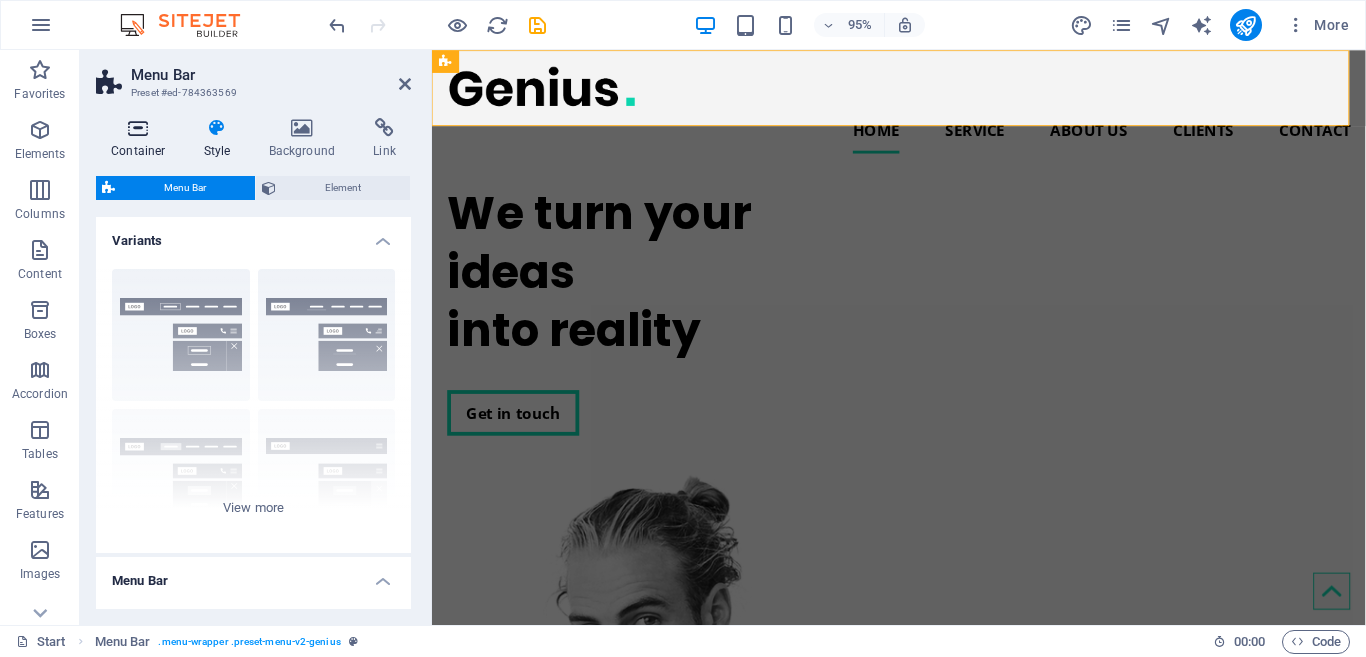 click at bounding box center (138, 128) 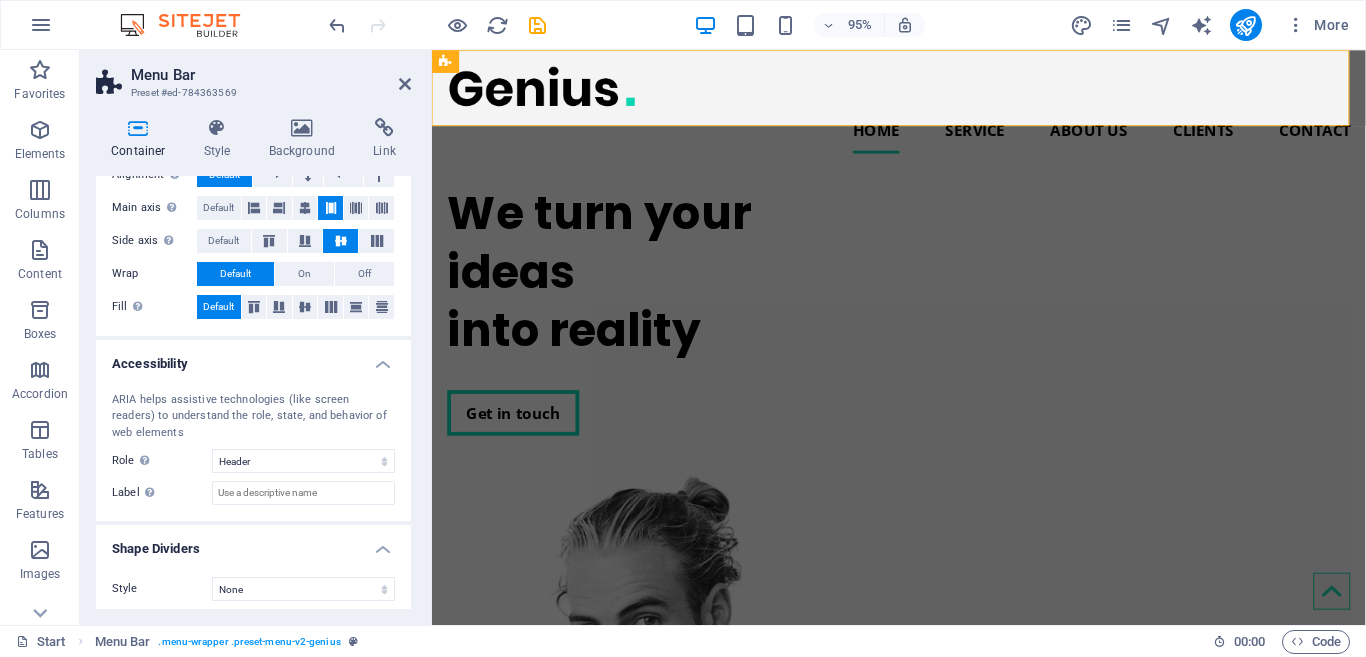 scroll, scrollTop: 339, scrollLeft: 0, axis: vertical 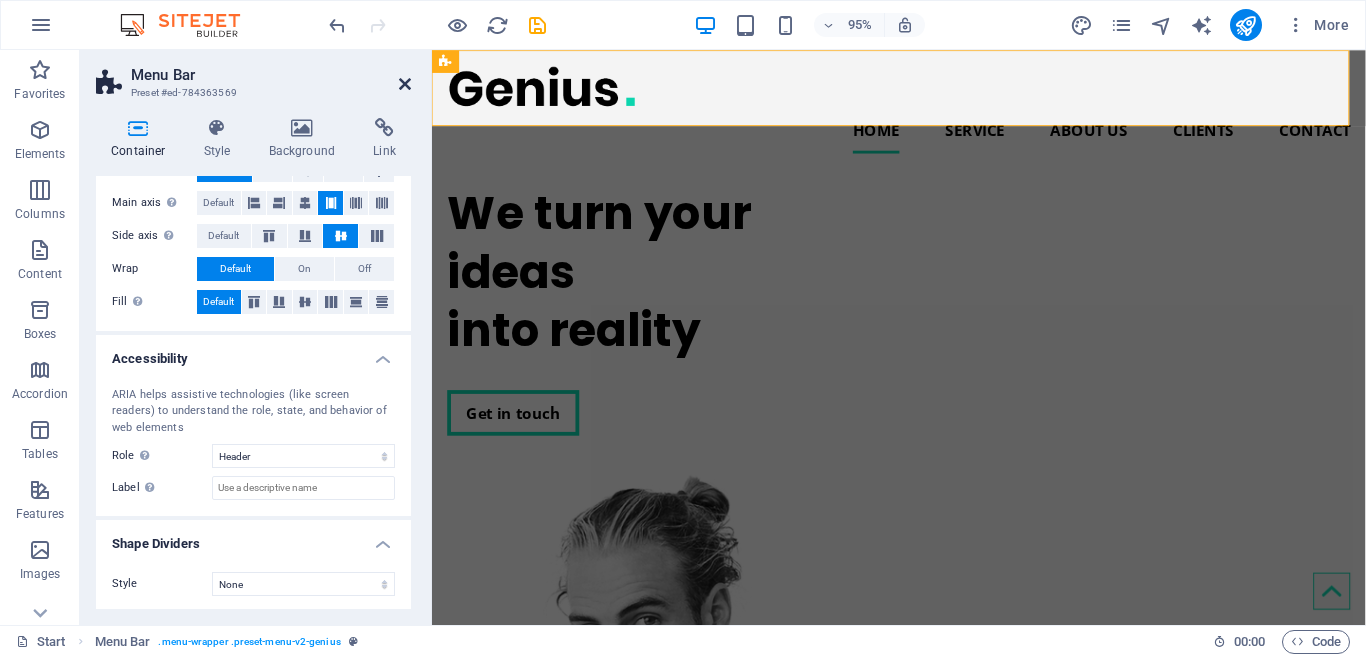 click at bounding box center [405, 84] 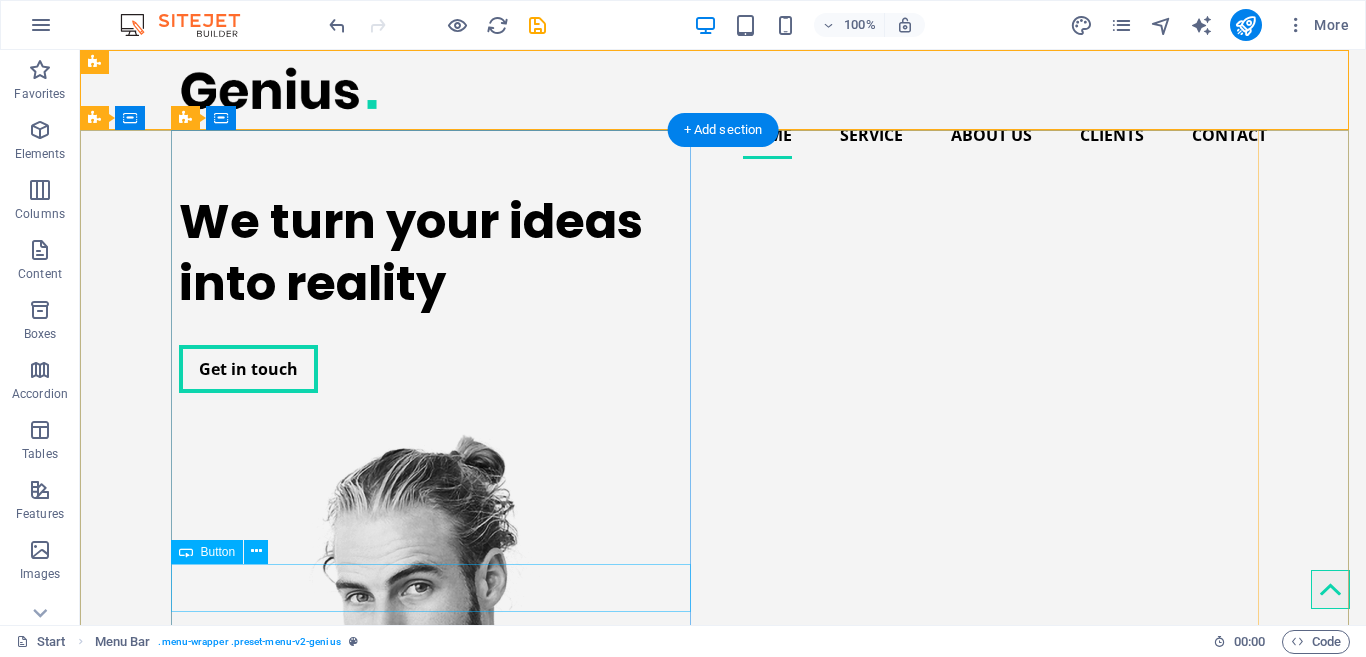 click on "Get in touch" at bounding box center [439, 369] 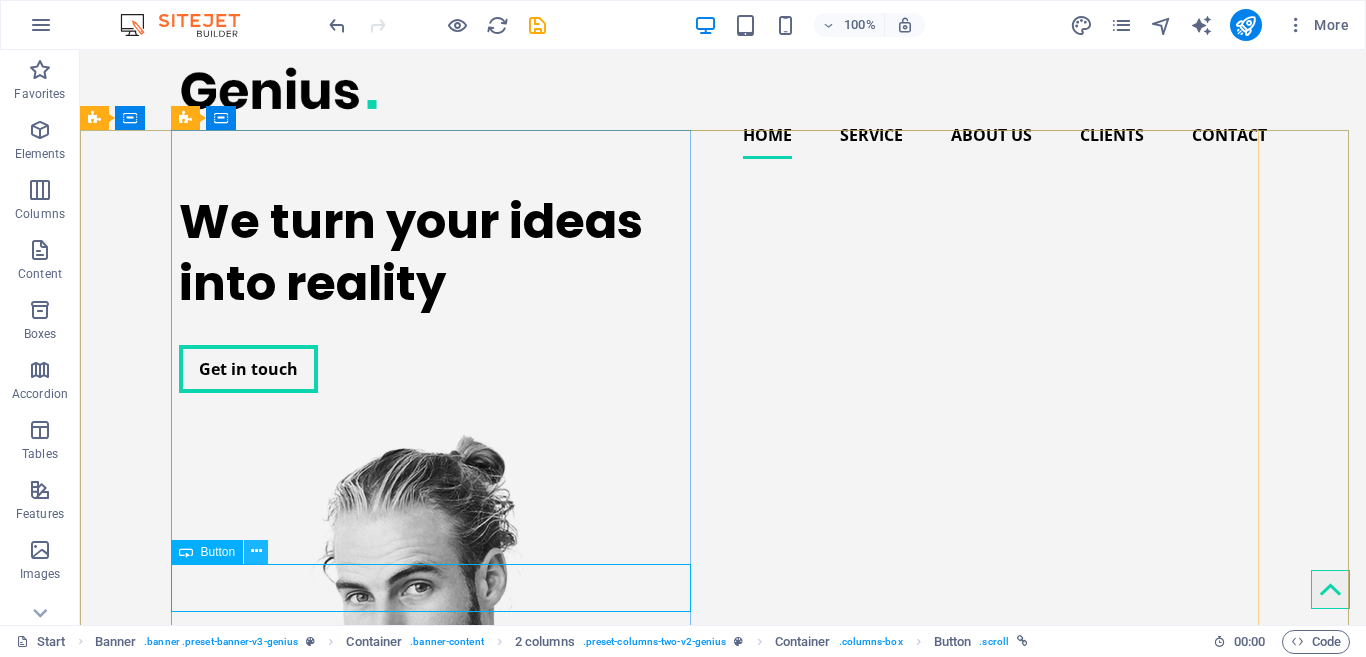 click at bounding box center [256, 551] 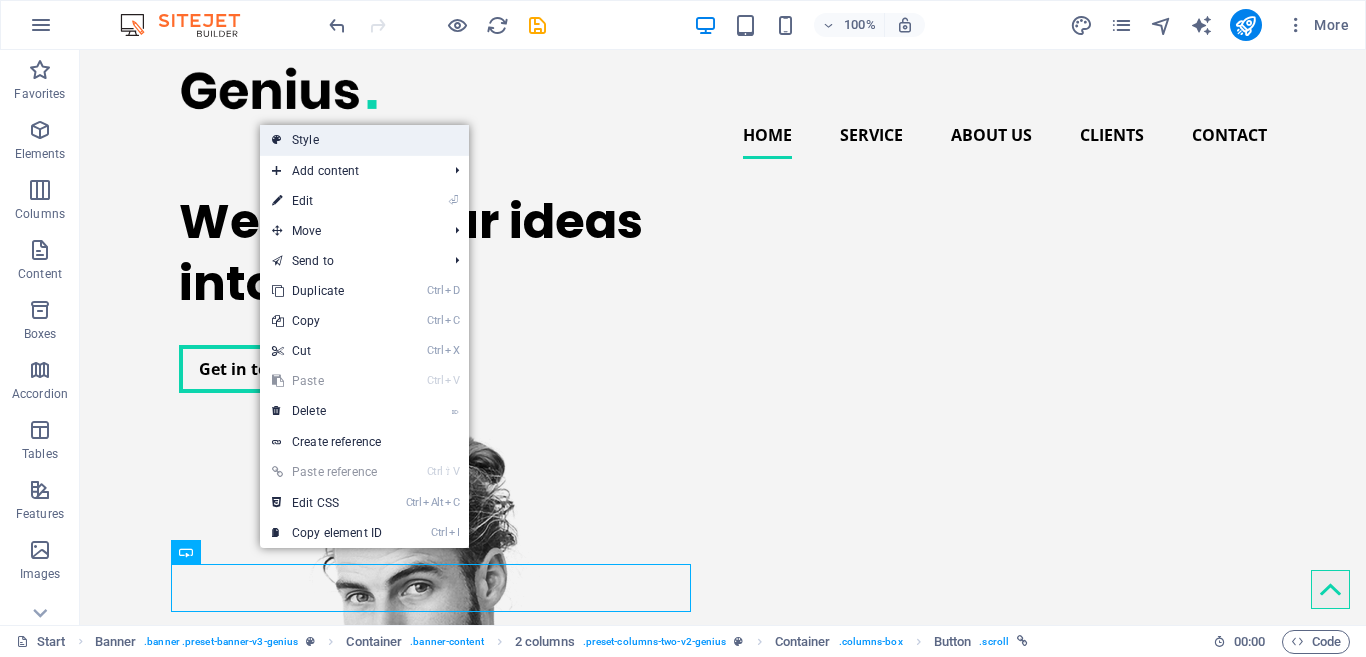 click on "Style" at bounding box center [364, 140] 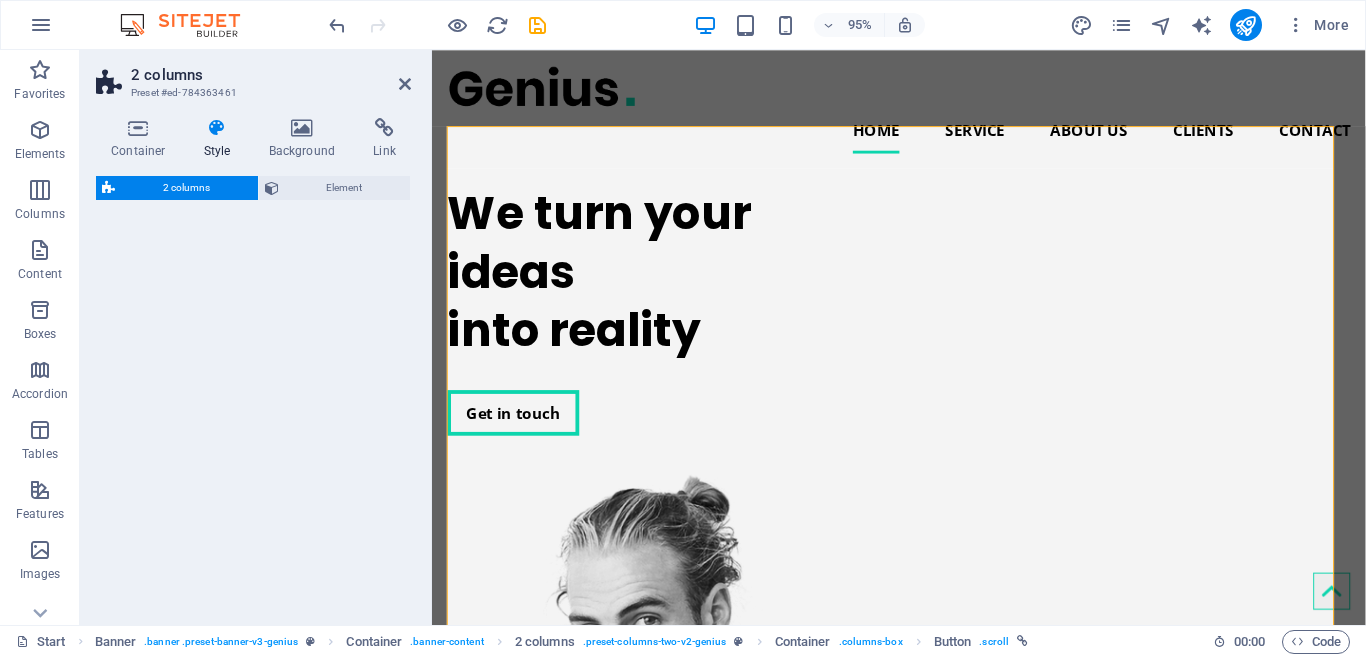 select on "rem" 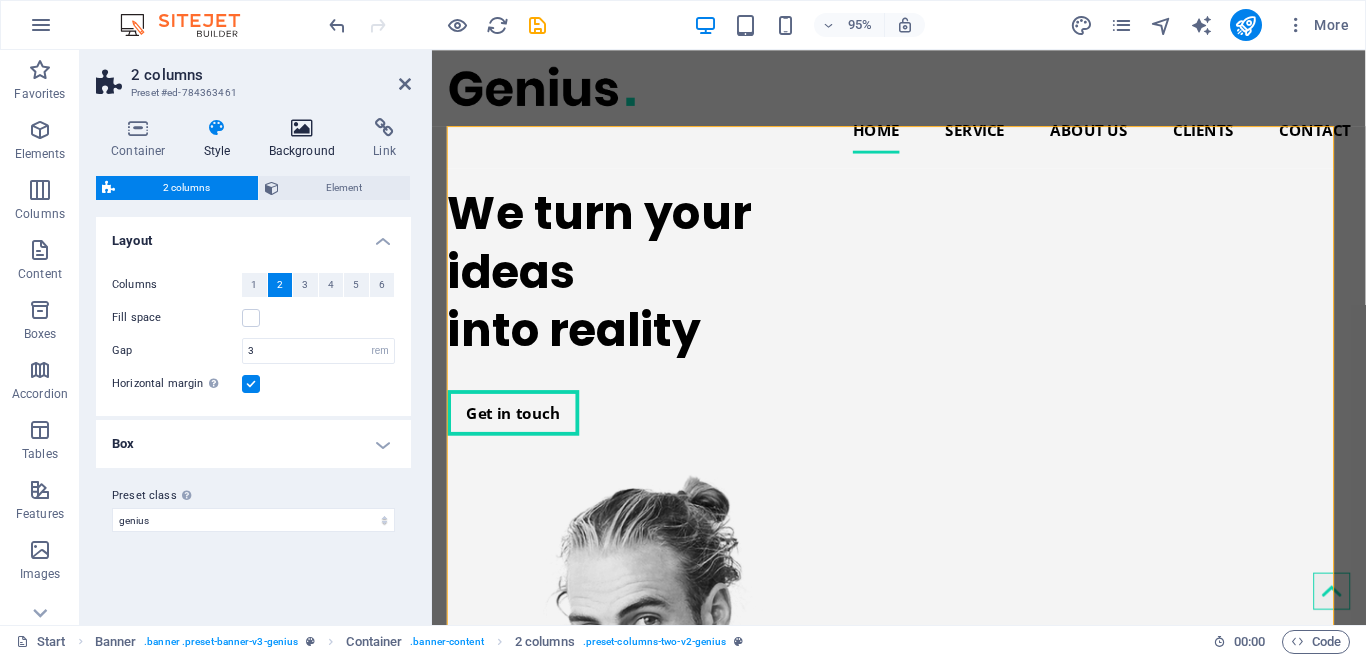 click at bounding box center [302, 128] 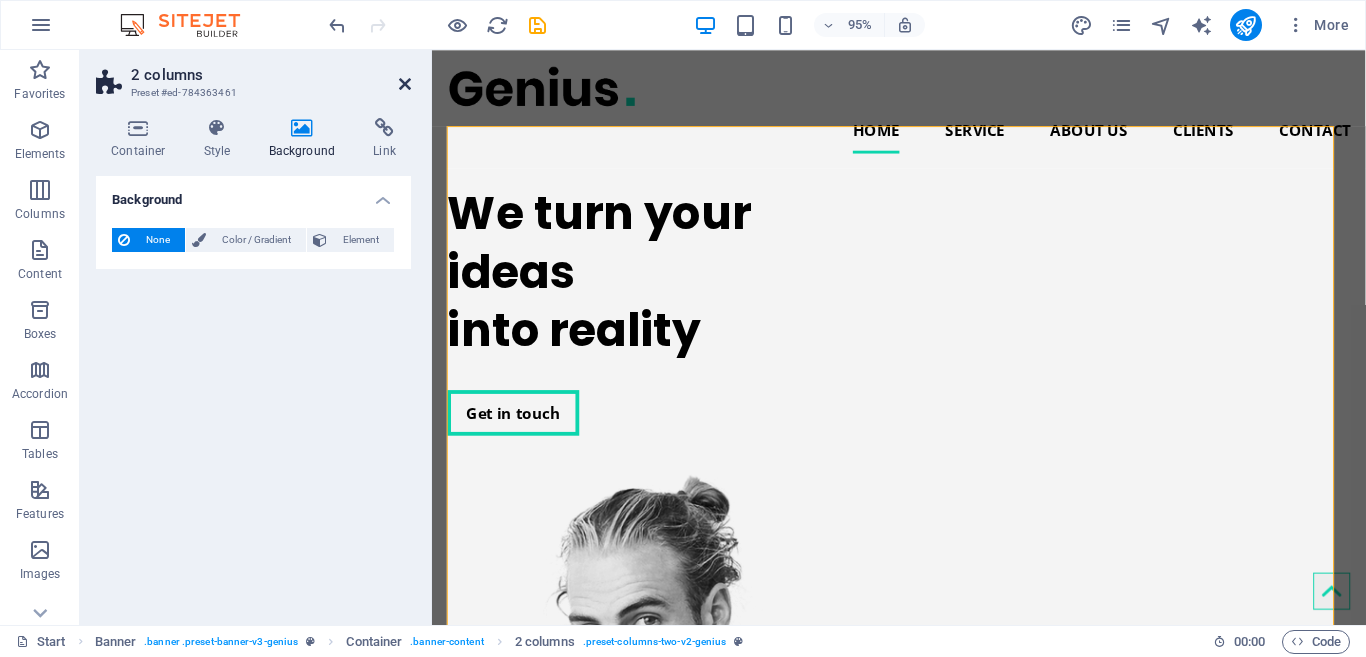 click at bounding box center (405, 84) 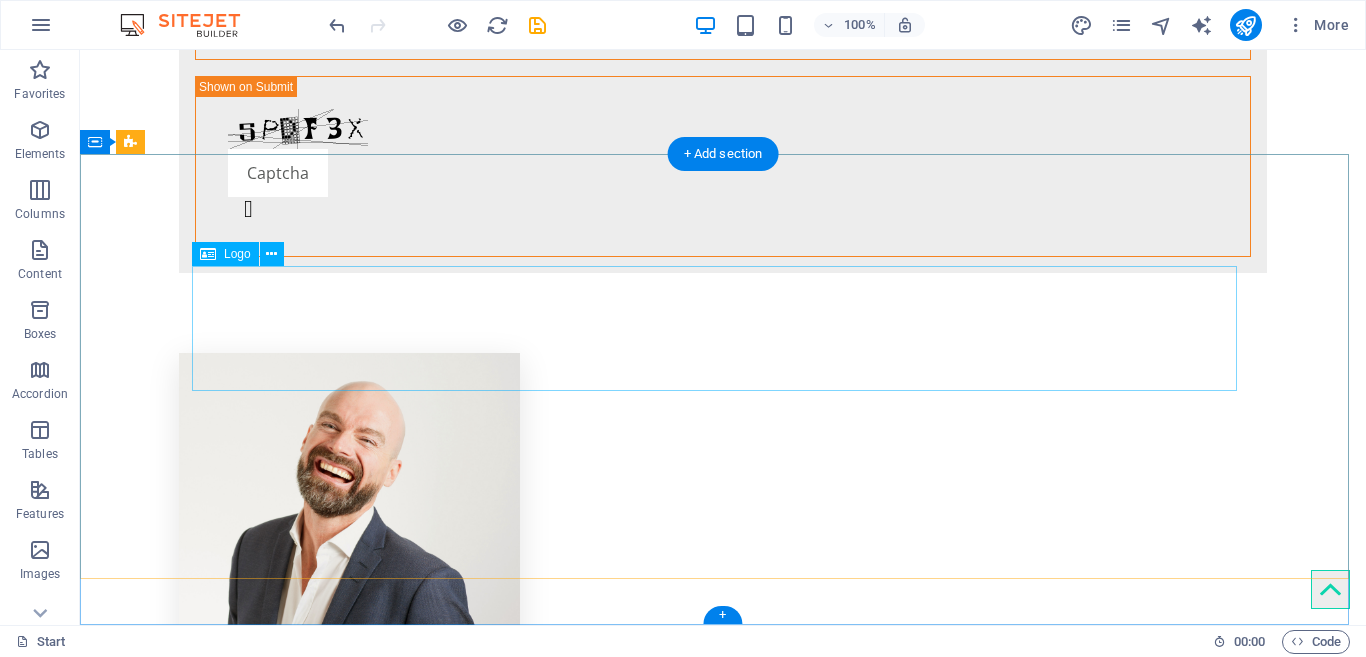 scroll, scrollTop: 4184, scrollLeft: 0, axis: vertical 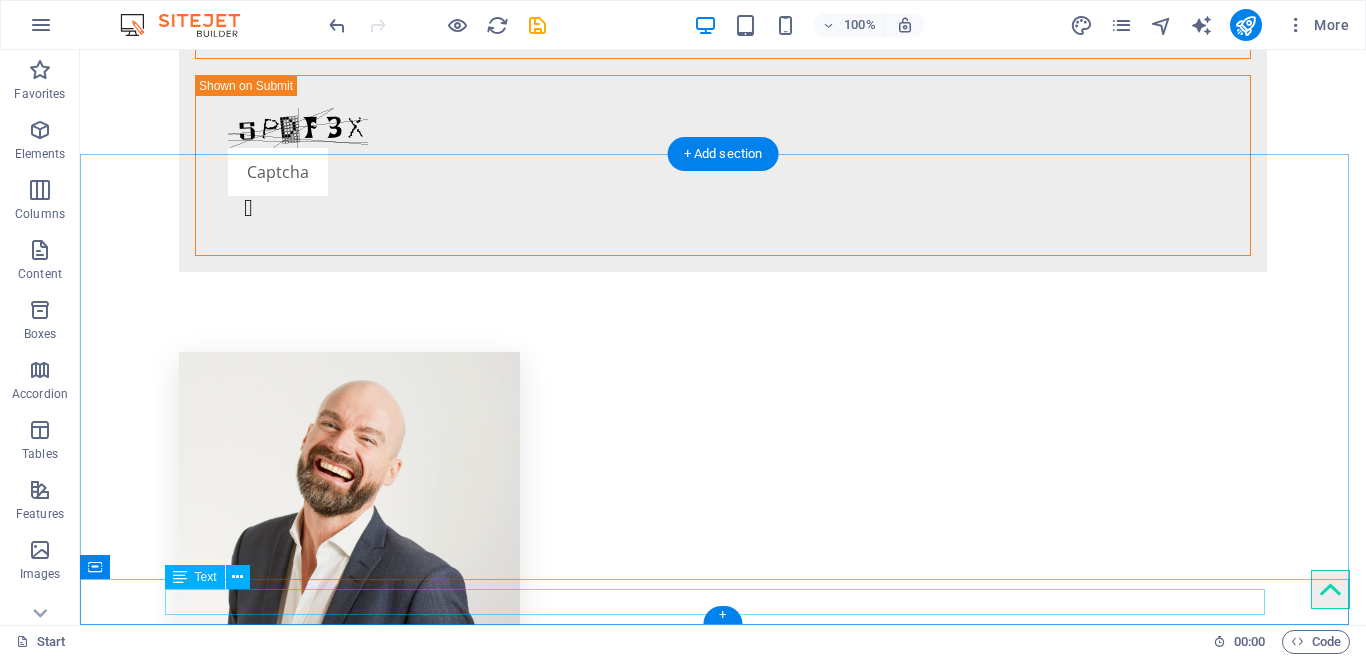 click on "[EMAIL_ADDRESS]  |  Legal Notice  |  Privacy Policy" at bounding box center [723, 5840] 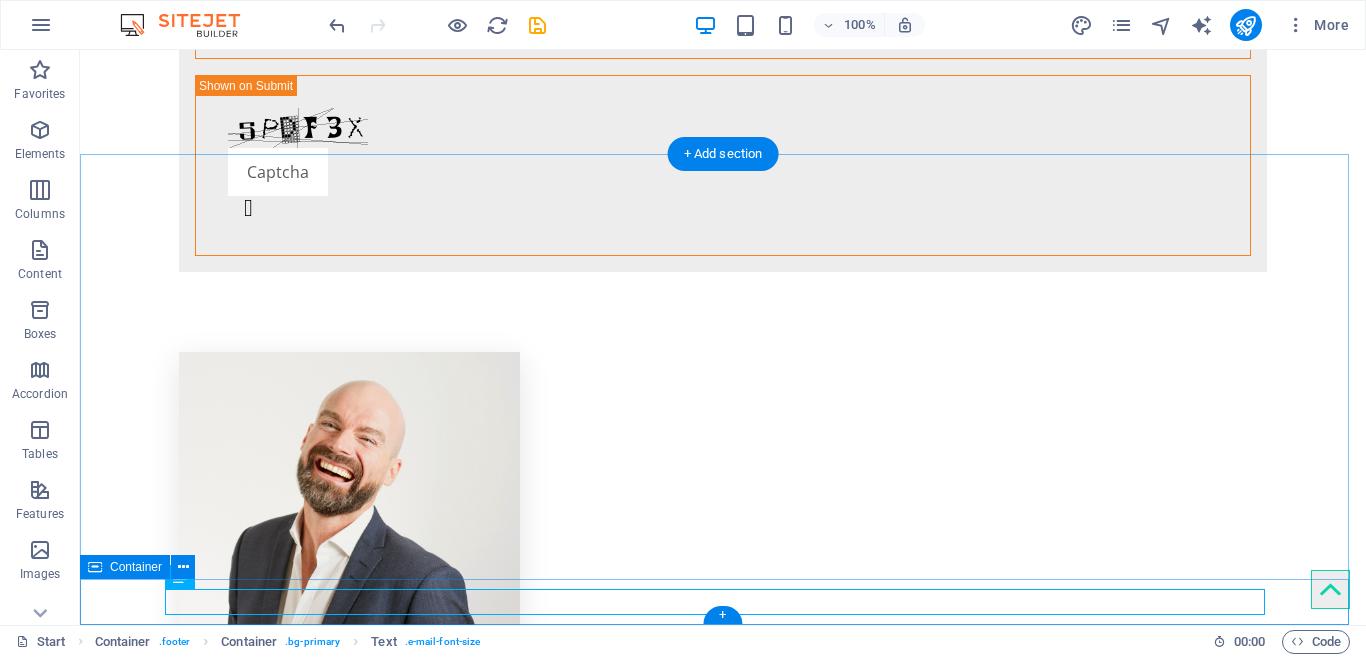click on "[EMAIL_ADDRESS]  |  Legal Notice  |  Privacy Policy" at bounding box center [723, 5840] 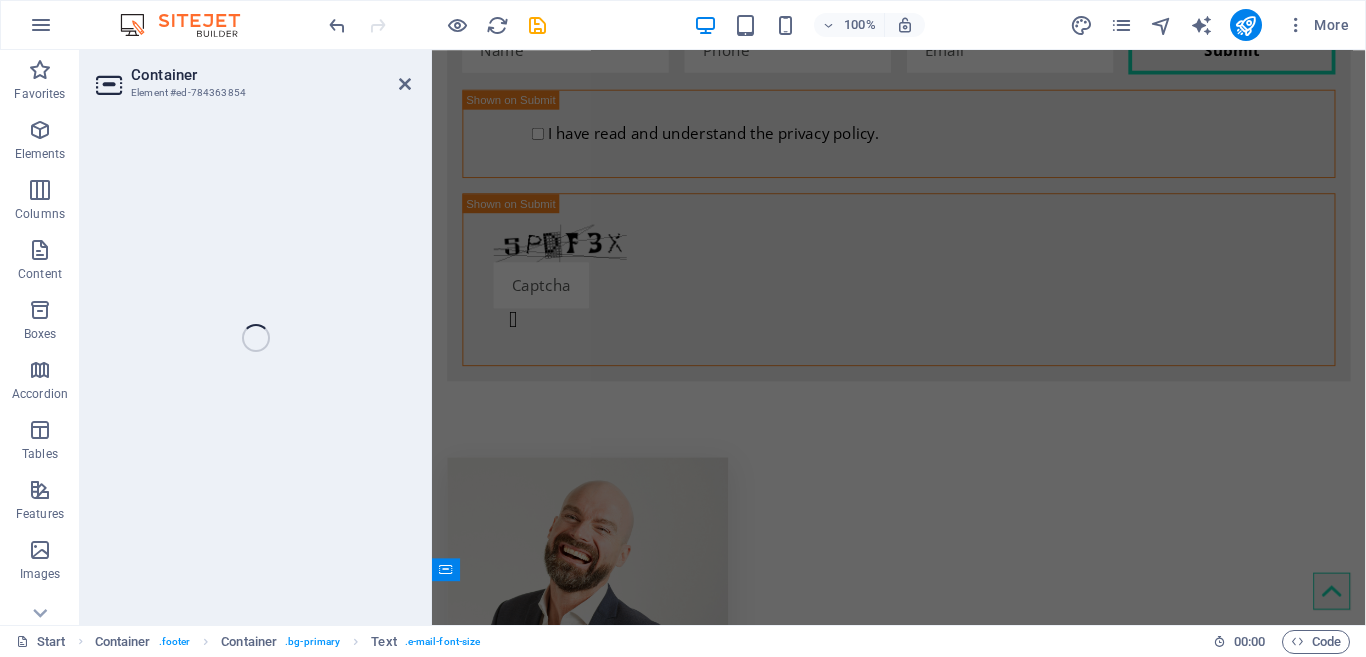 scroll, scrollTop: 4054, scrollLeft: 0, axis: vertical 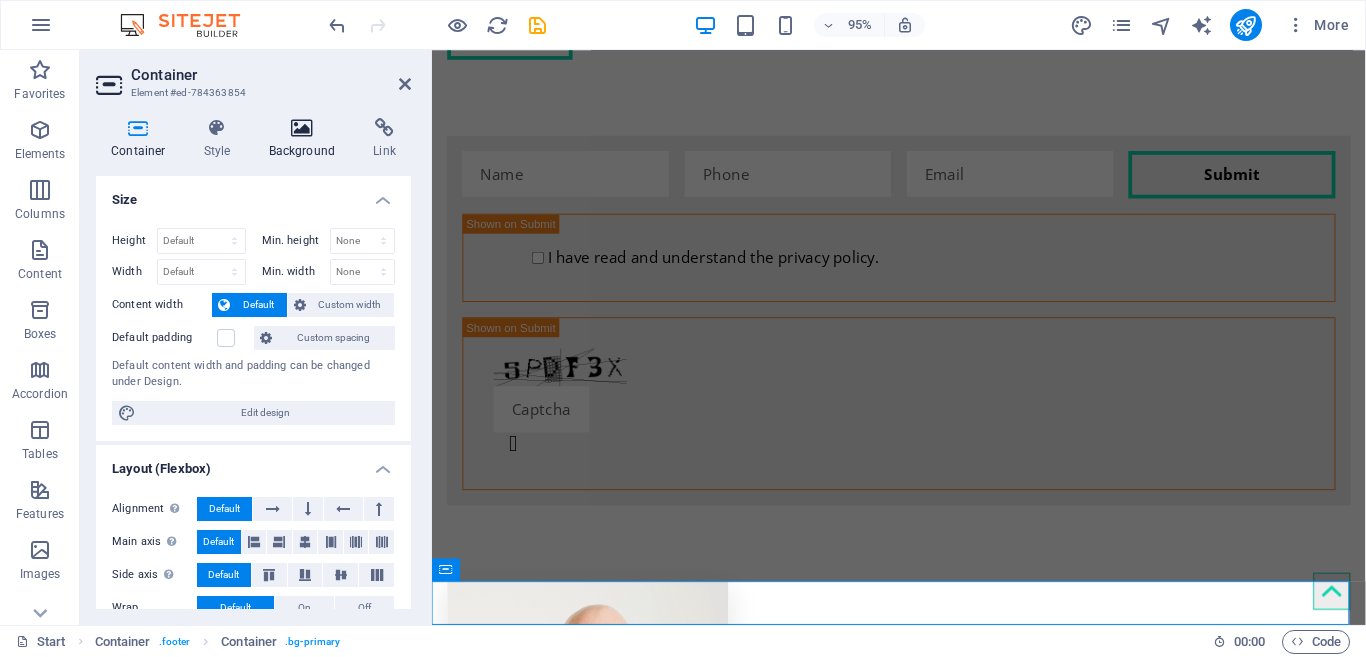 click on "Background" at bounding box center [306, 139] 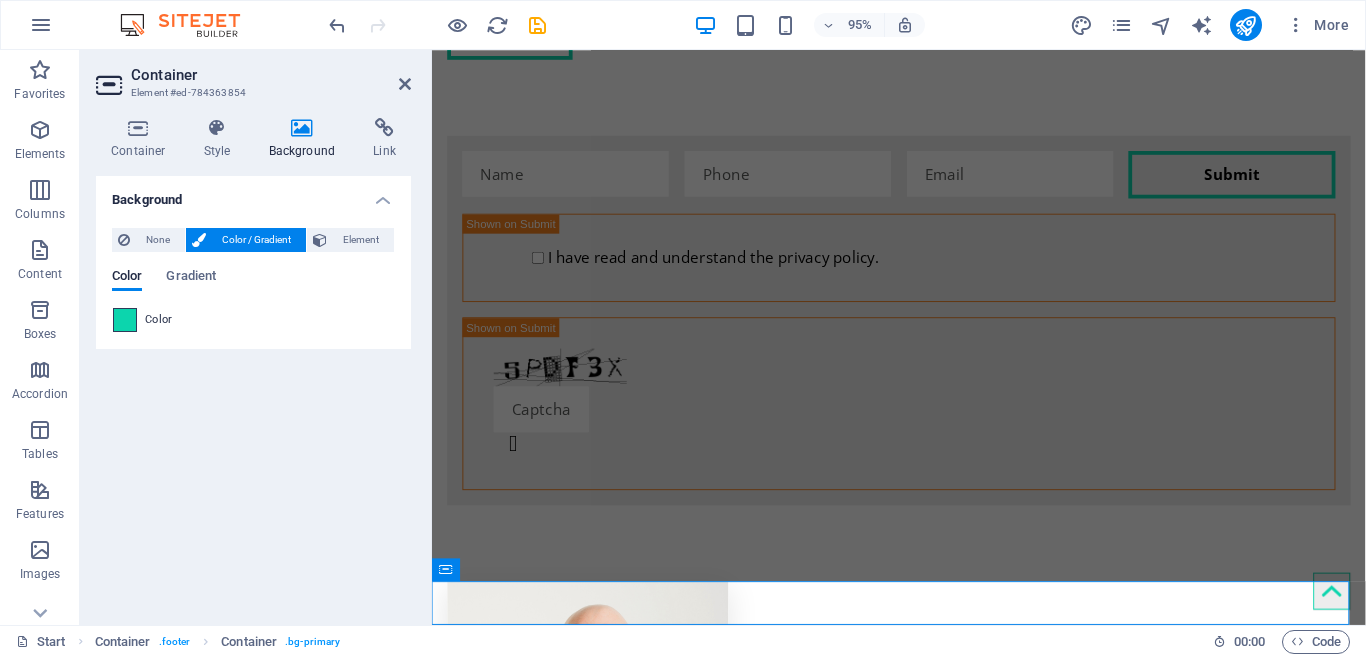 click at bounding box center [125, 320] 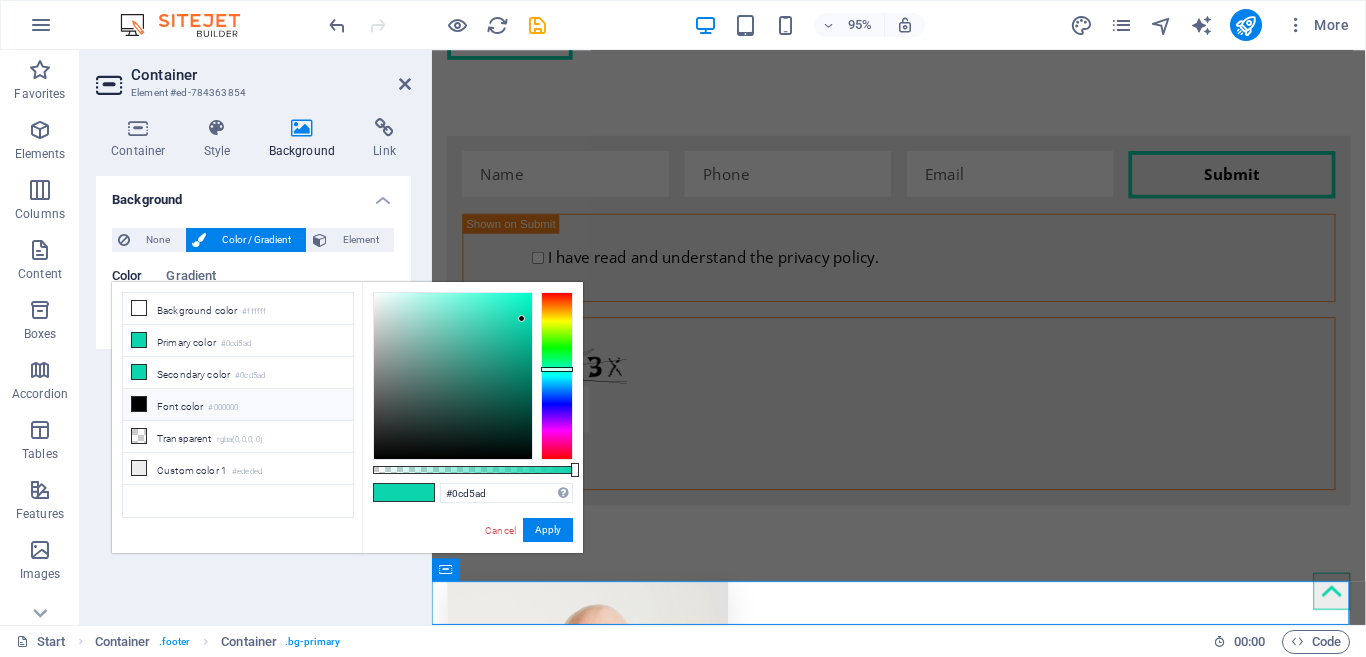 type on "#0c1fd5" 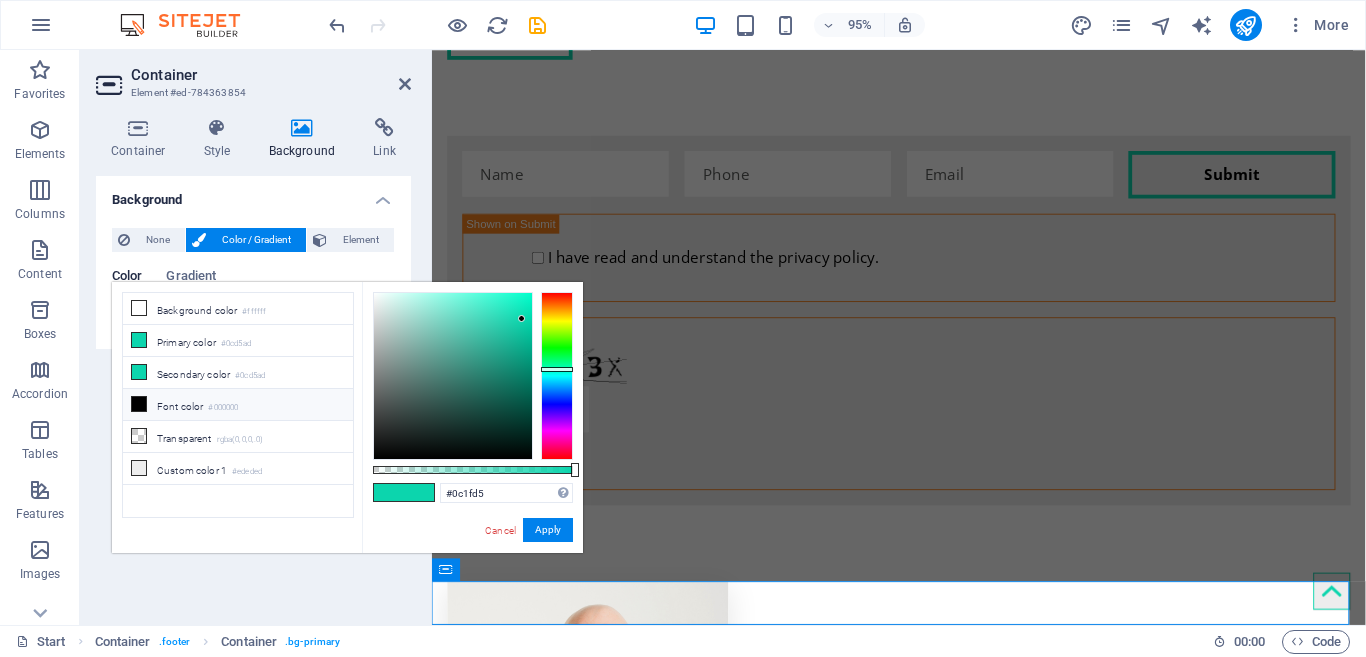 click at bounding box center [557, 376] 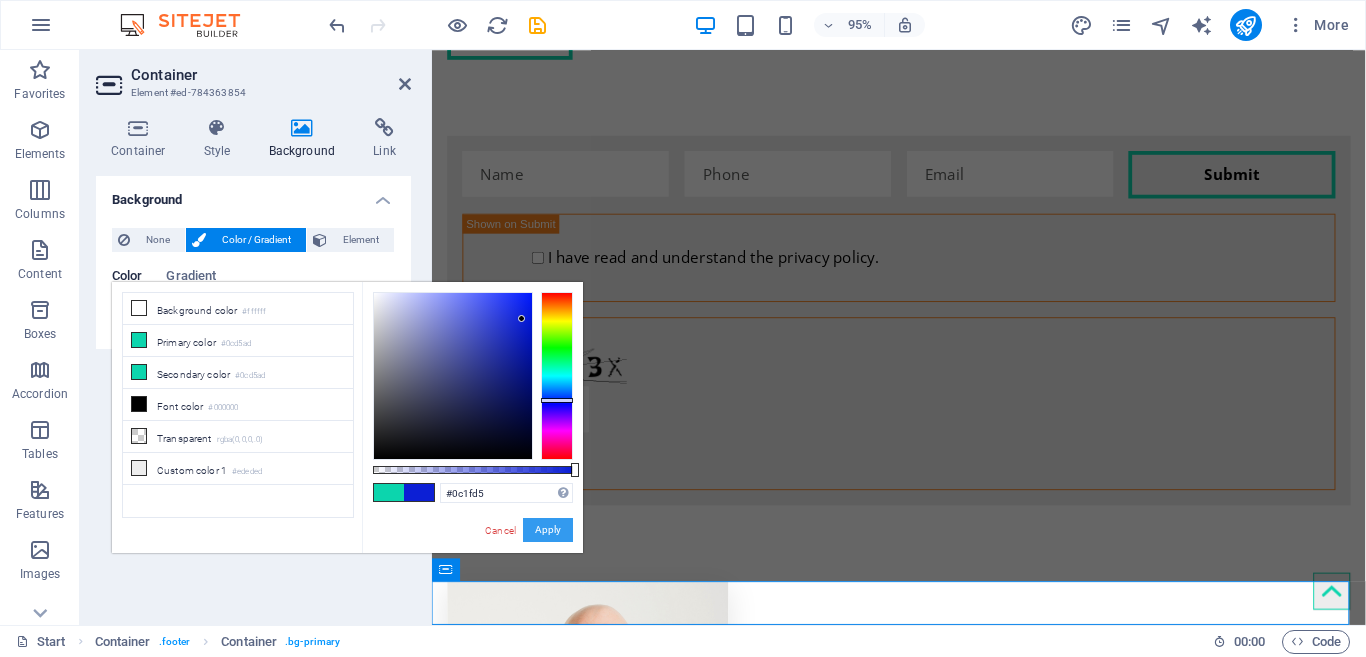 click on "Apply" at bounding box center (548, 530) 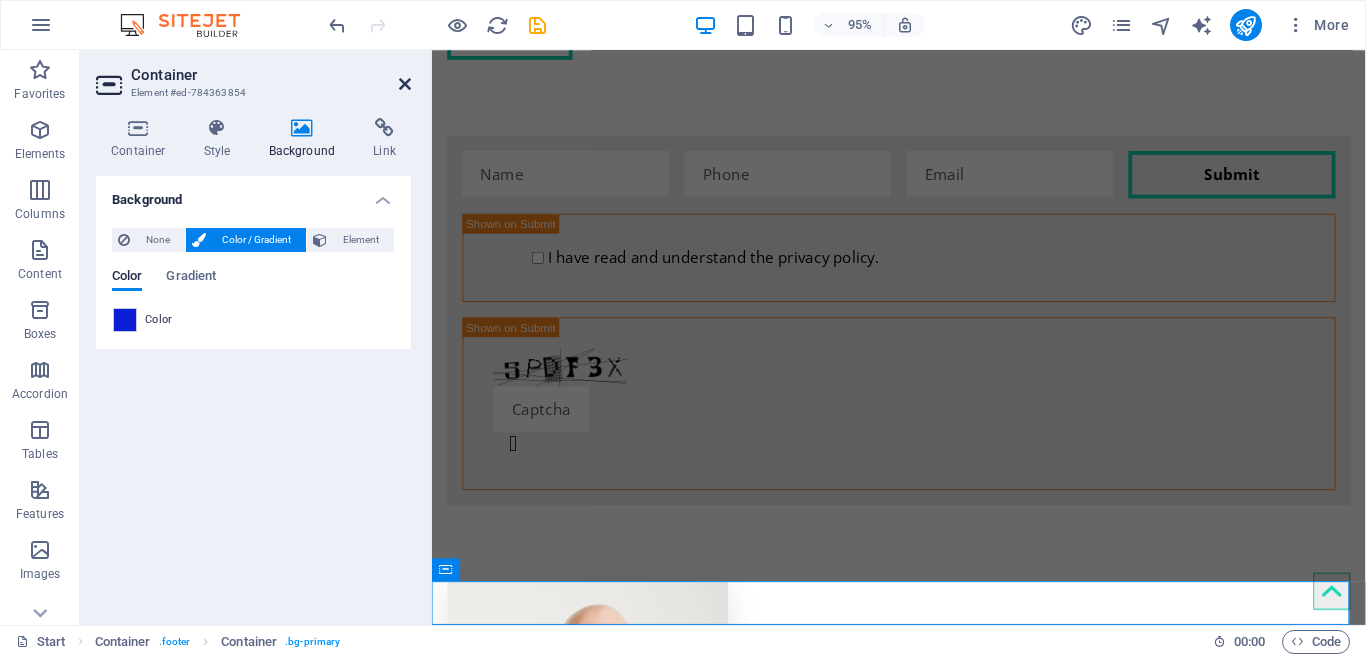 click at bounding box center (405, 84) 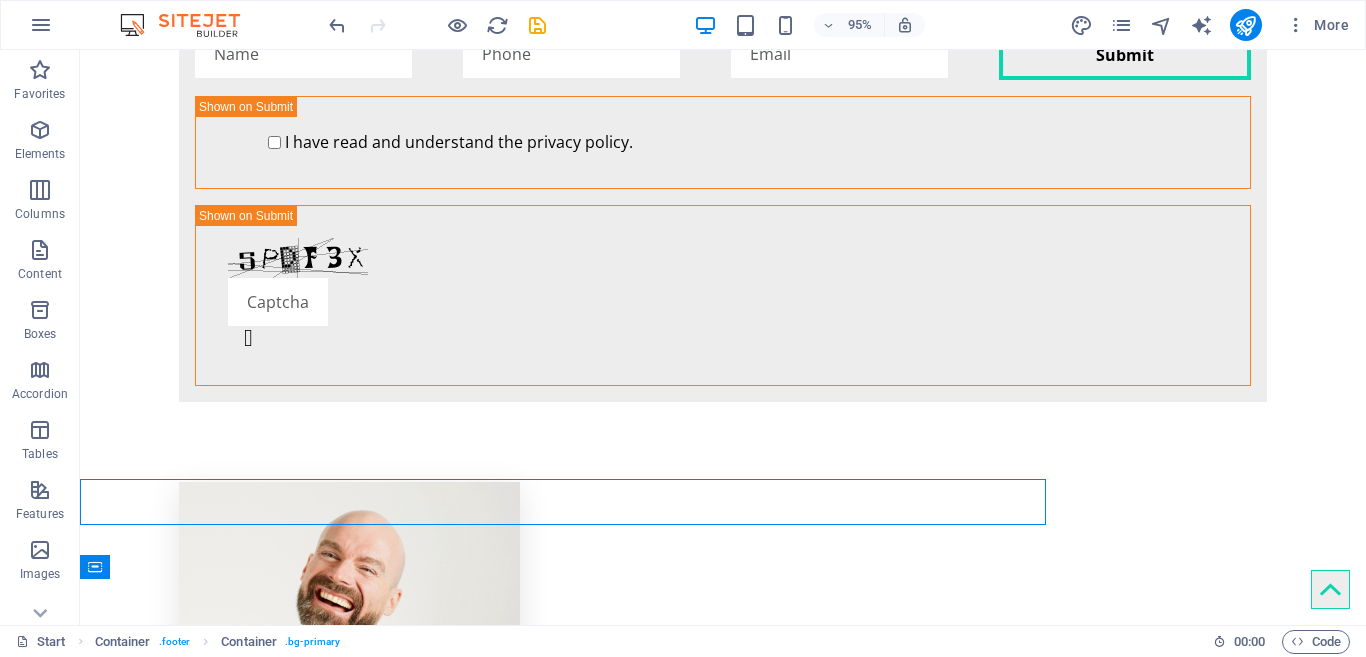 scroll, scrollTop: 4184, scrollLeft: 0, axis: vertical 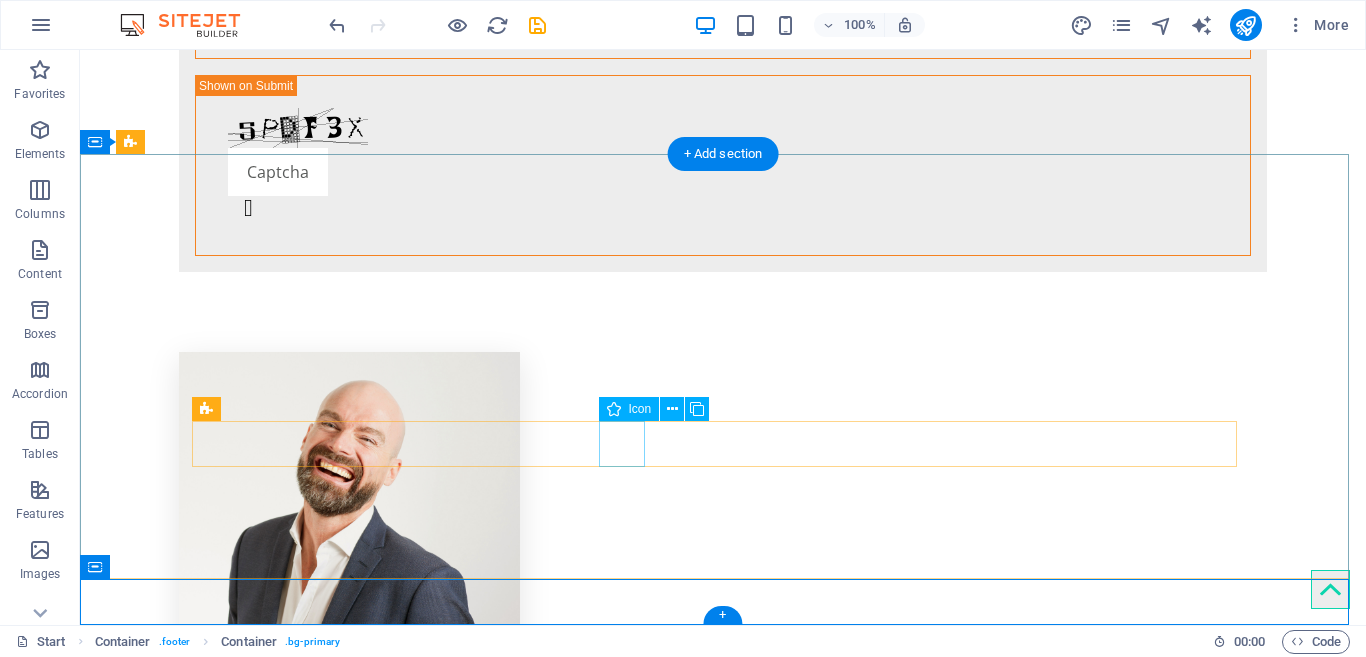 click at bounding box center [723, 5520] 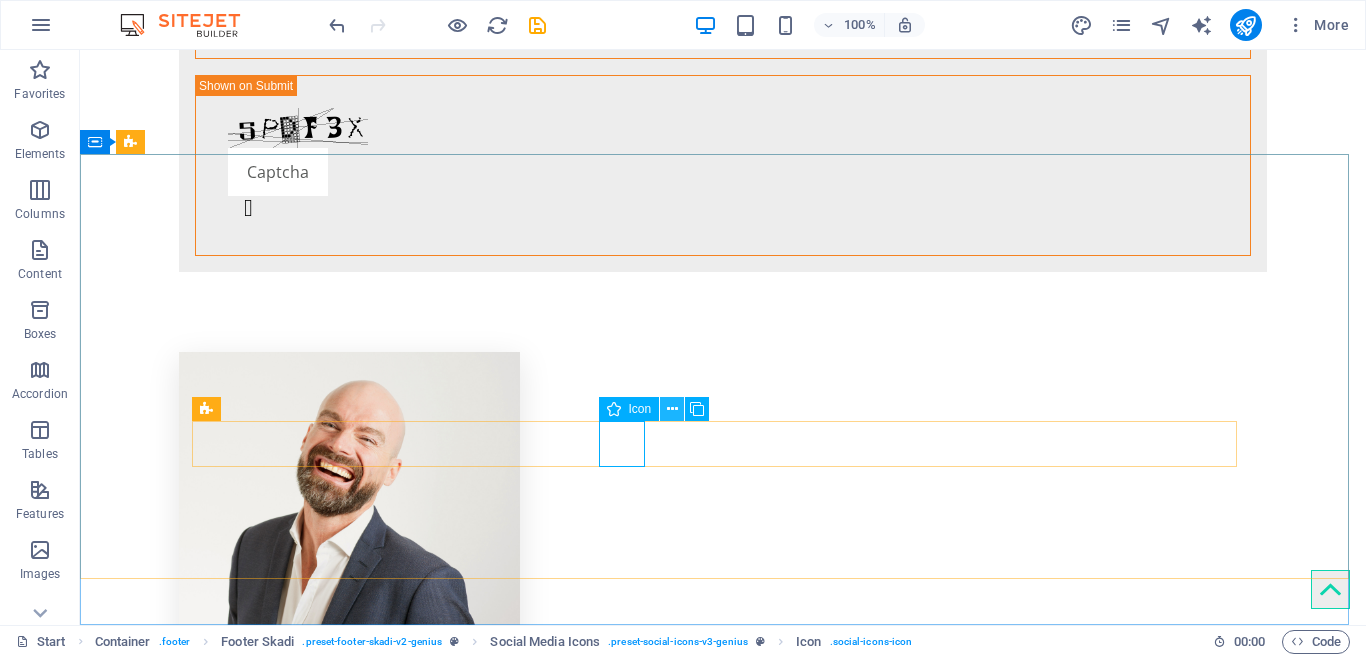 click at bounding box center [672, 409] 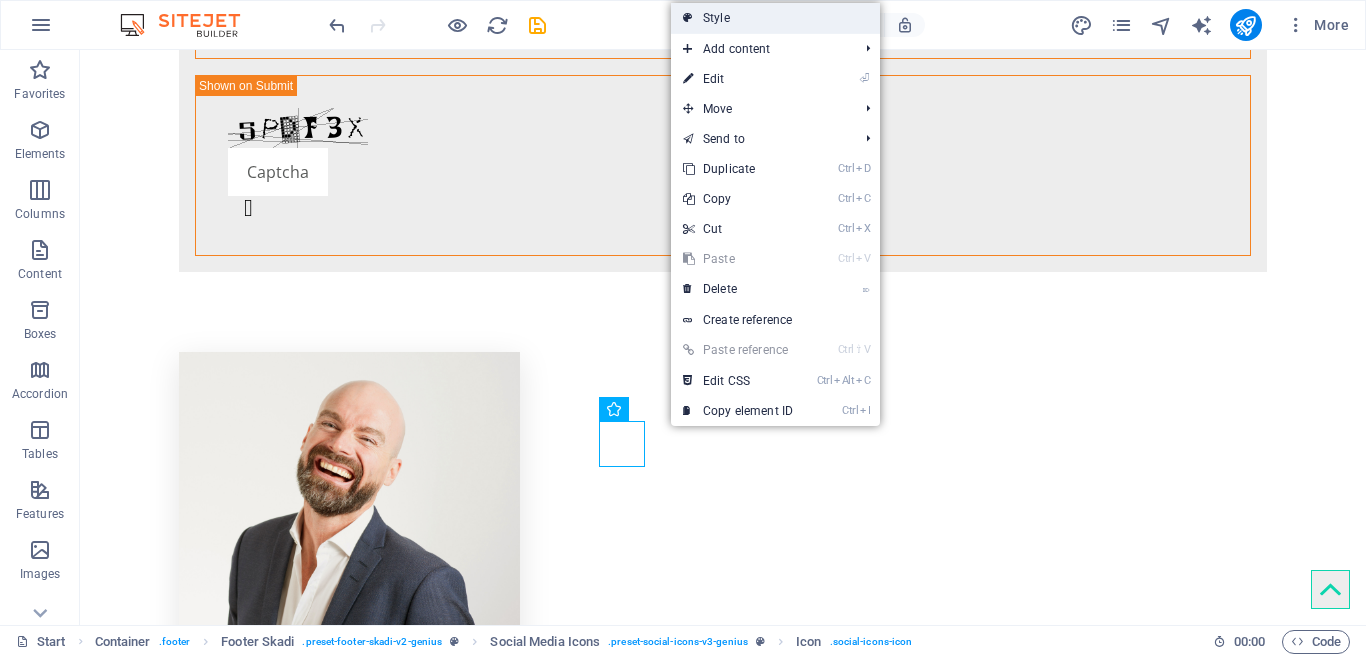 click on "Style" at bounding box center (775, 18) 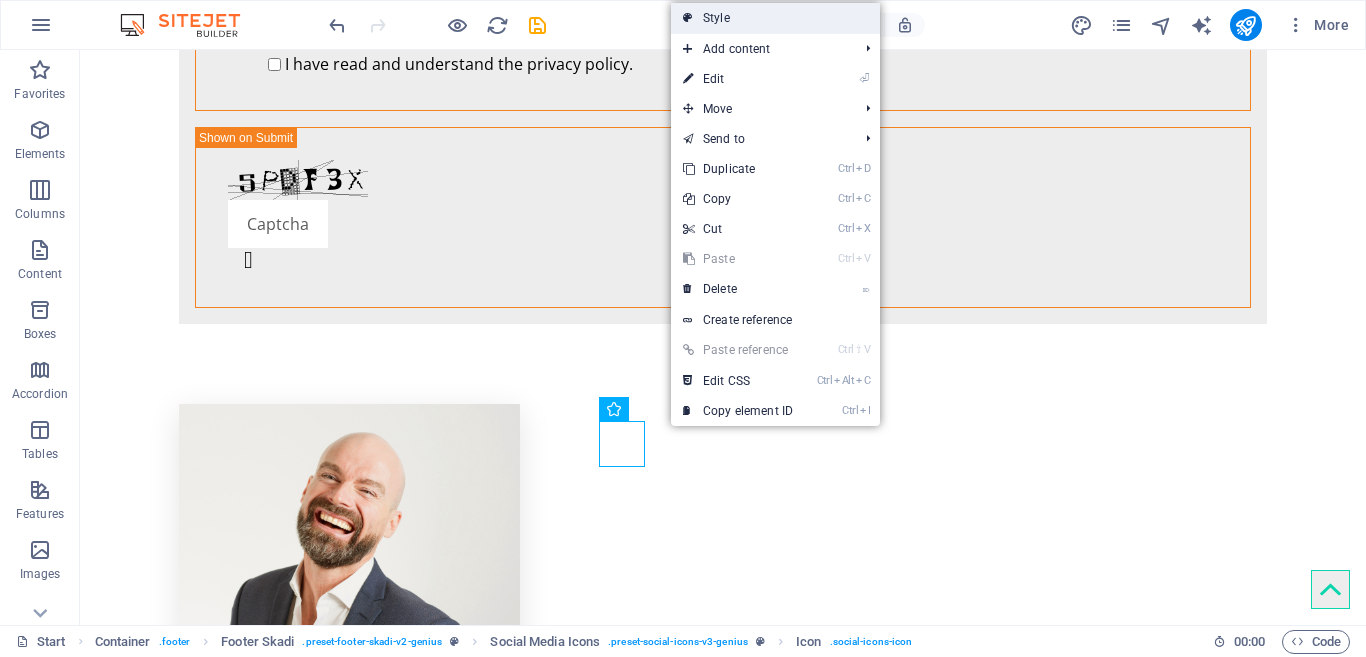 scroll, scrollTop: 4054, scrollLeft: 0, axis: vertical 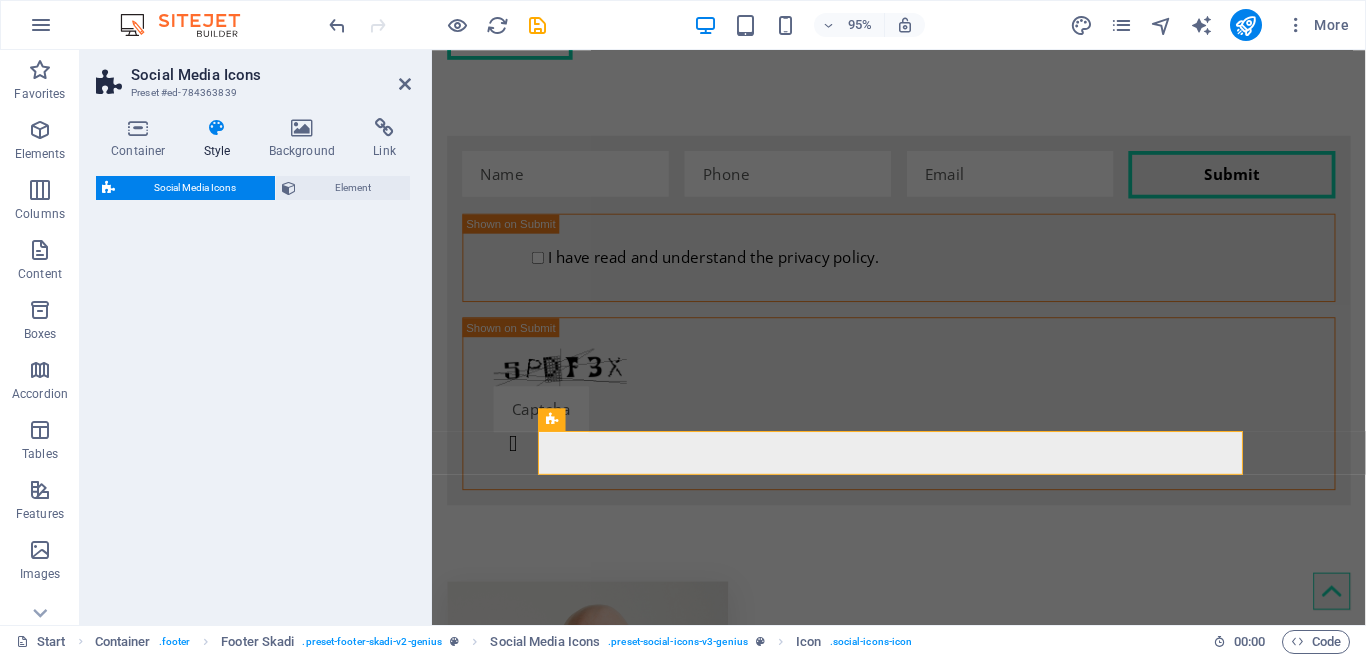 select on "rem" 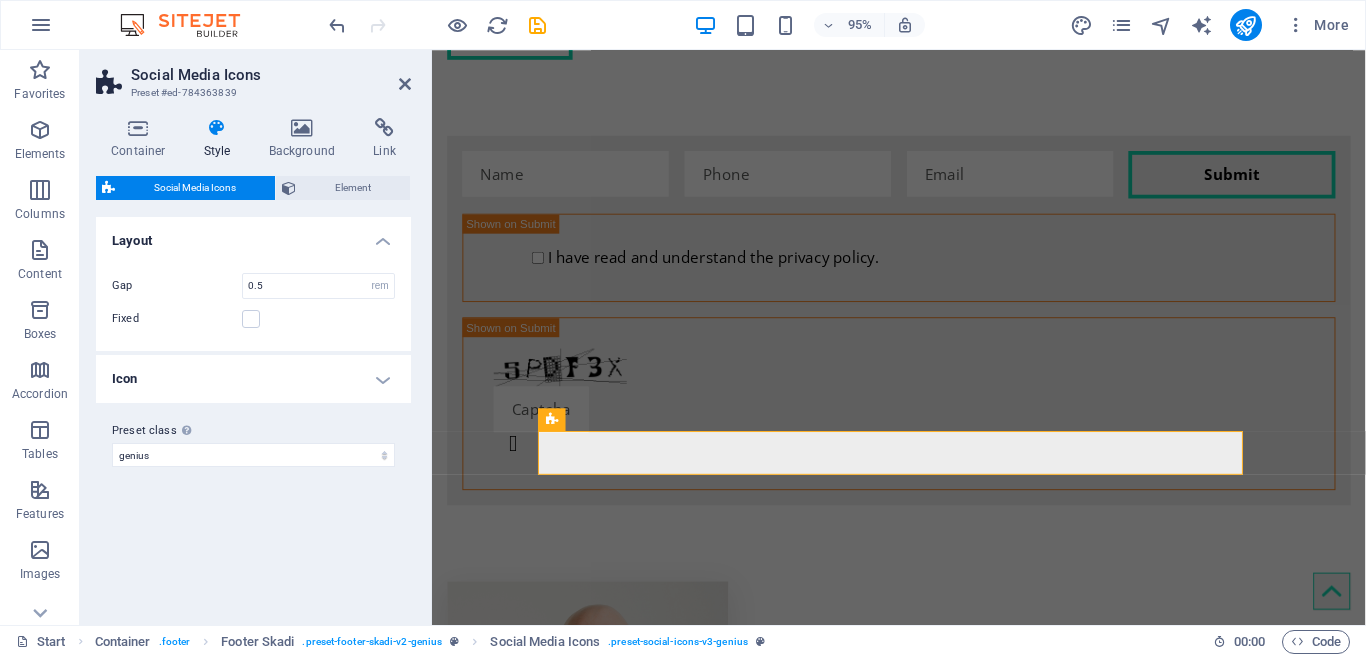 click on "Style" at bounding box center [221, 139] 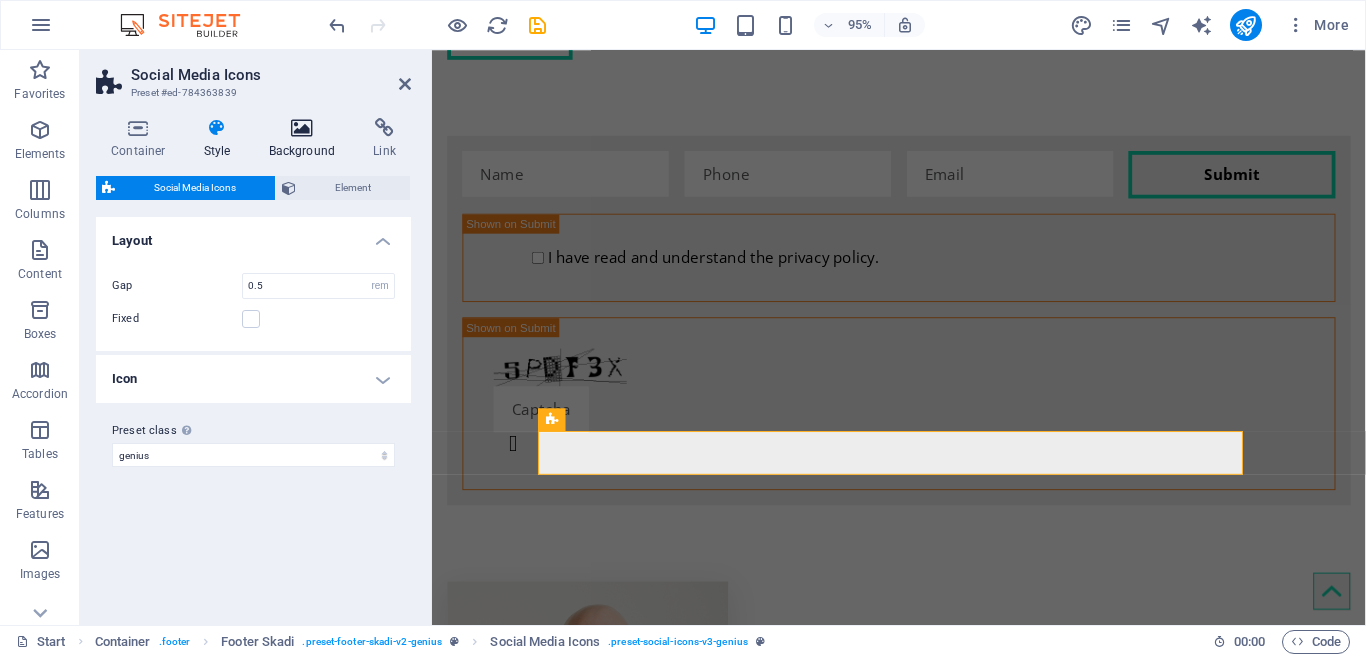 click at bounding box center [302, 128] 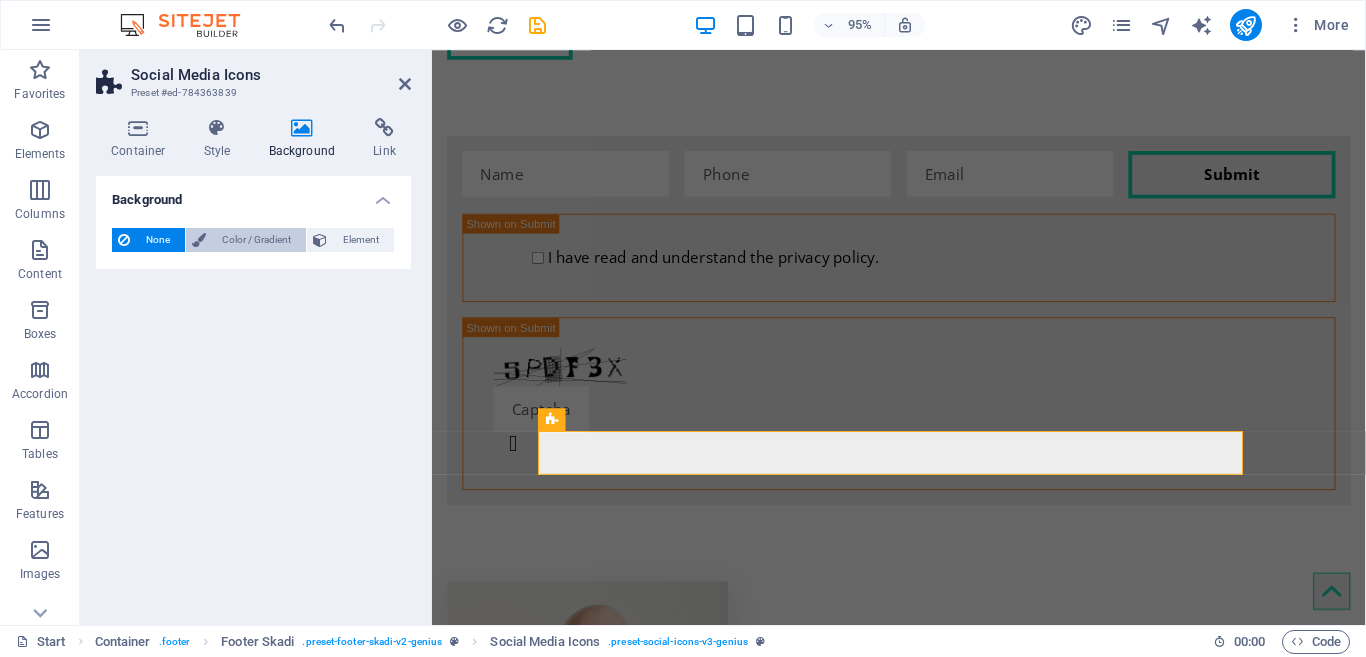 click on "Color / Gradient" at bounding box center [256, 240] 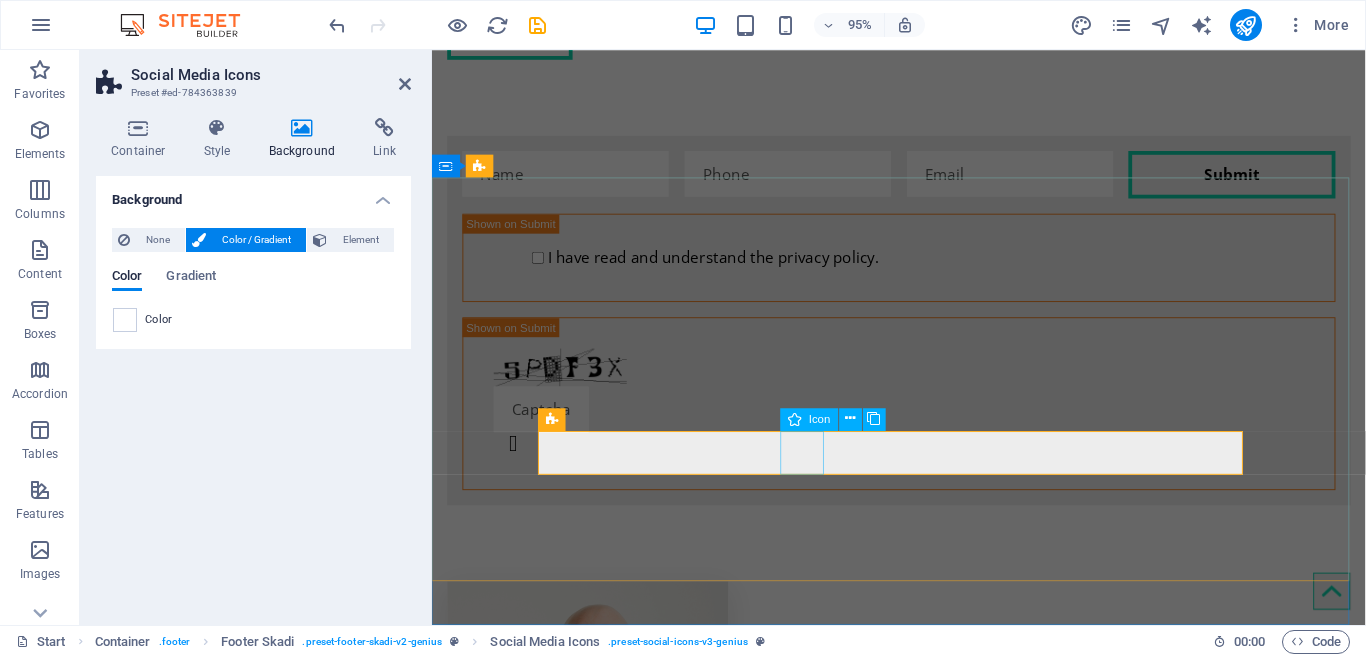 click at bounding box center [923, 5437] 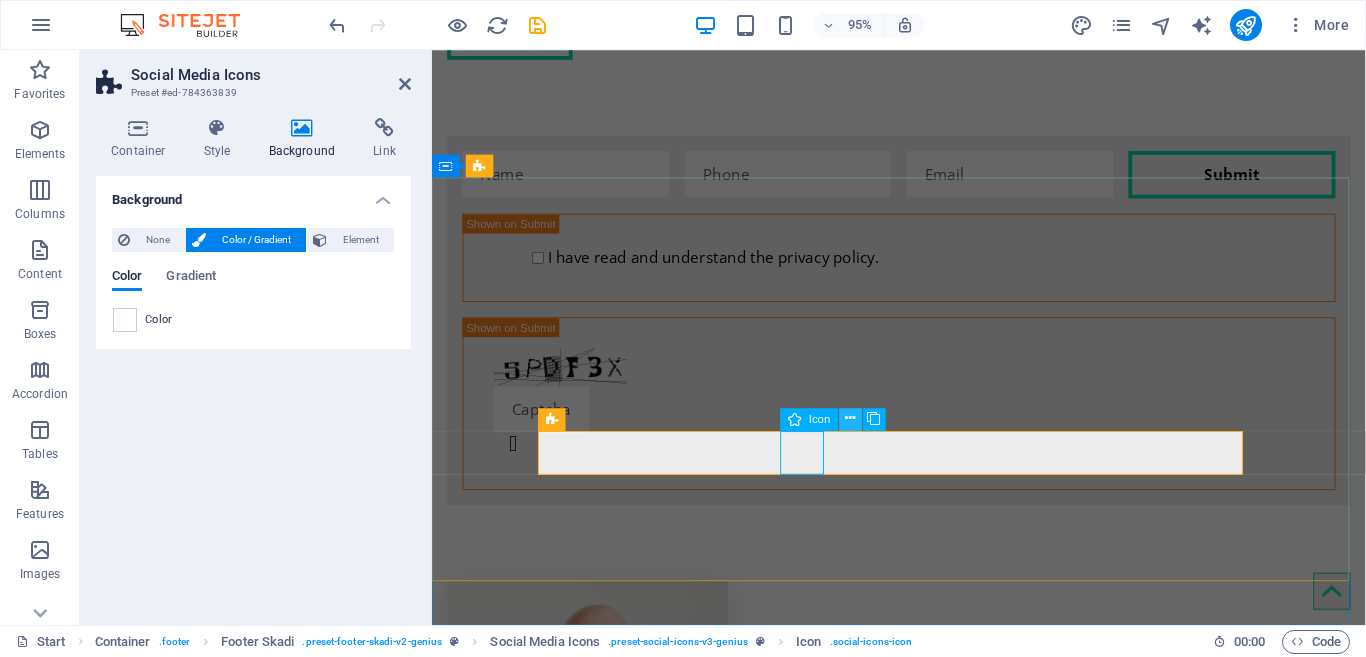 click at bounding box center (850, 419) 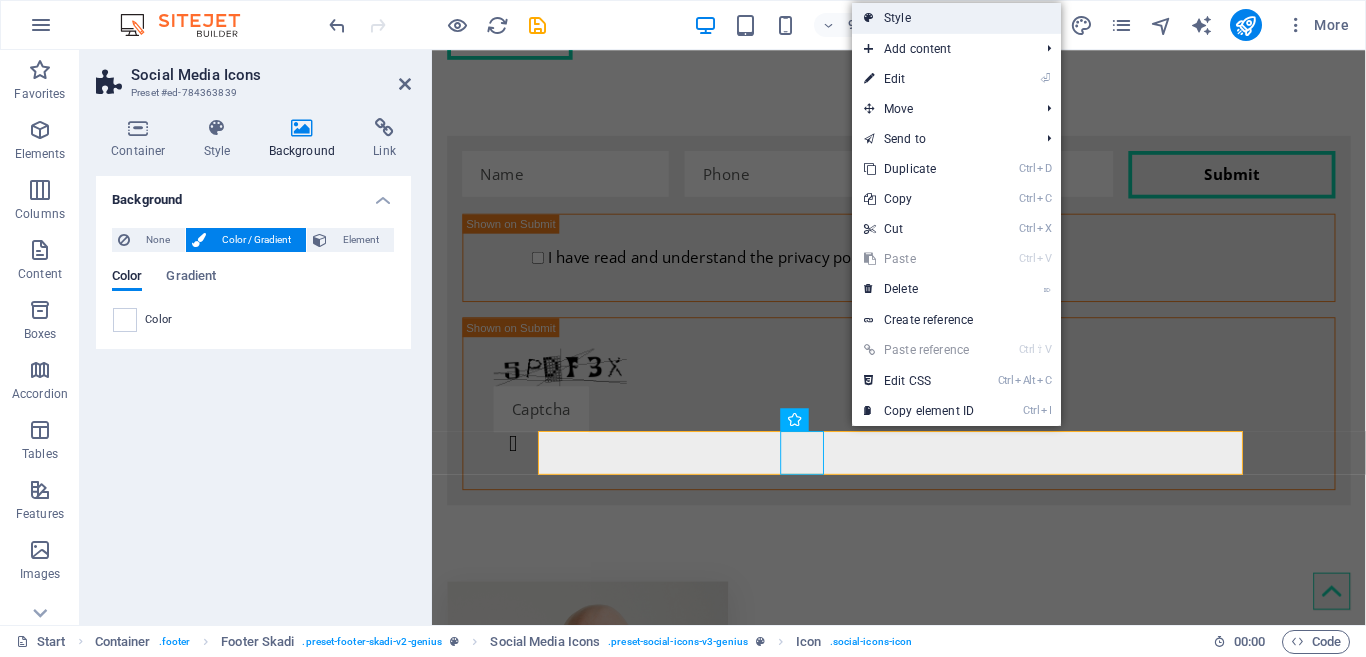 click on "Style" at bounding box center [956, 18] 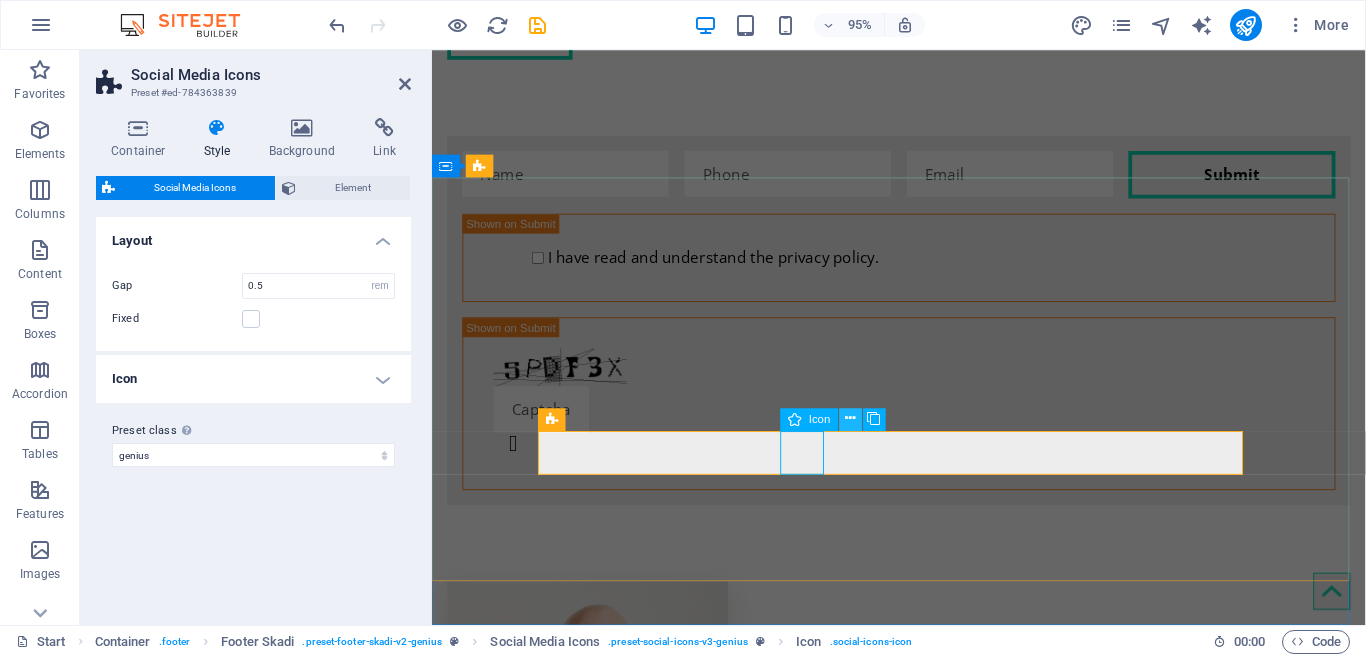 click at bounding box center [850, 419] 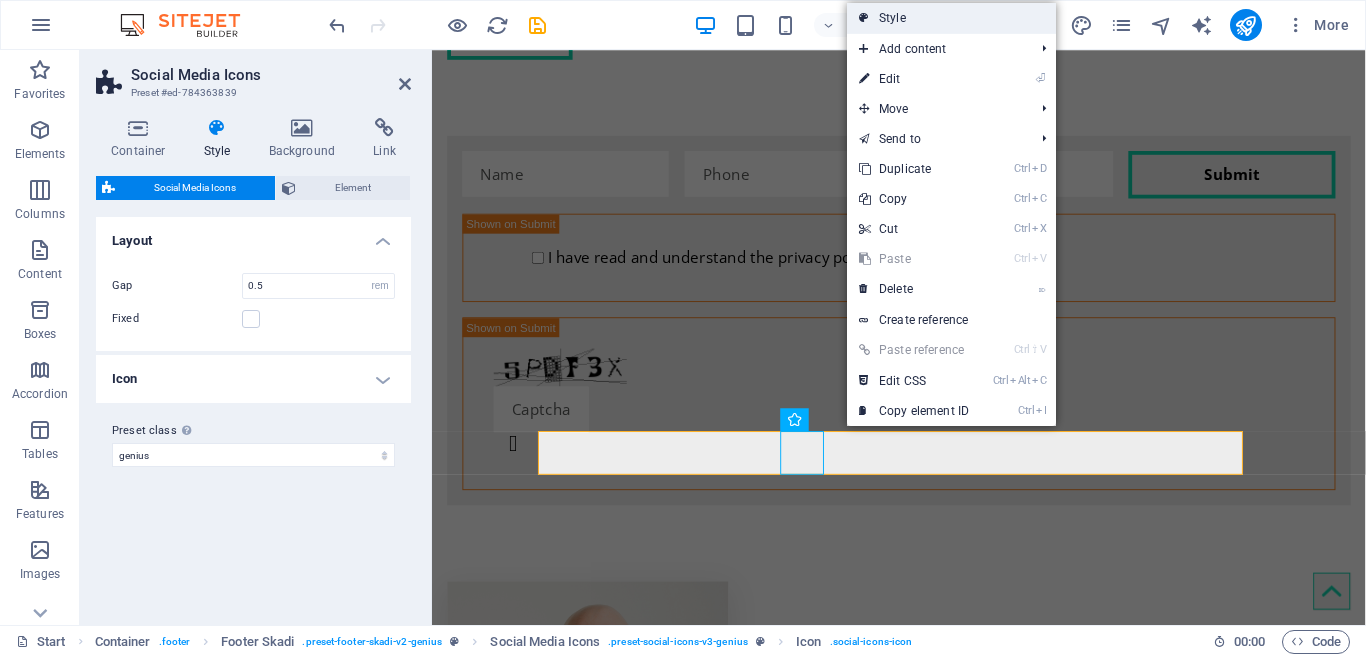 click on "Style" at bounding box center (951, 18) 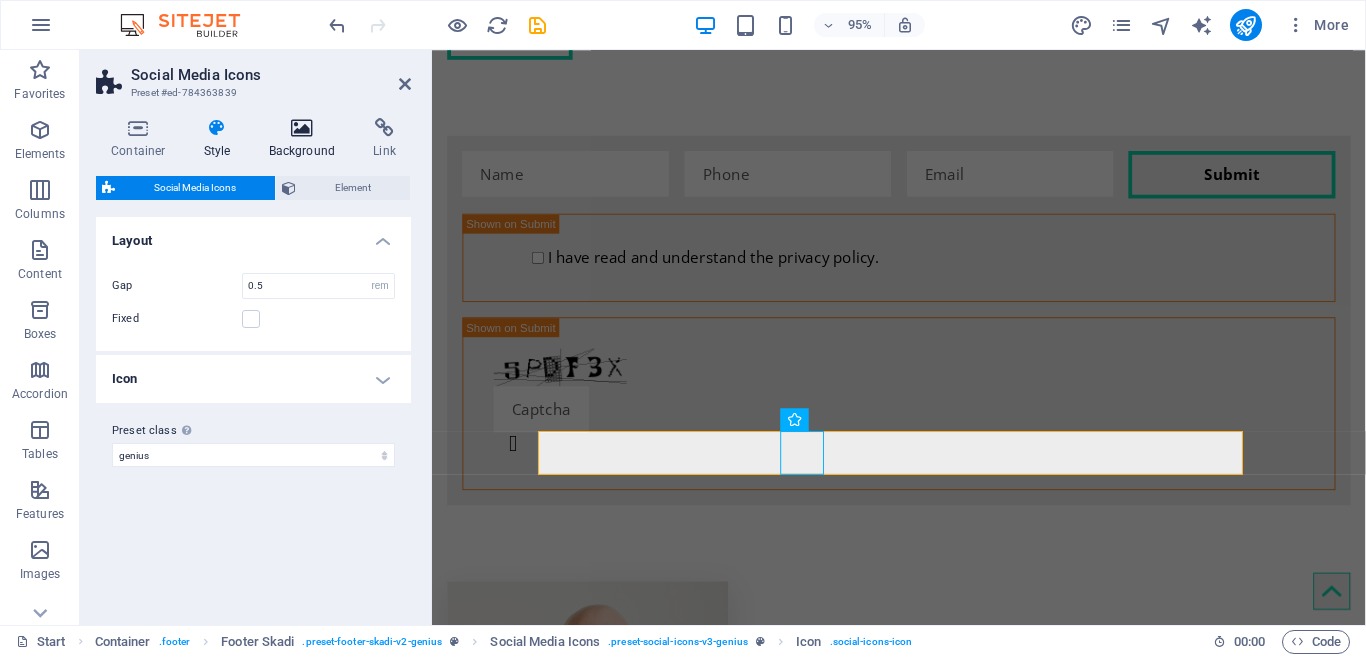 click at bounding box center [302, 128] 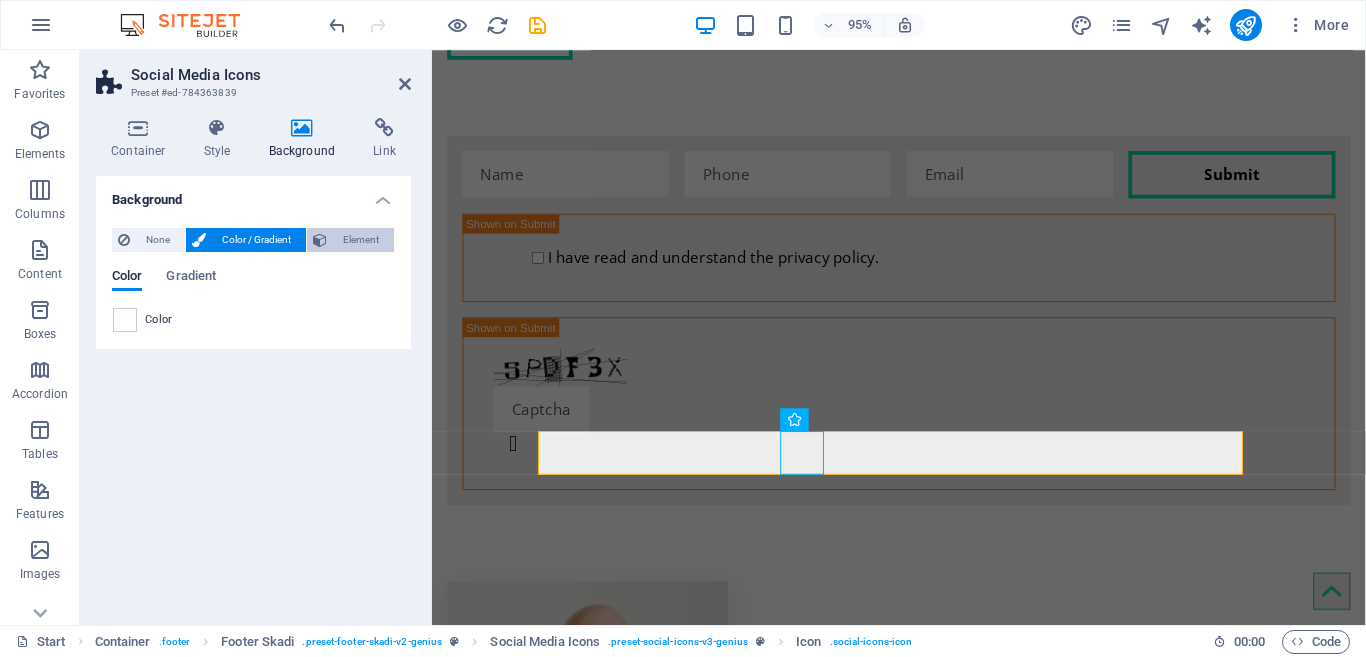 click on "Element" at bounding box center (360, 240) 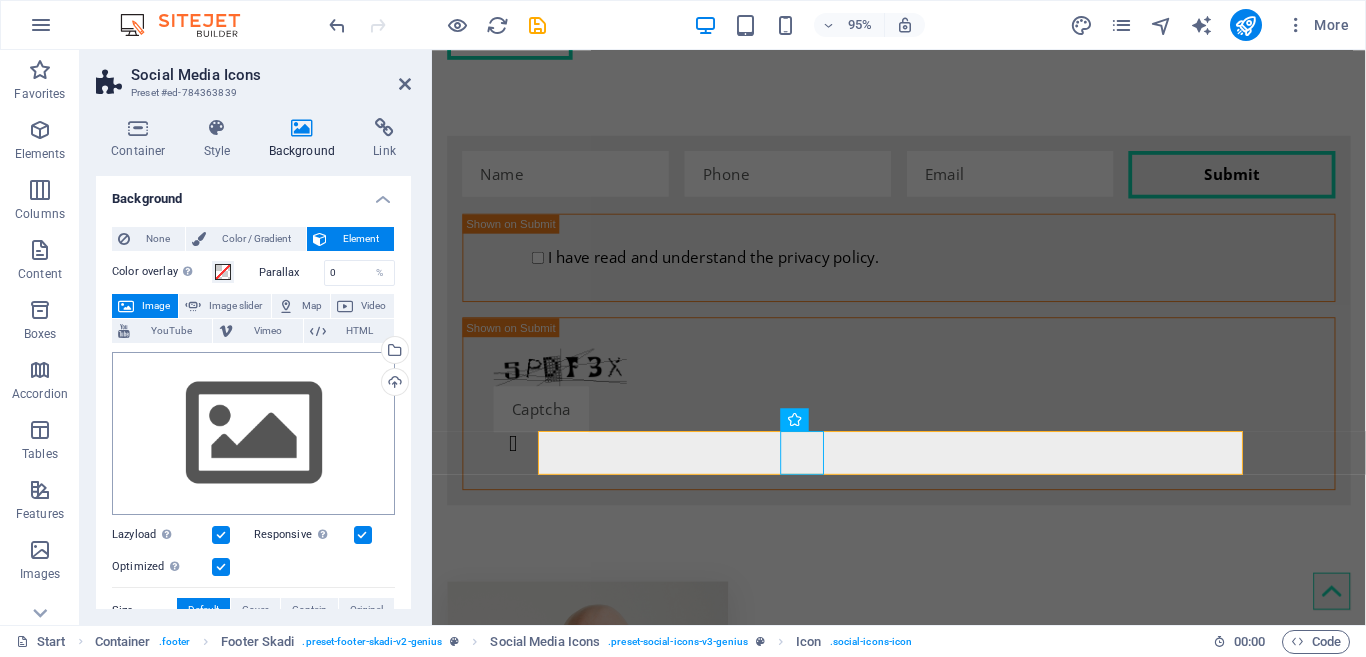 scroll, scrollTop: 0, scrollLeft: 0, axis: both 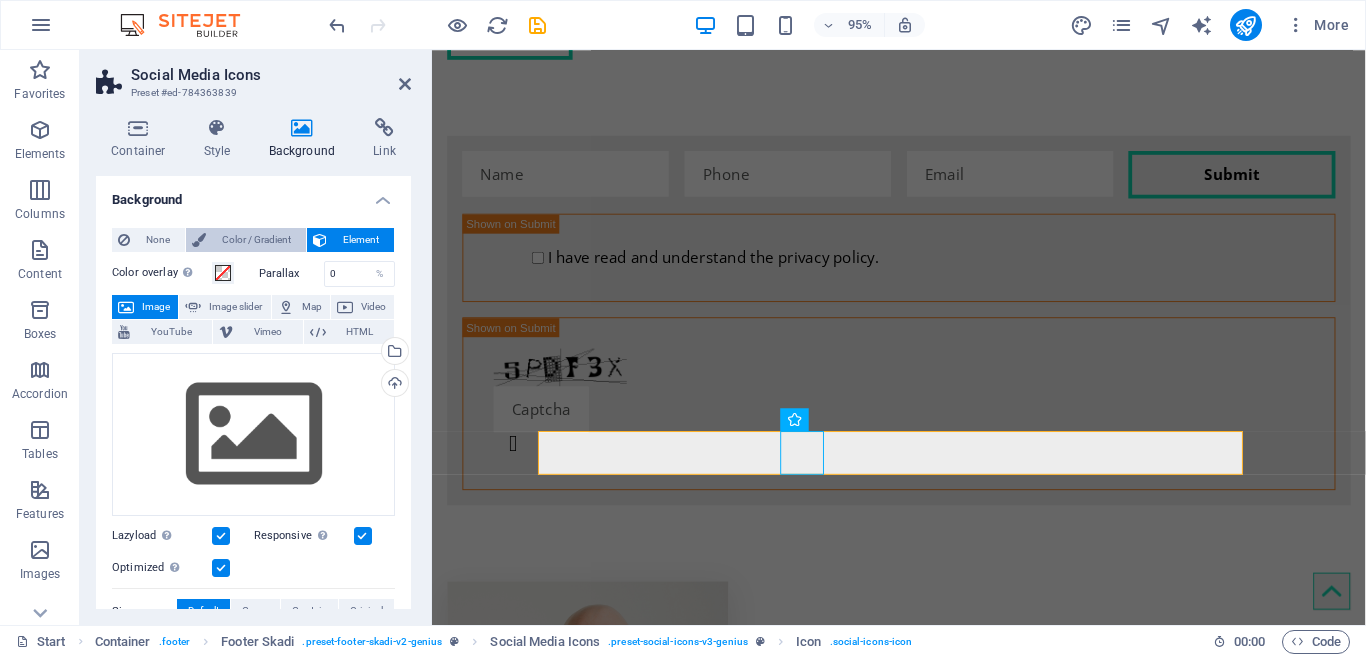 click on "Color / Gradient" at bounding box center [256, 240] 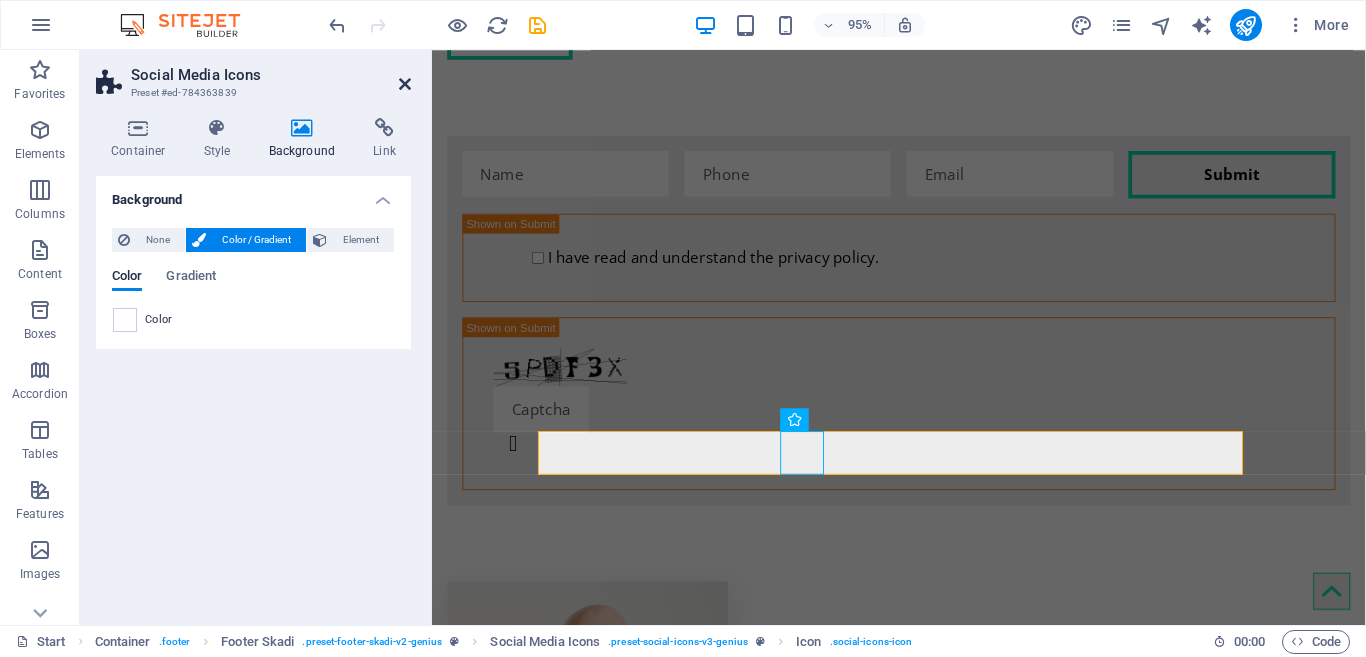 click at bounding box center (405, 84) 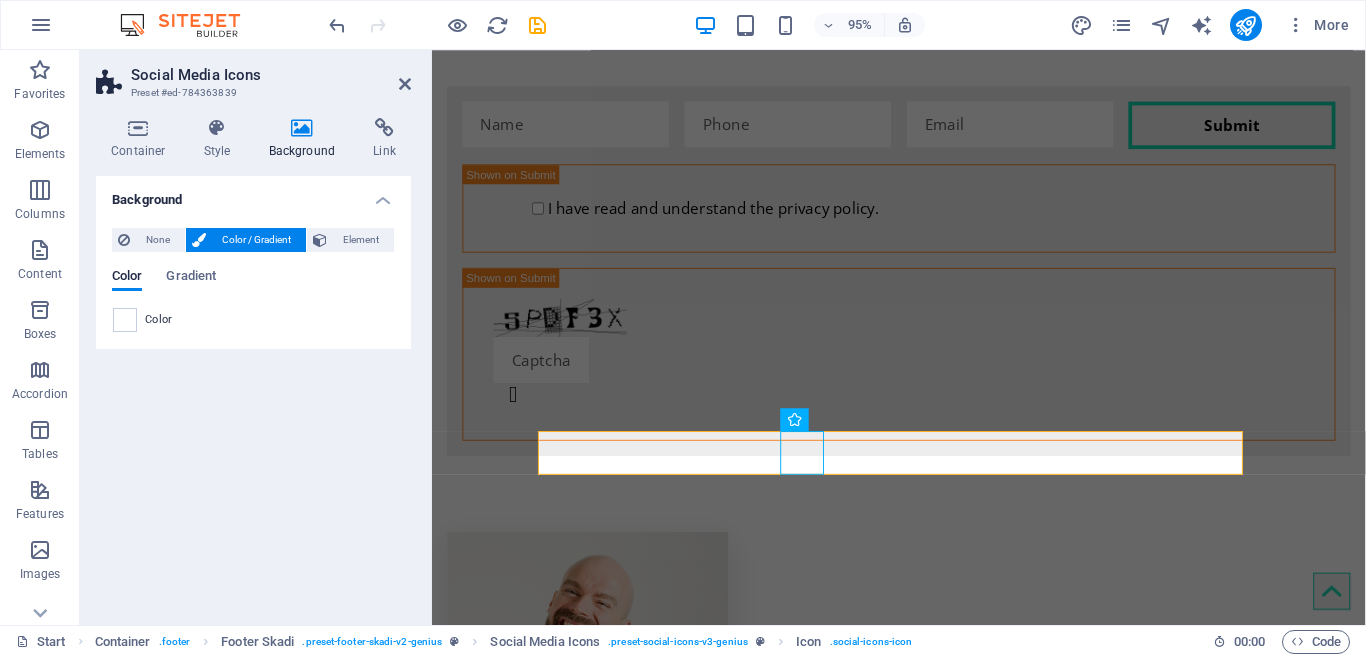 scroll, scrollTop: 4125, scrollLeft: 0, axis: vertical 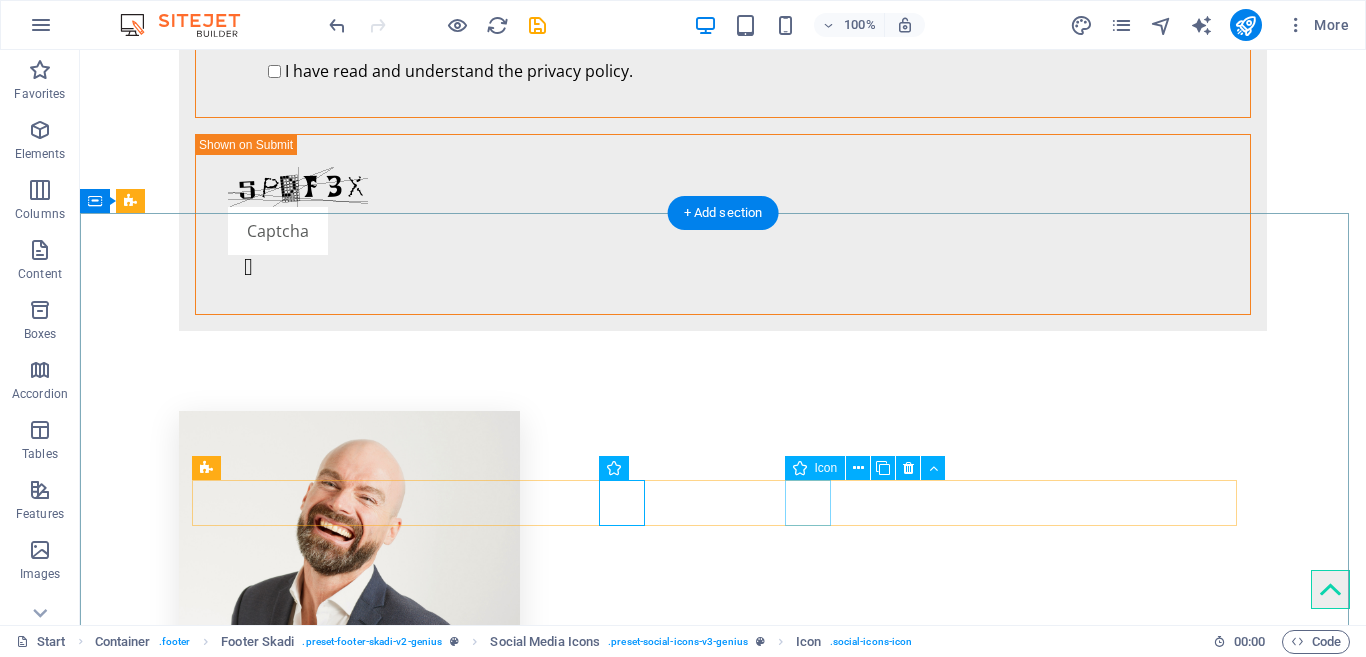 click at bounding box center (723, 5741) 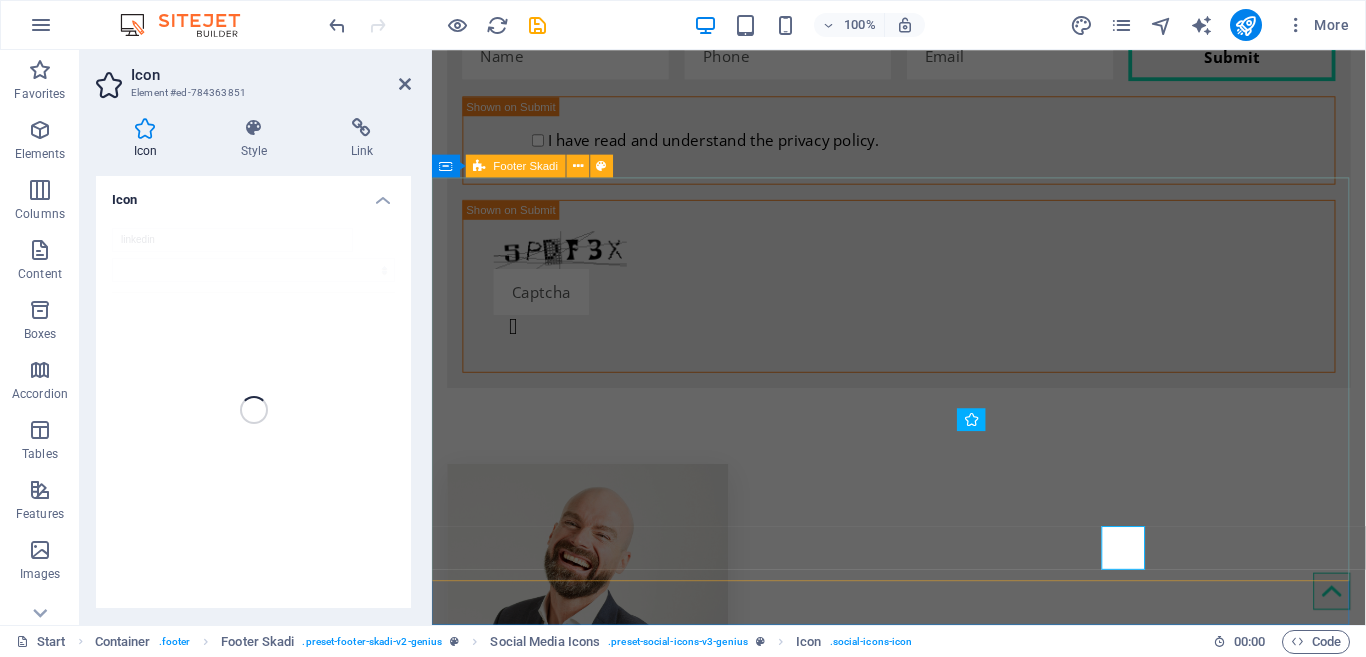 scroll, scrollTop: 4054, scrollLeft: 0, axis: vertical 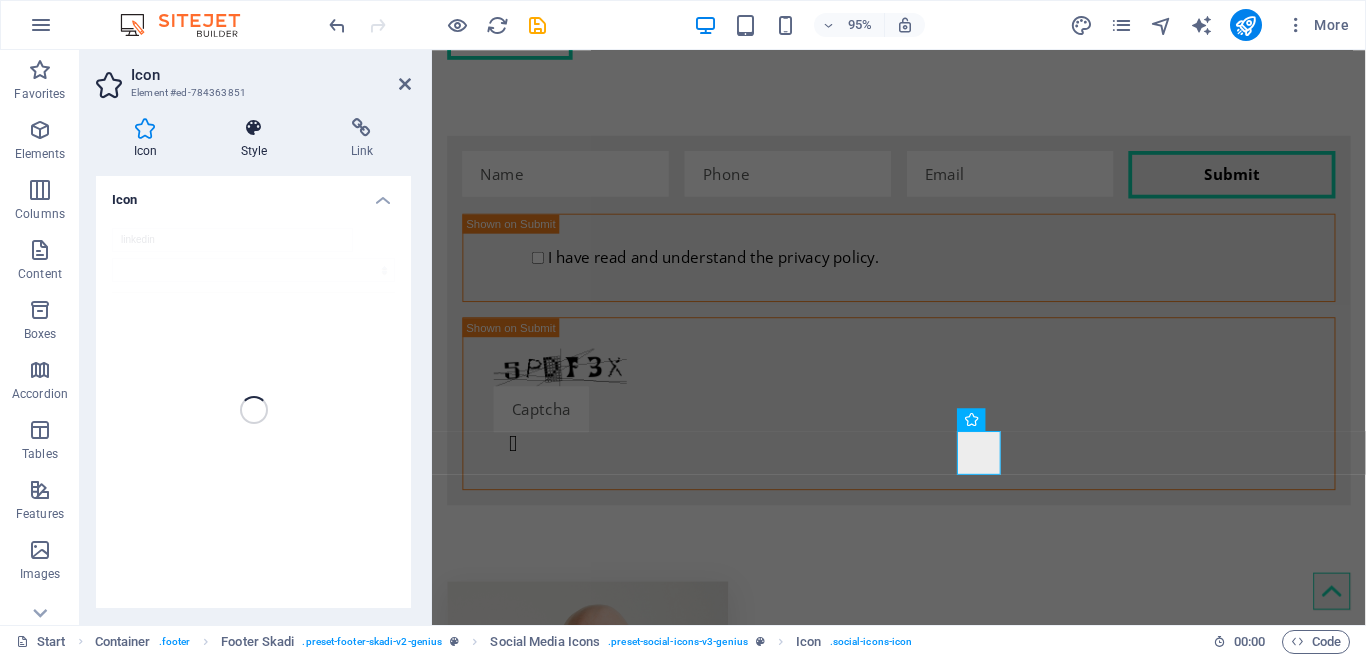 click on "Style" at bounding box center (258, 139) 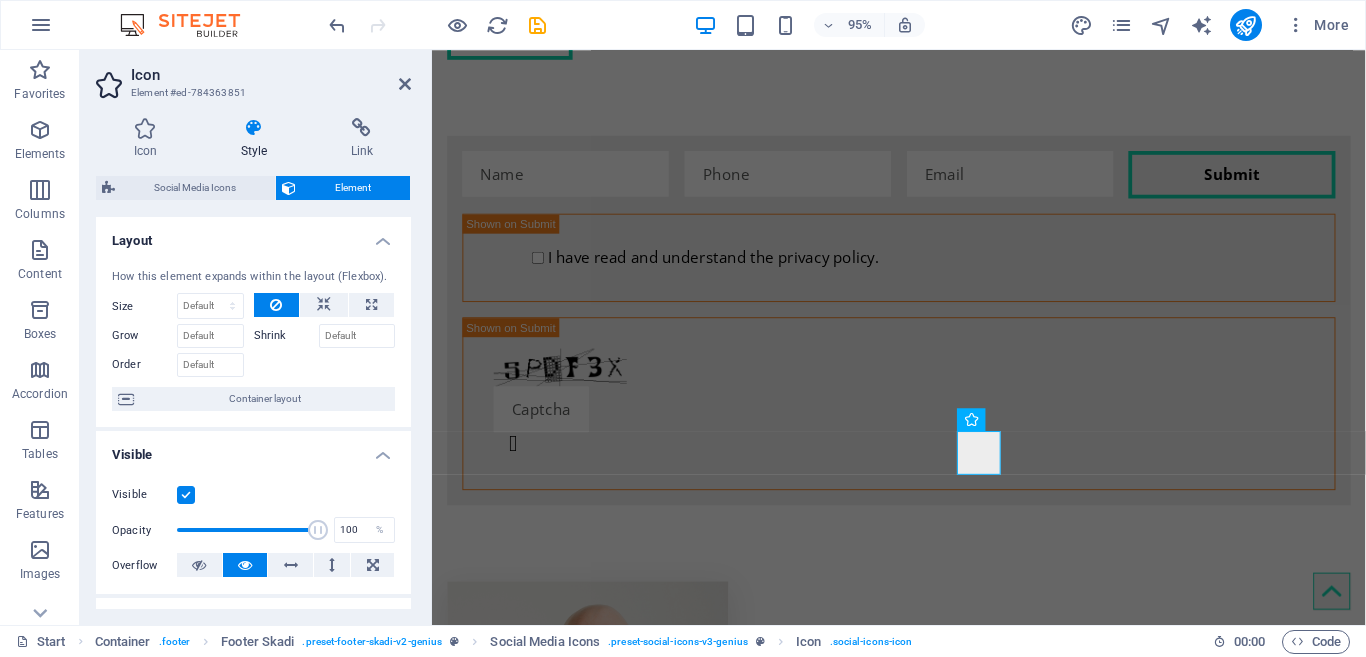 click at bounding box center (254, 128) 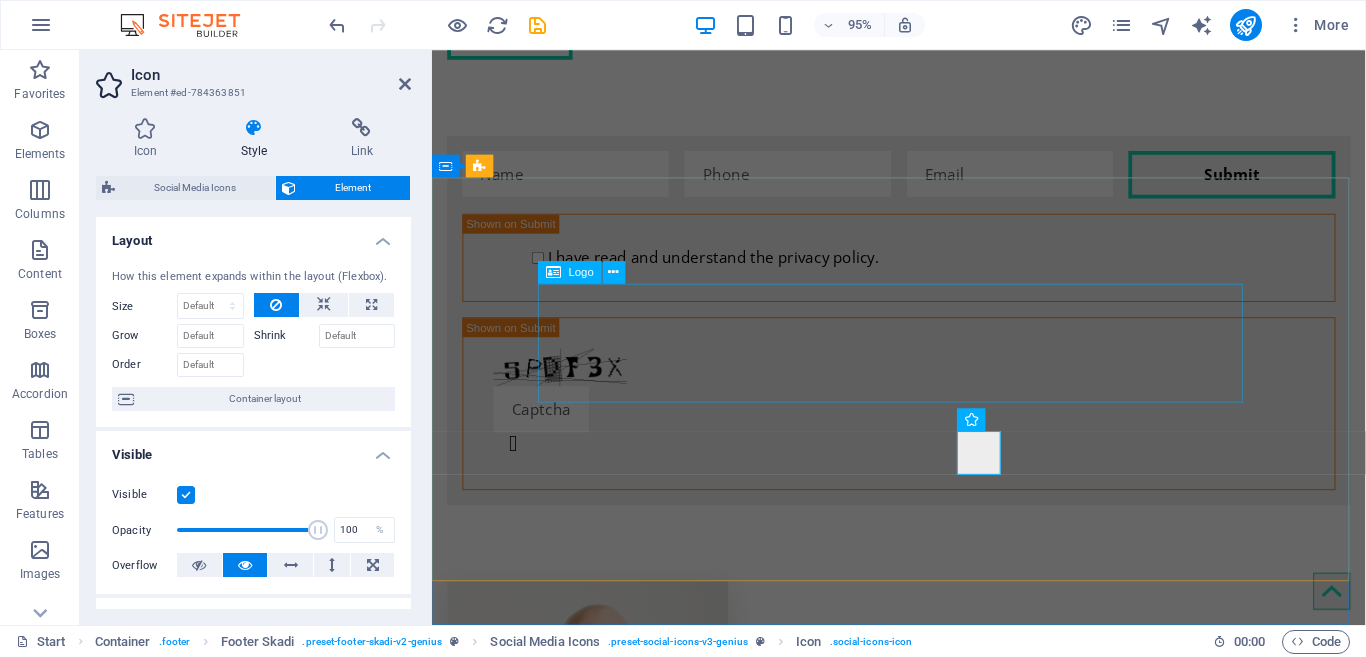 click at bounding box center [923, 5321] 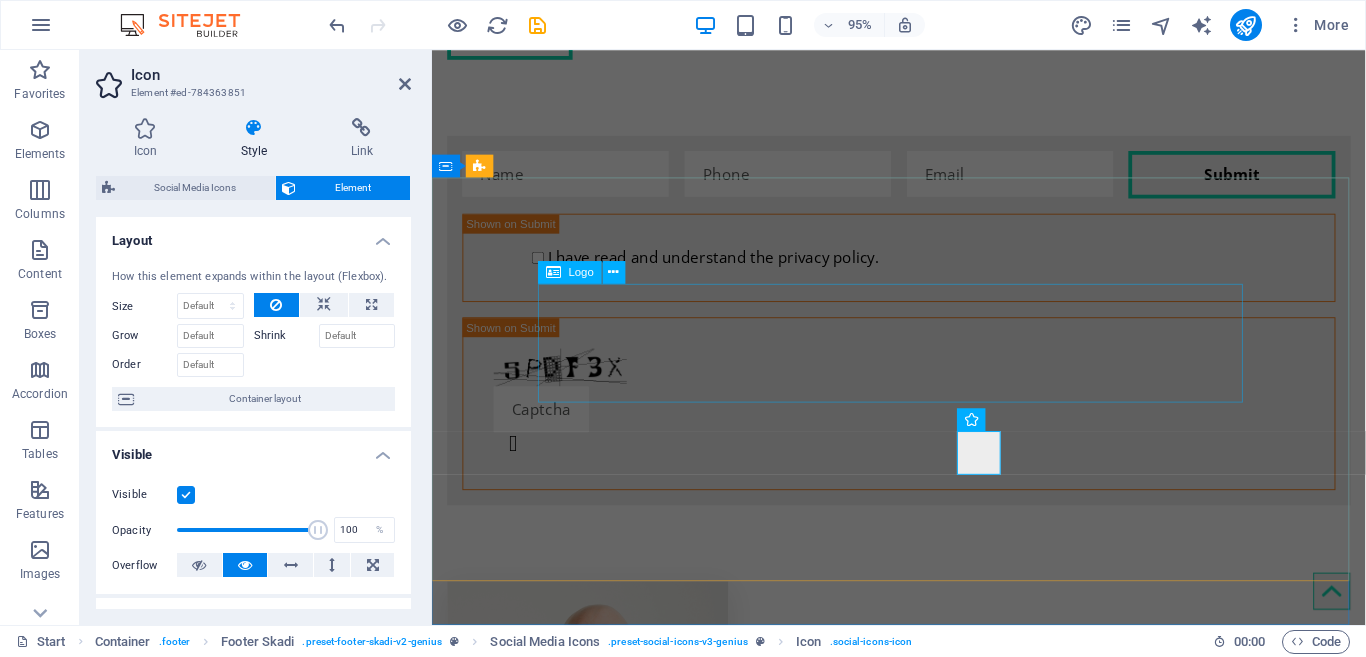 click at bounding box center (923, 5321) 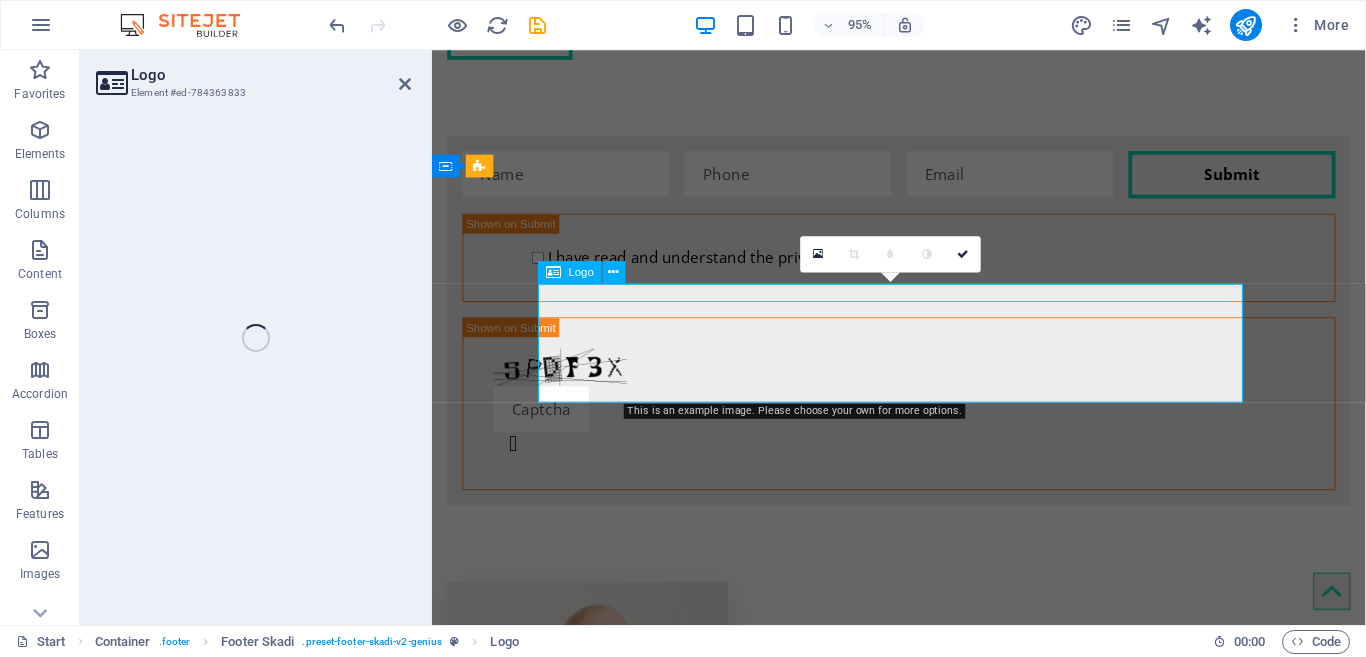 select on "px" 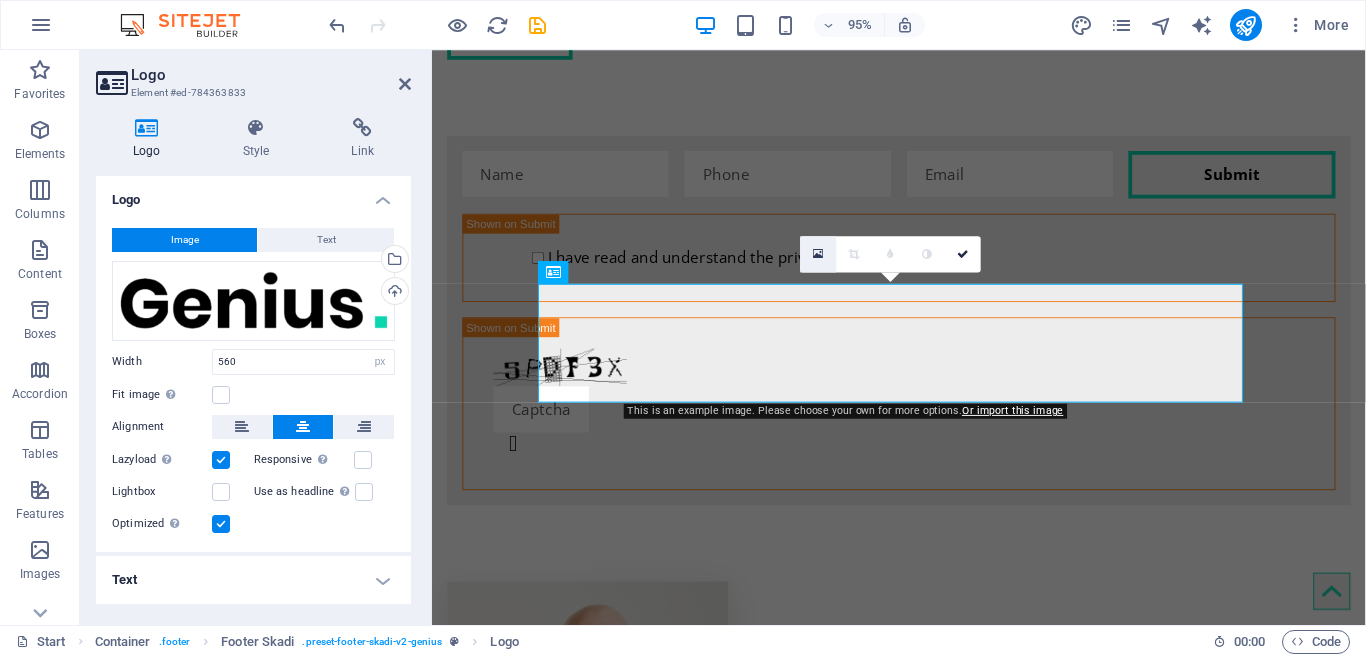 click at bounding box center [818, 254] 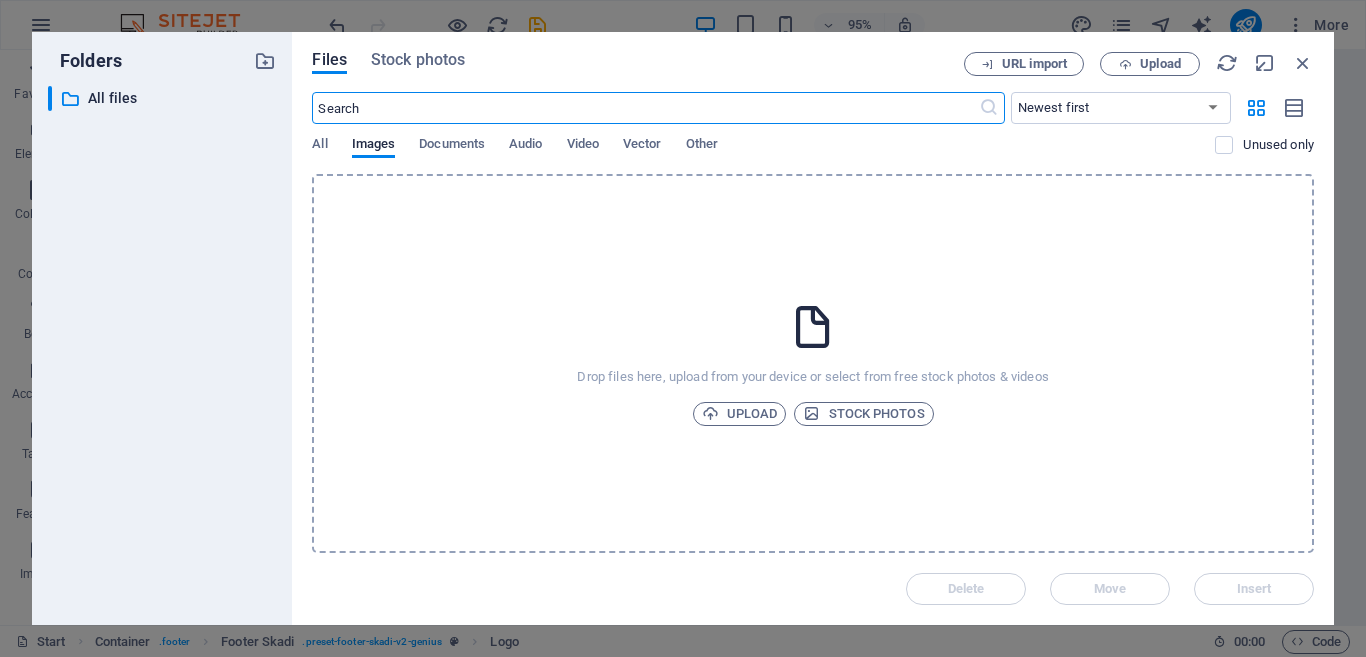 scroll, scrollTop: 3407, scrollLeft: 0, axis: vertical 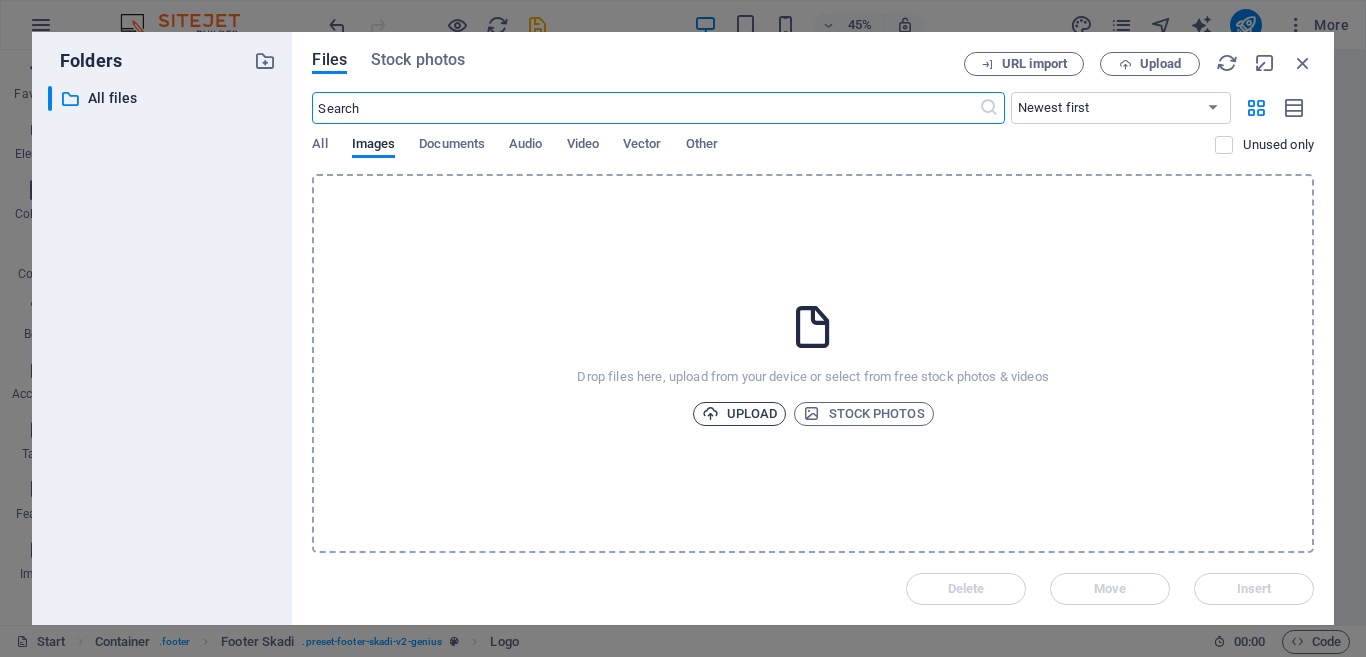 click on "Upload" at bounding box center (740, 414) 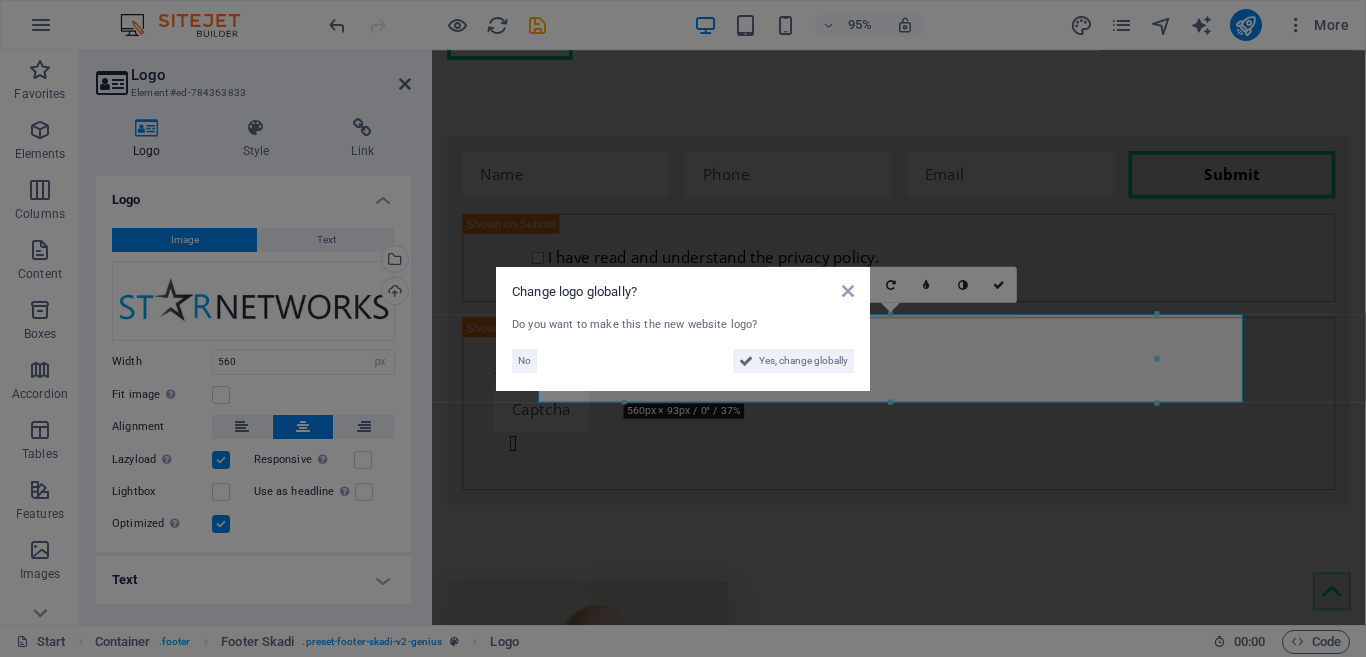 scroll, scrollTop: 4022, scrollLeft: 0, axis: vertical 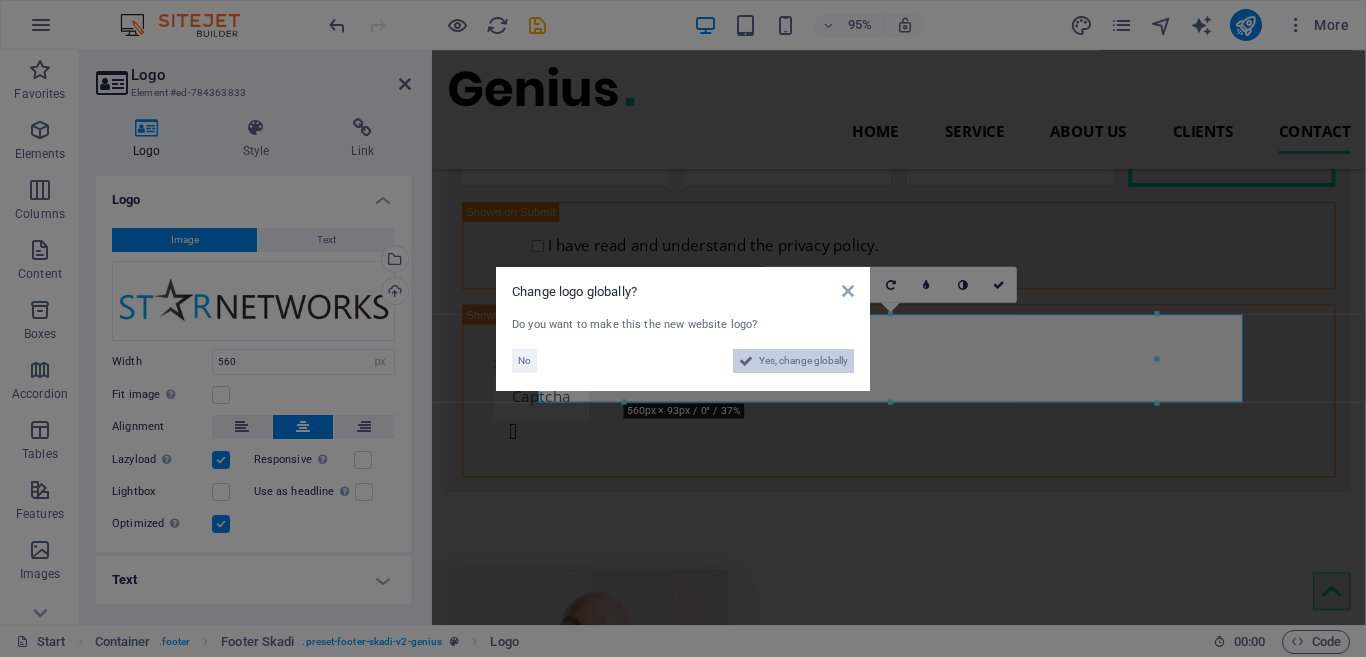 click on "Yes, change globally" at bounding box center (803, 361) 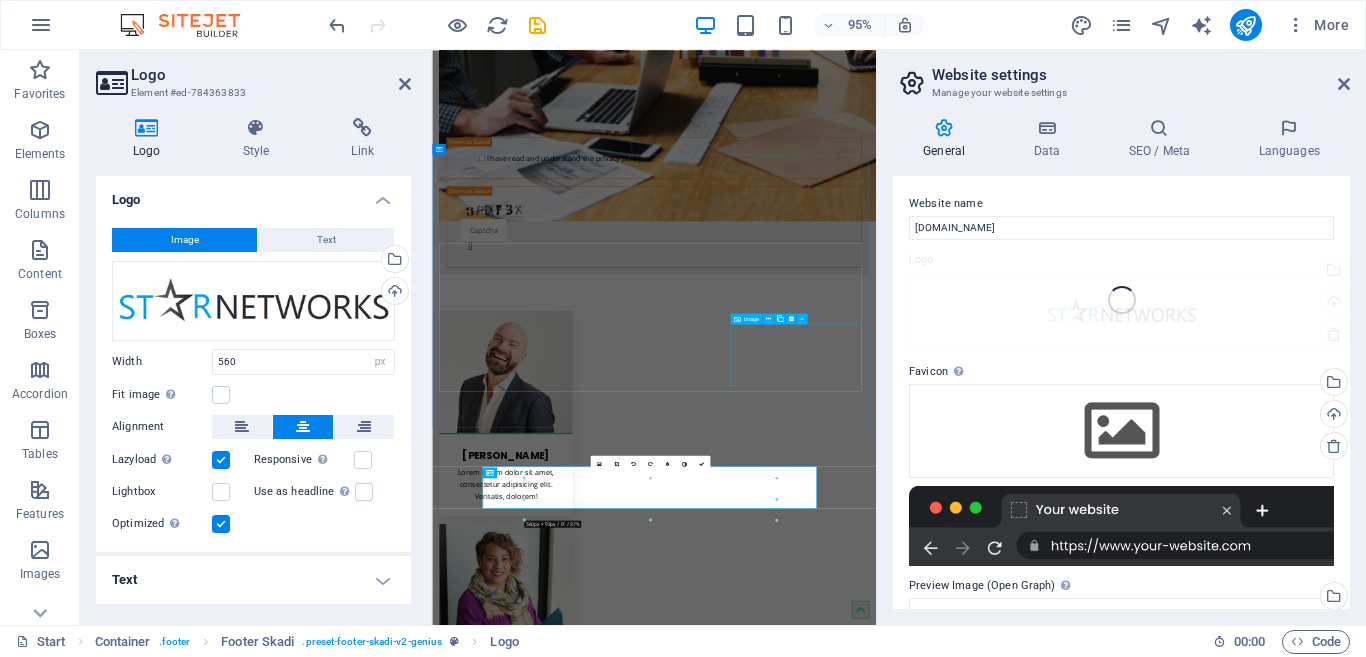 scroll, scrollTop: 3375, scrollLeft: 0, axis: vertical 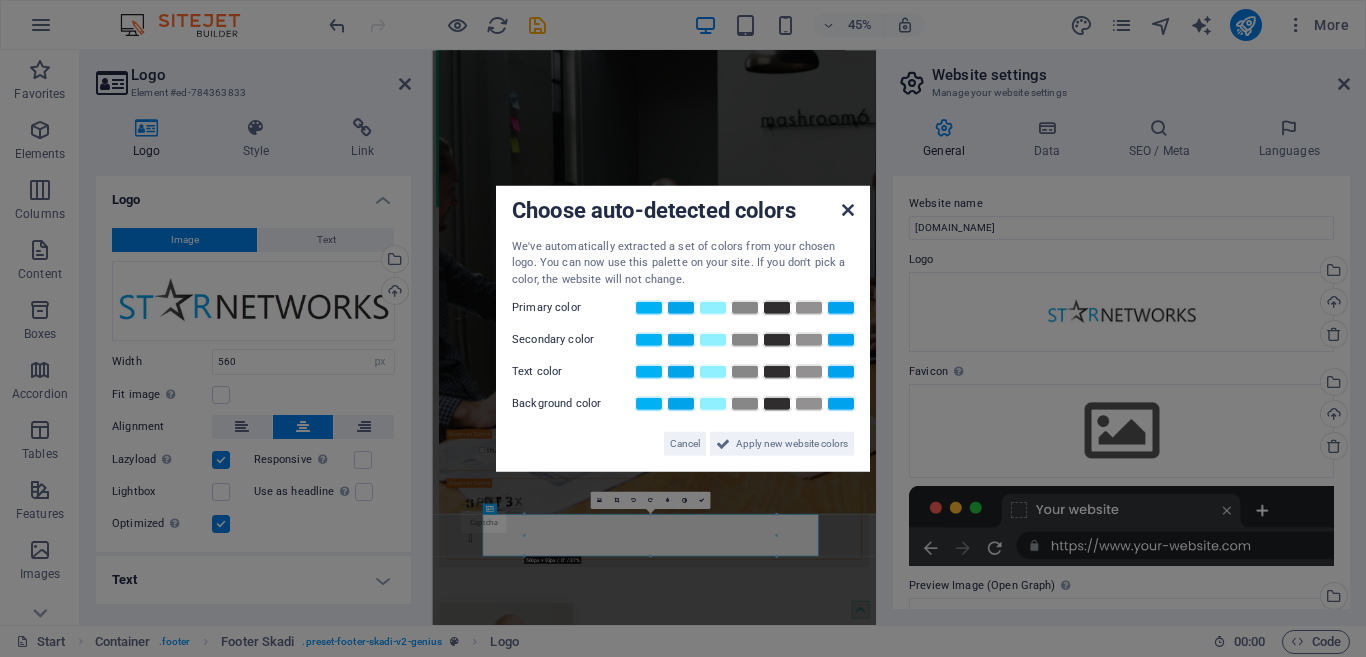 click at bounding box center (848, 209) 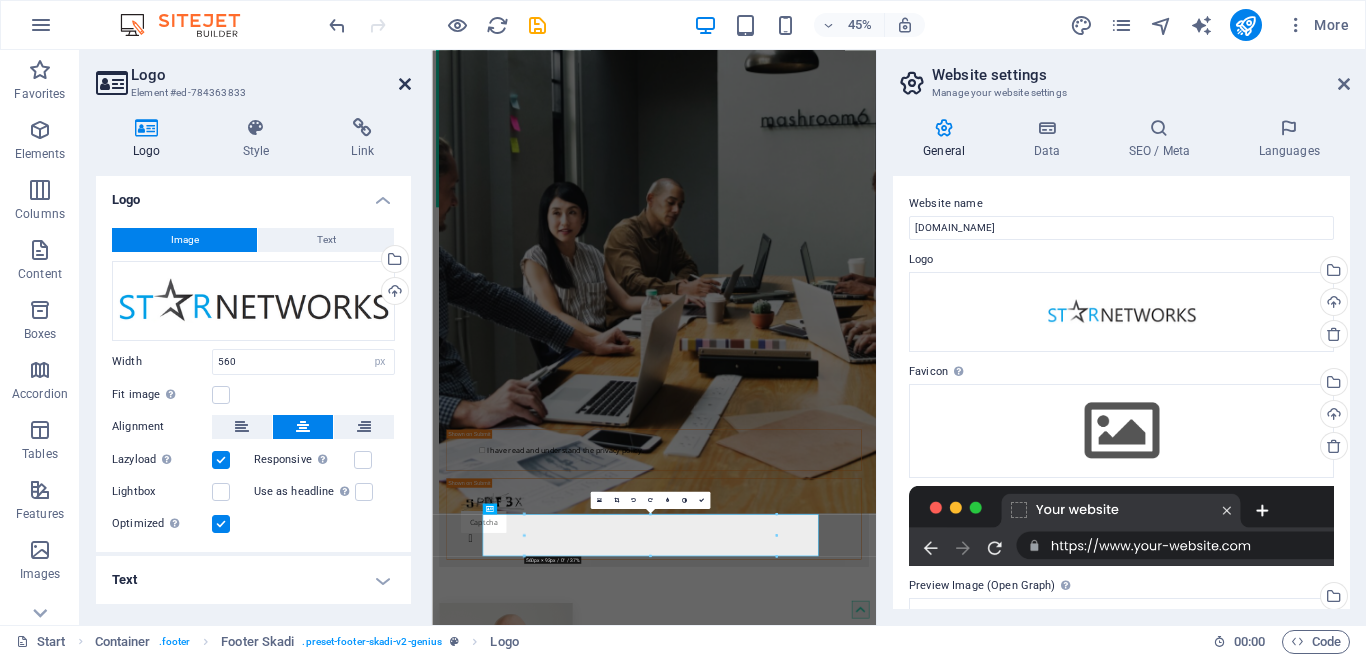 click at bounding box center (405, 84) 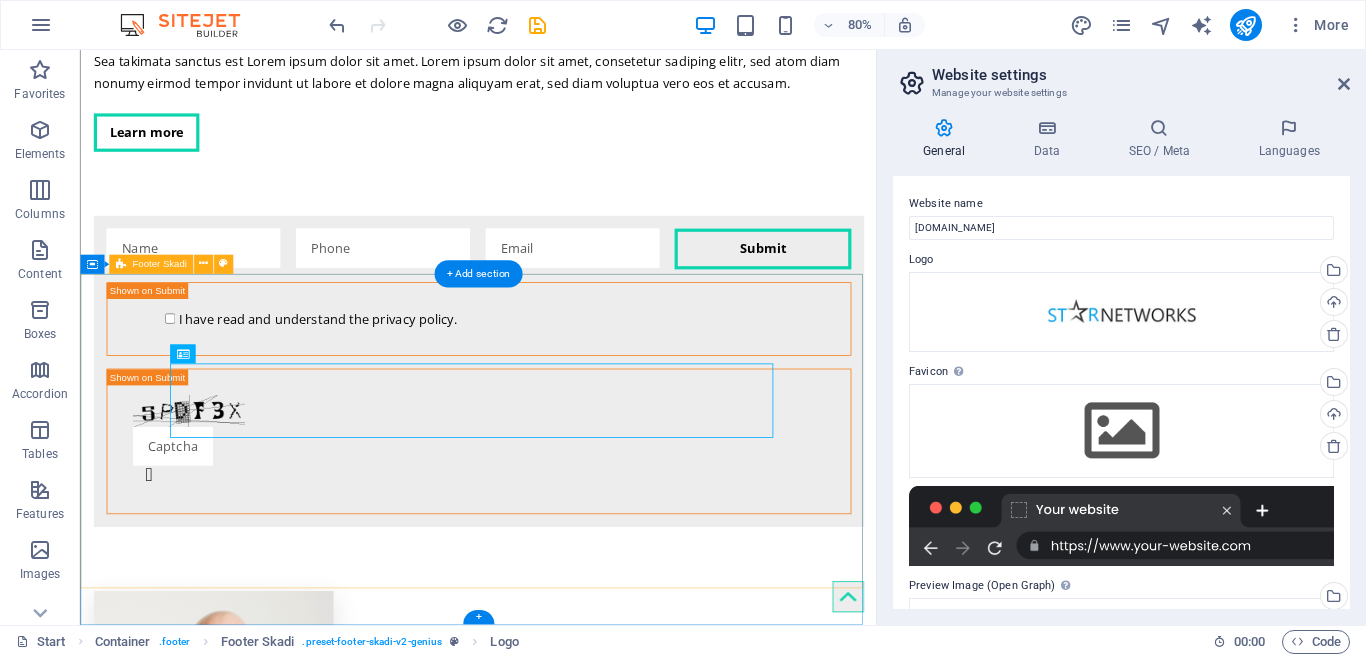 click at bounding box center (577, 5569) 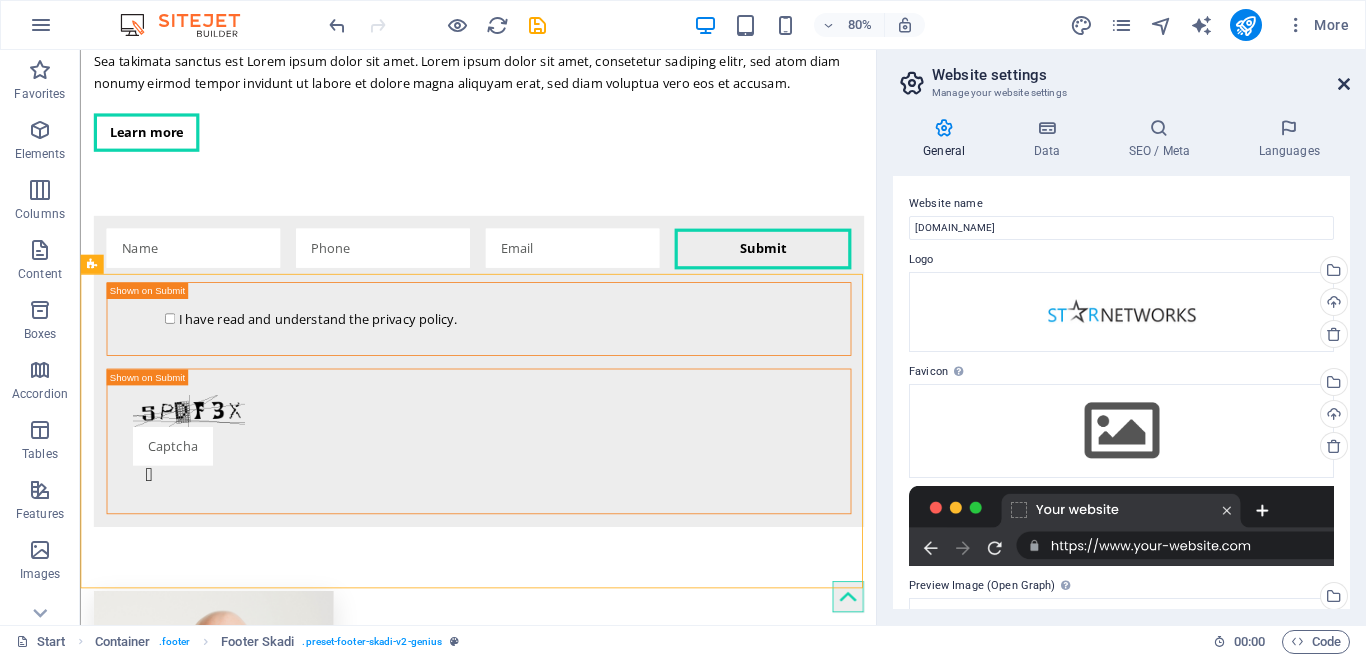 click at bounding box center (1344, 84) 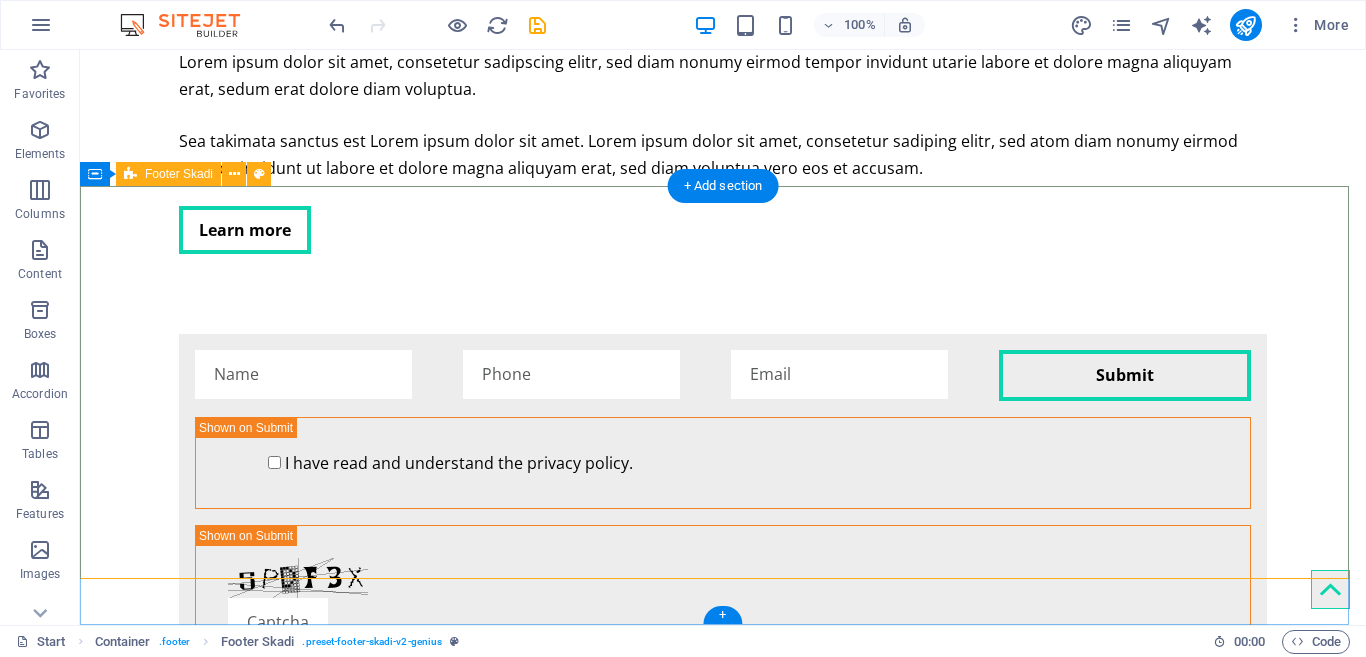 scroll, scrollTop: 4152, scrollLeft: 0, axis: vertical 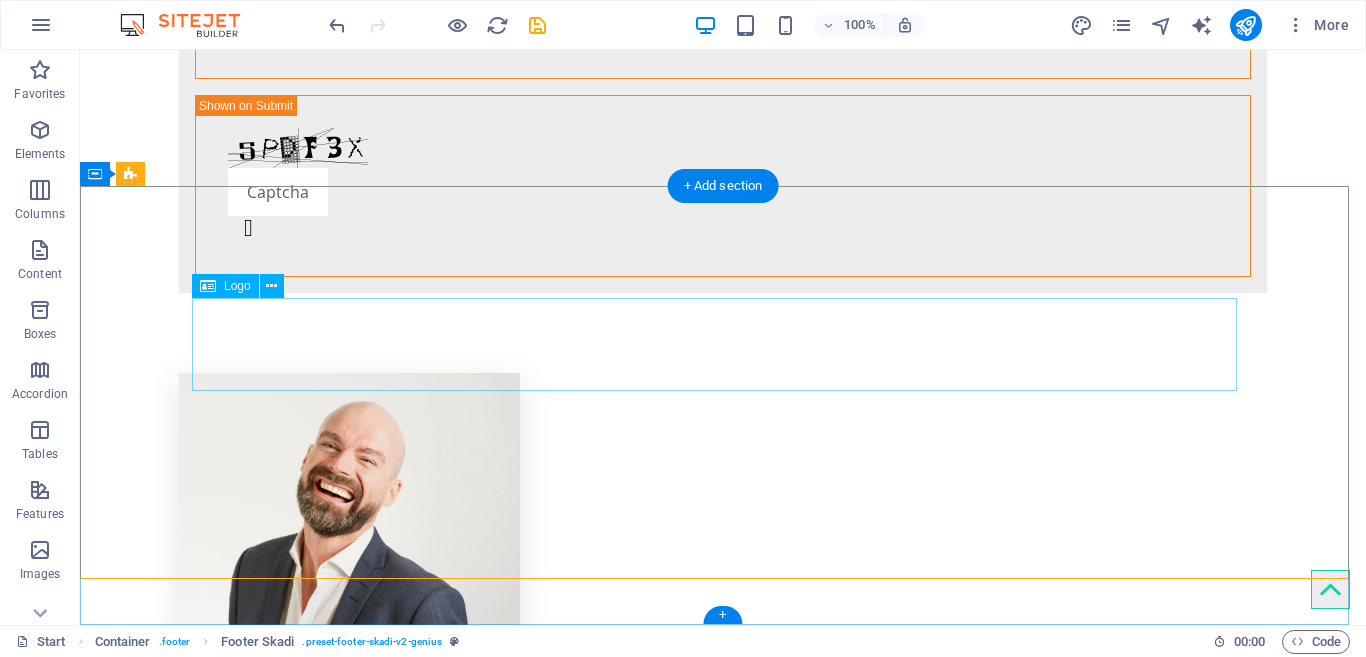 click at bounding box center (723, 5409) 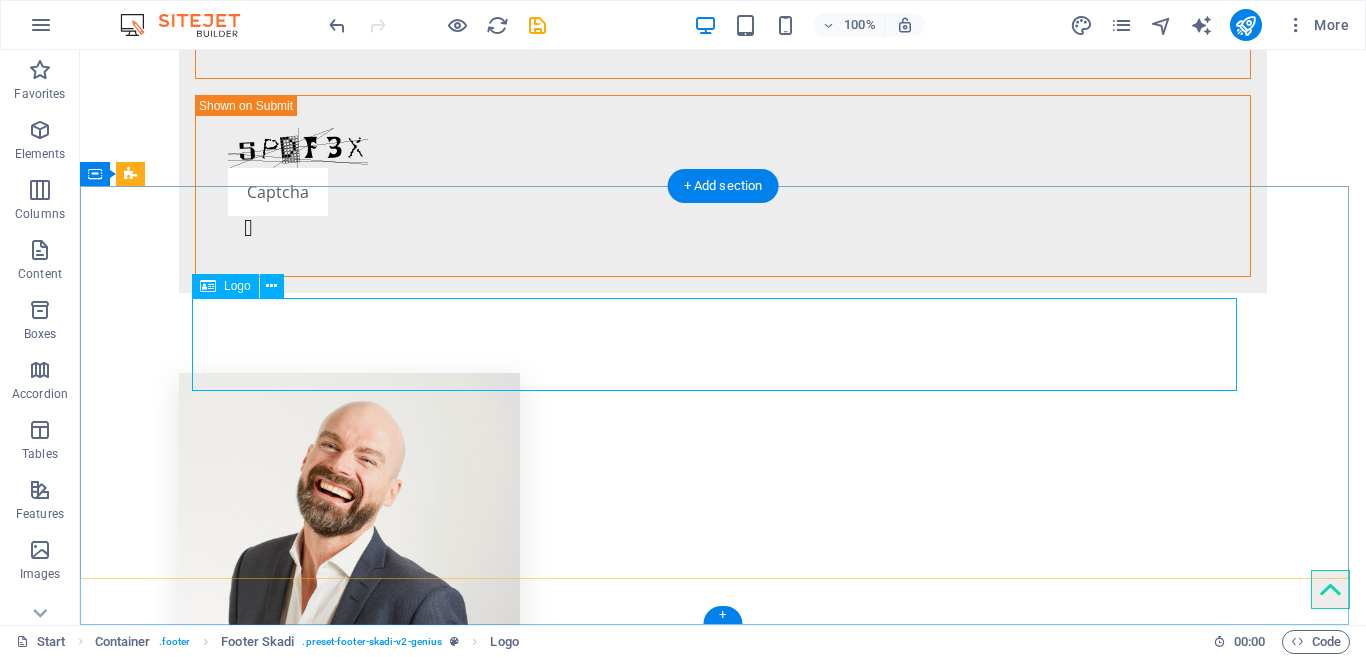click at bounding box center [723, 5409] 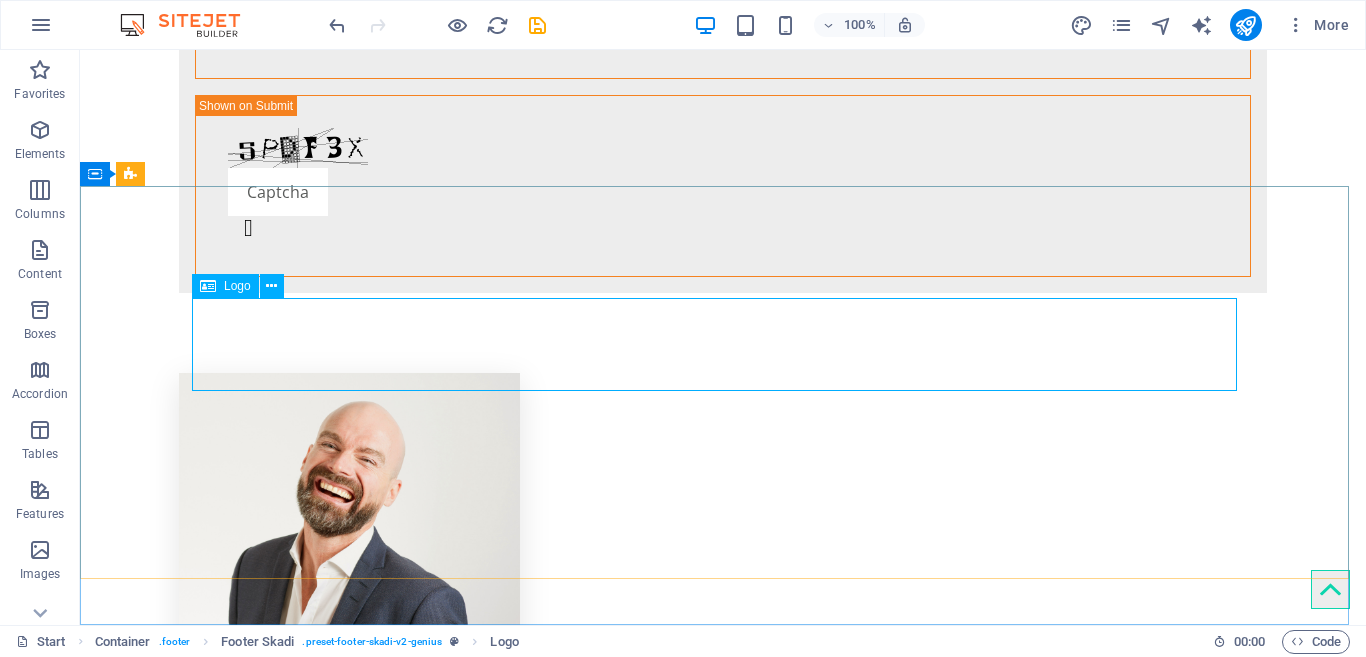 click on "Logo" at bounding box center [237, 286] 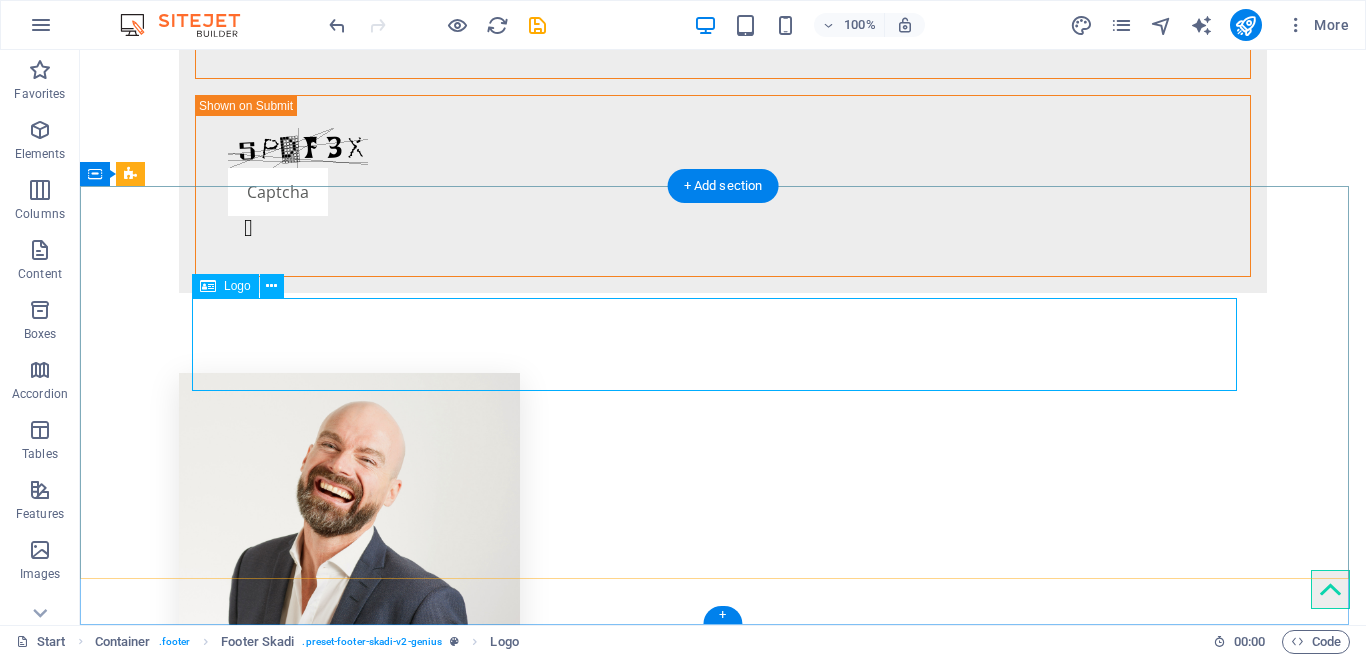 click at bounding box center (723, 5409) 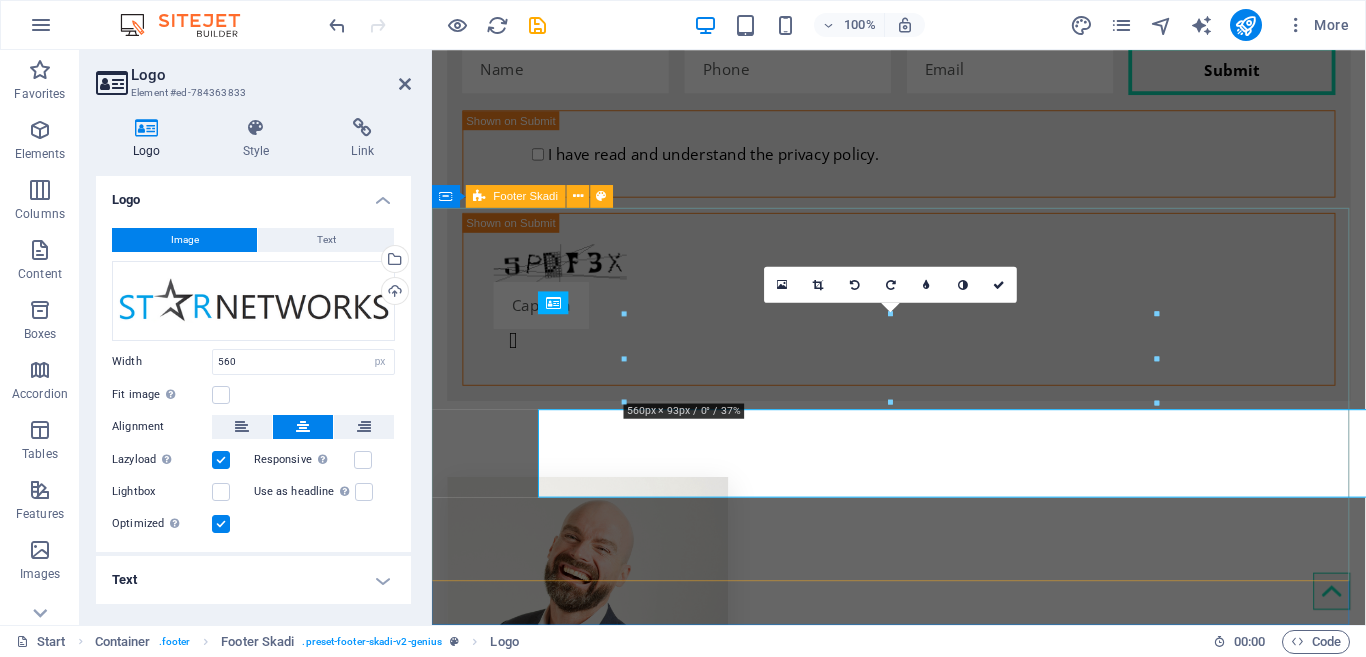 scroll, scrollTop: 4022, scrollLeft: 0, axis: vertical 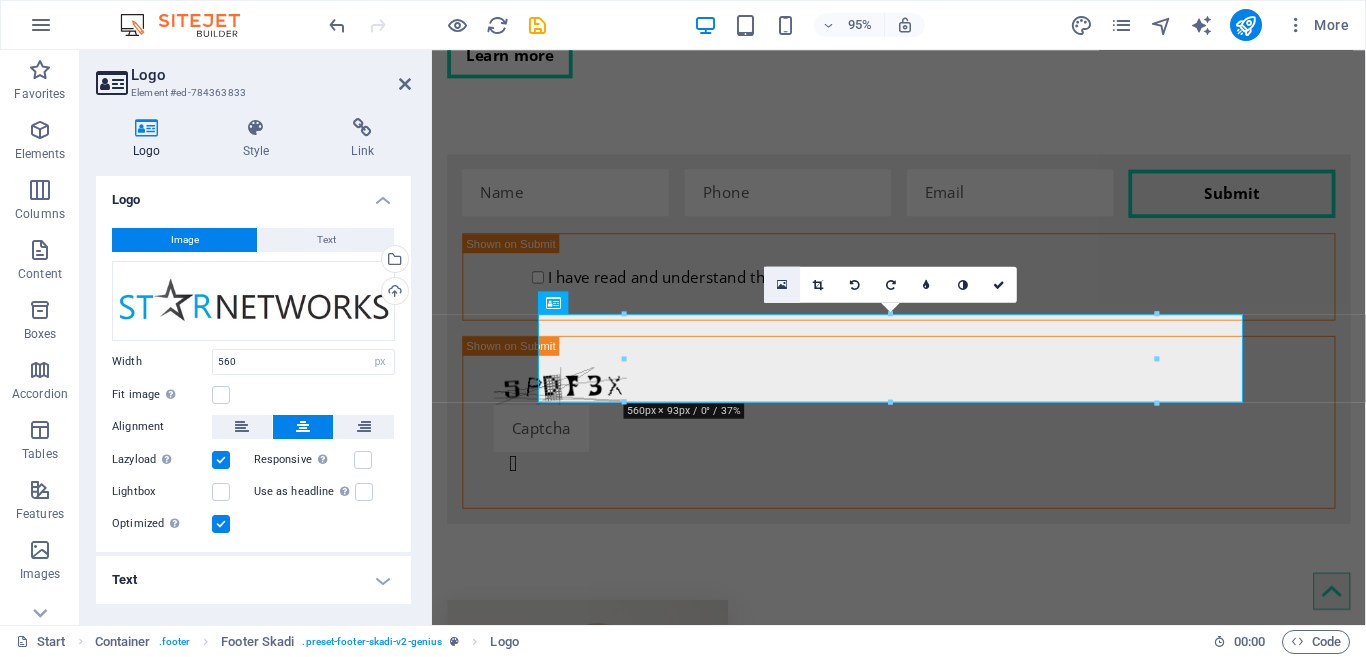click at bounding box center [782, 284] 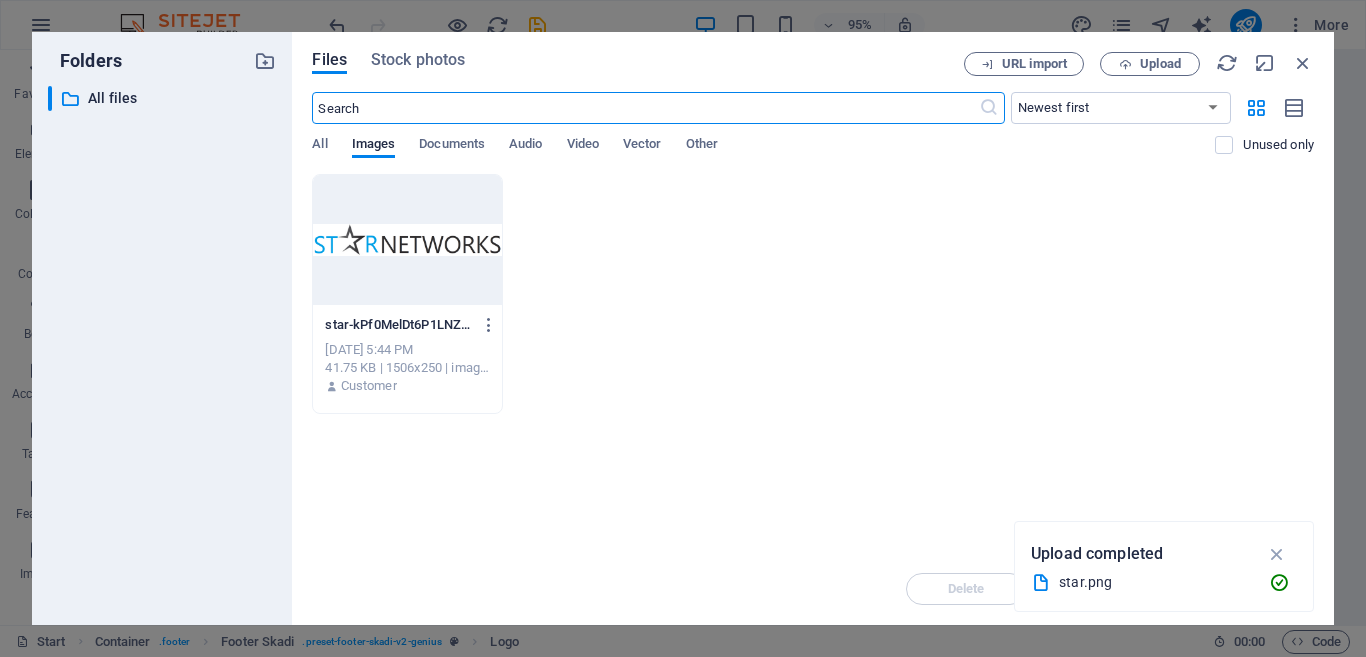 scroll, scrollTop: 3375, scrollLeft: 0, axis: vertical 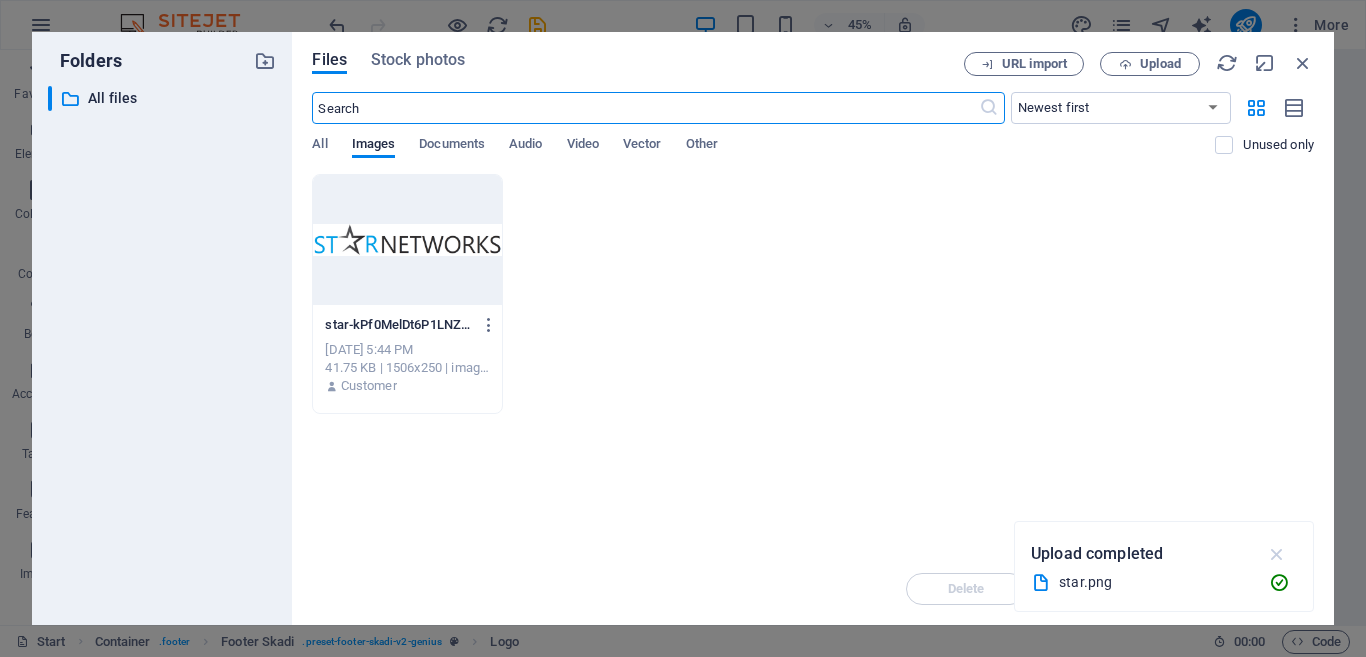 click at bounding box center [1277, 554] 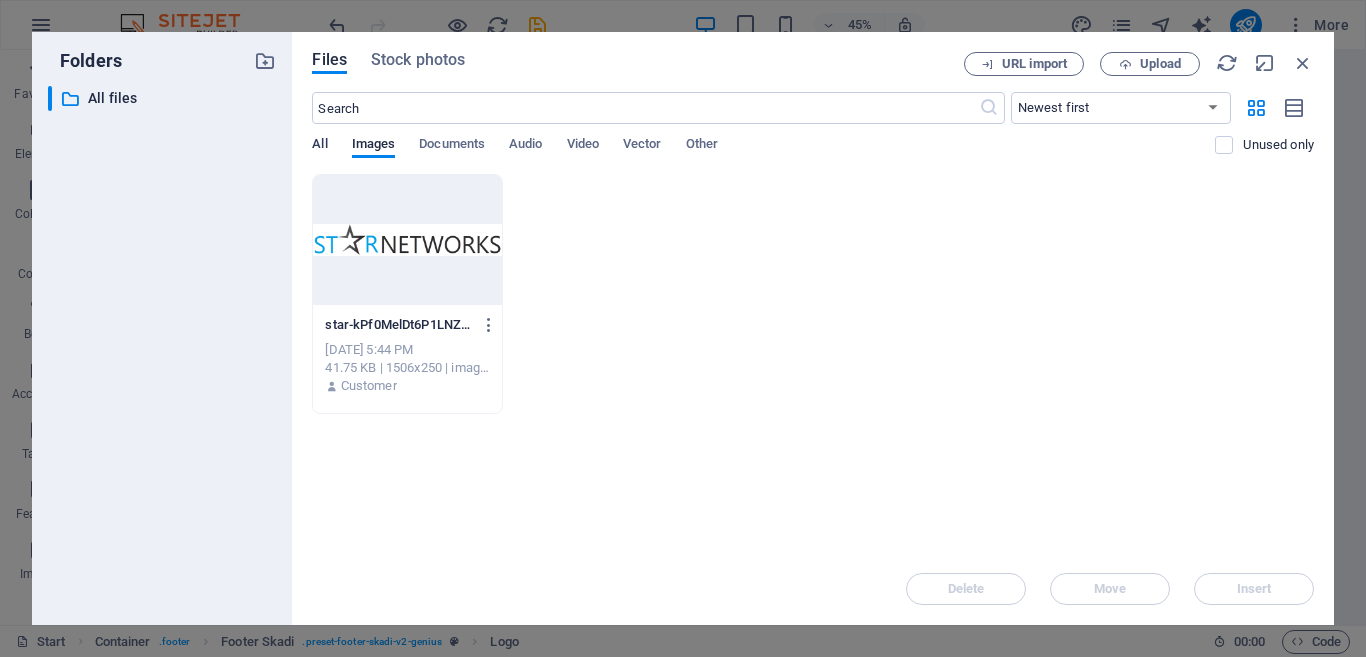 click on "All" at bounding box center [319, 146] 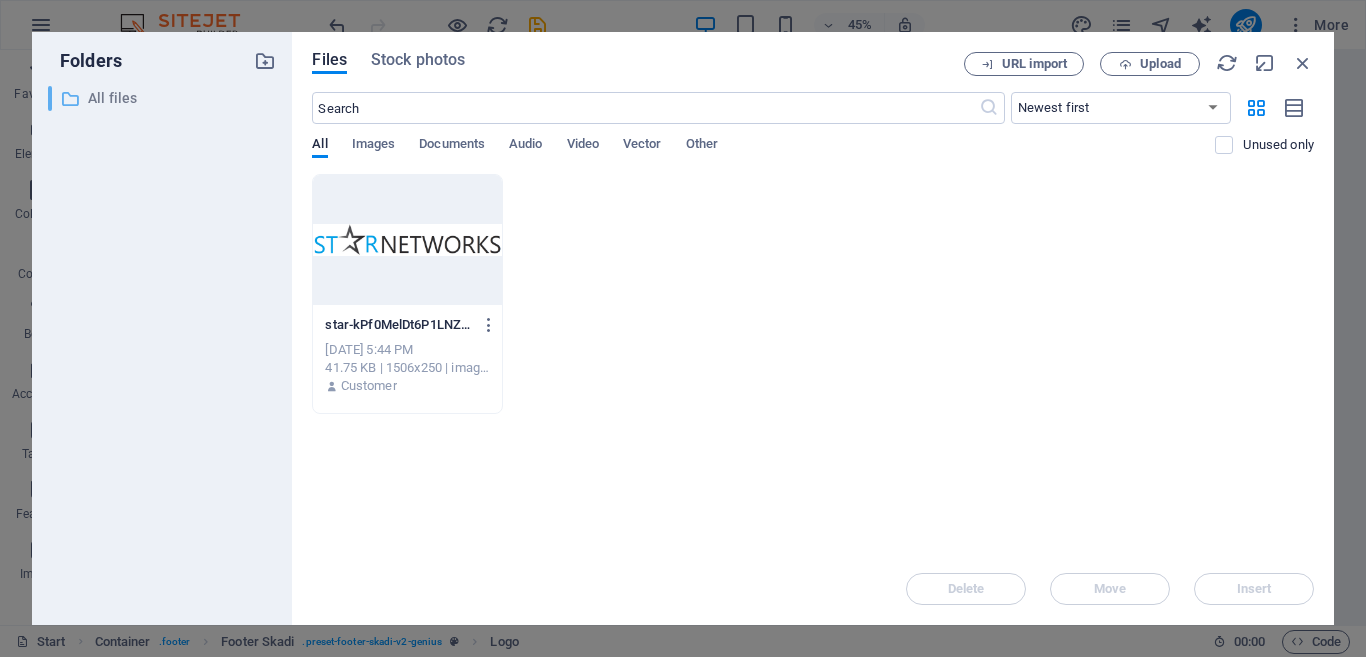 click on "All files" at bounding box center (164, 98) 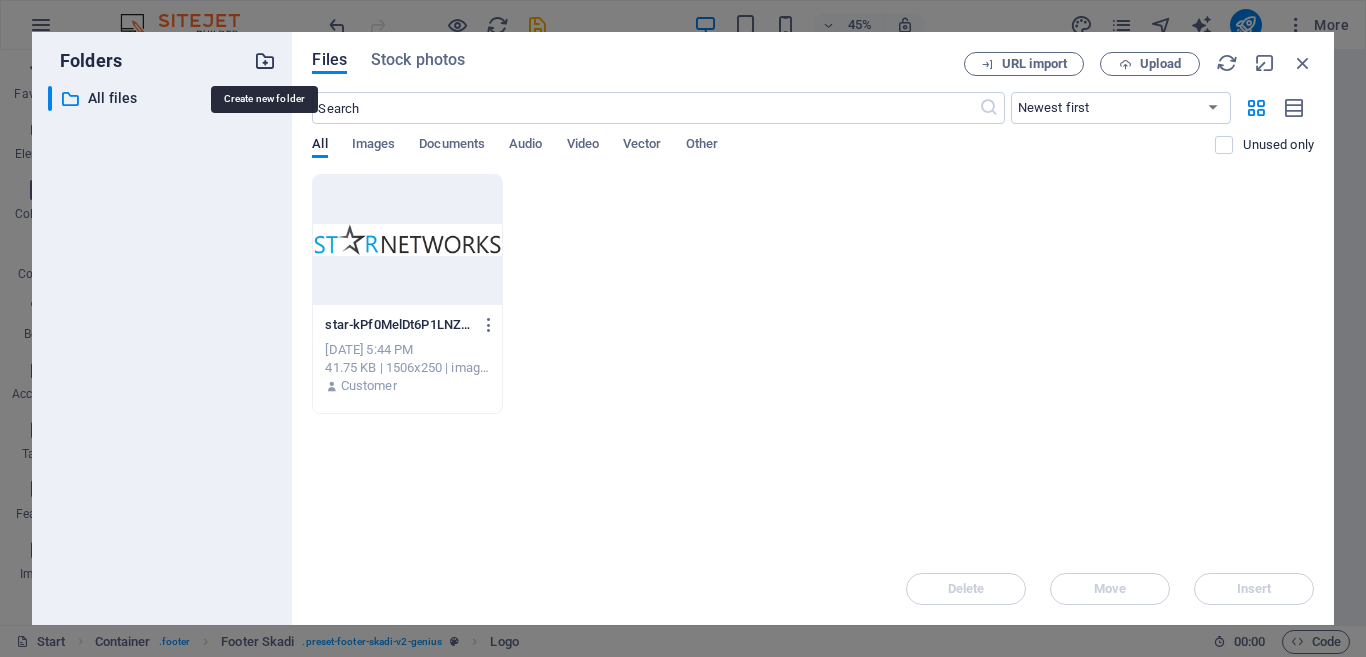 click at bounding box center (265, 61) 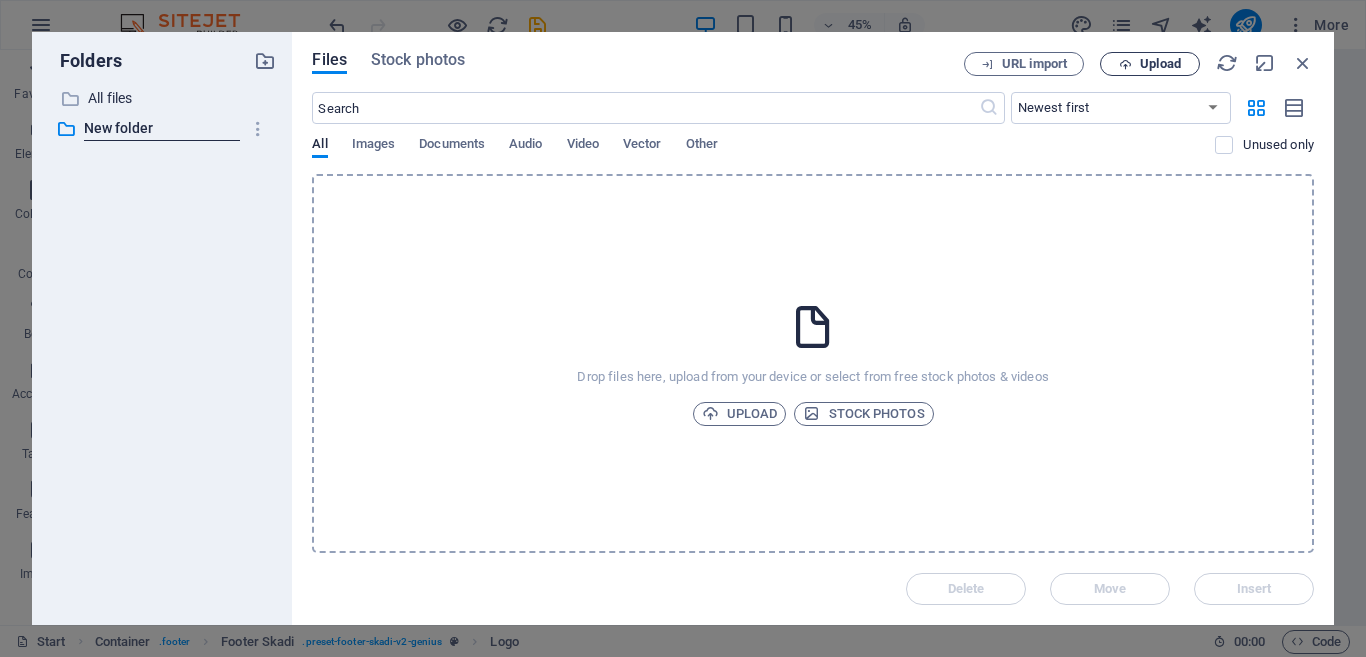 click on "Upload" at bounding box center (1160, 64) 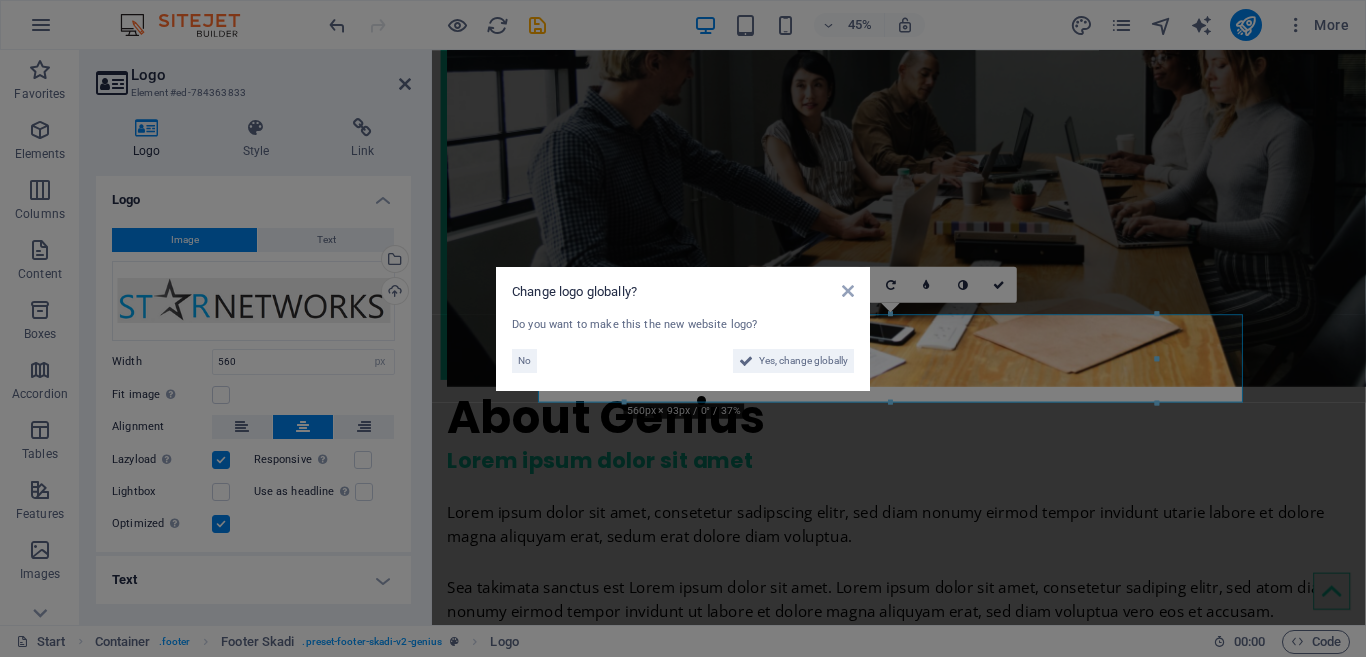 scroll, scrollTop: 4022, scrollLeft: 0, axis: vertical 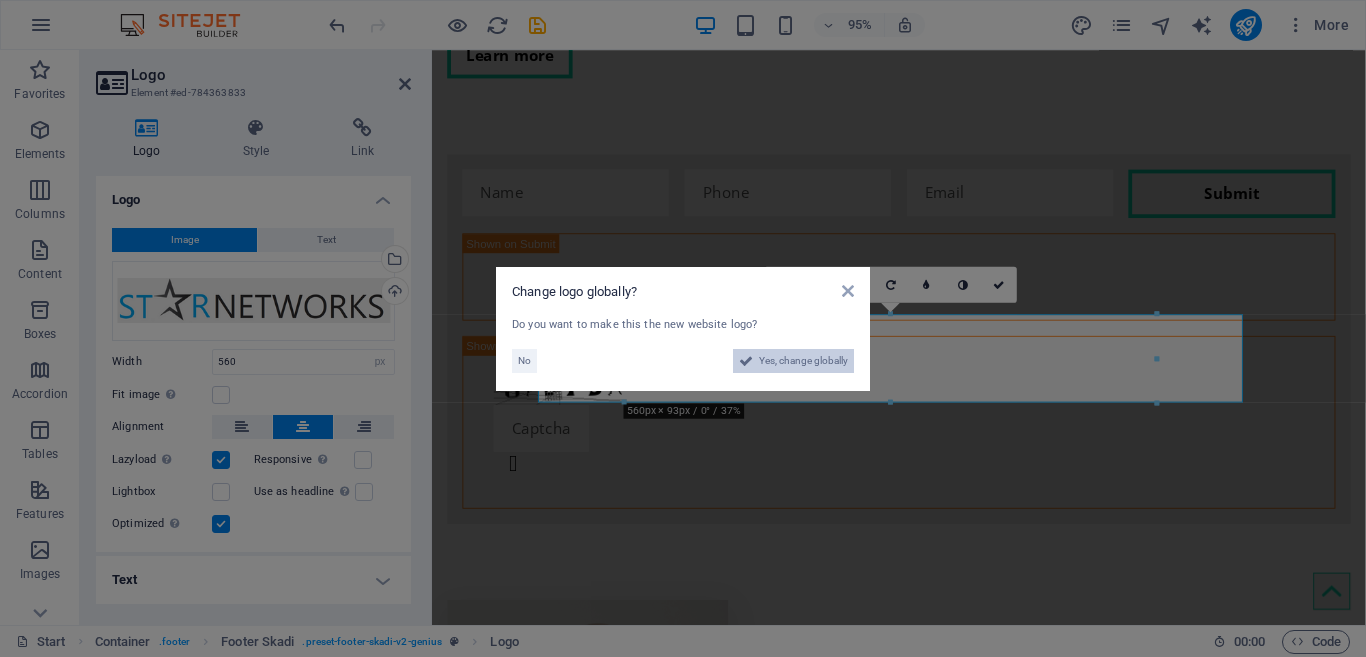 click on "Yes, change globally" at bounding box center [803, 361] 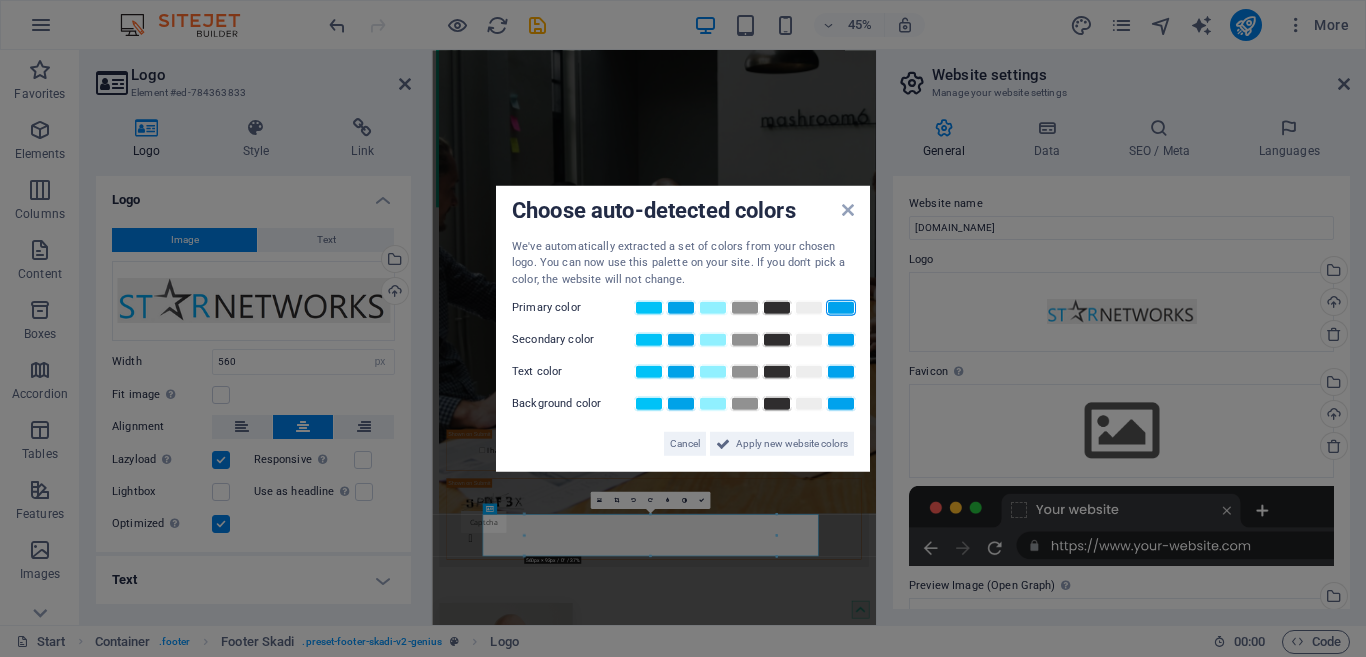 click at bounding box center [841, 308] 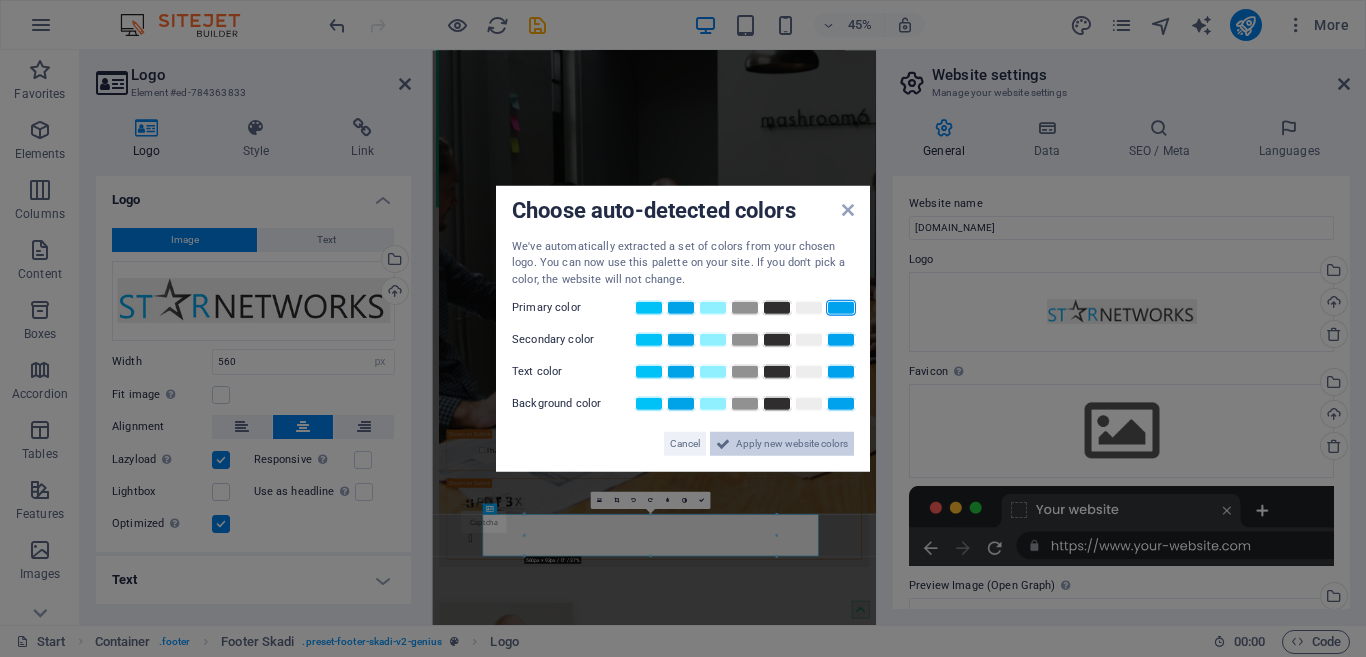 click on "Apply new website colors" at bounding box center [792, 444] 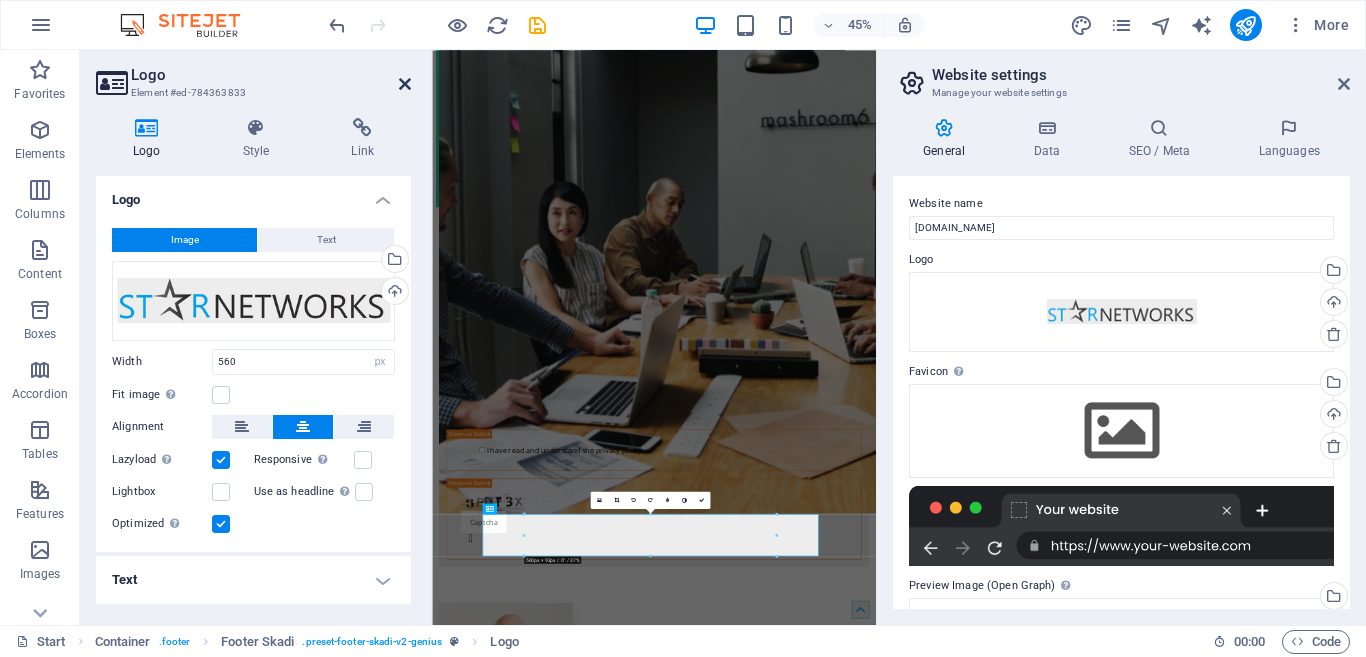 click at bounding box center [405, 84] 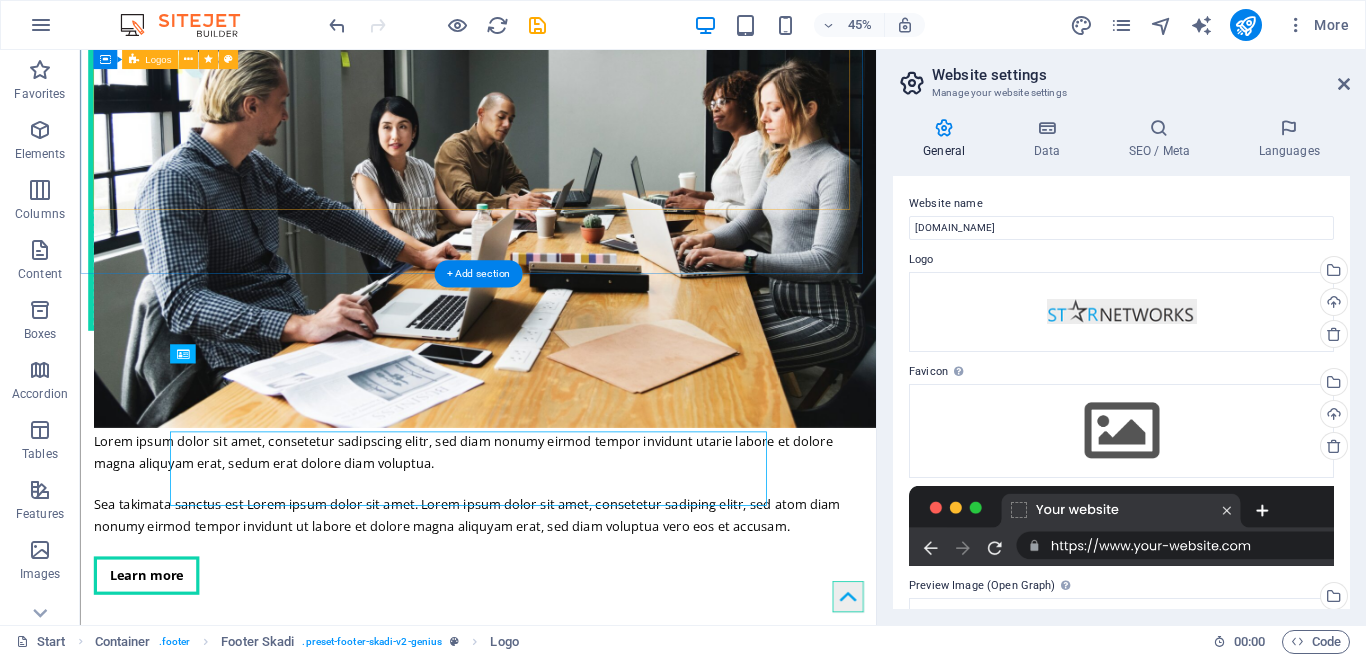 scroll, scrollTop: 3929, scrollLeft: 0, axis: vertical 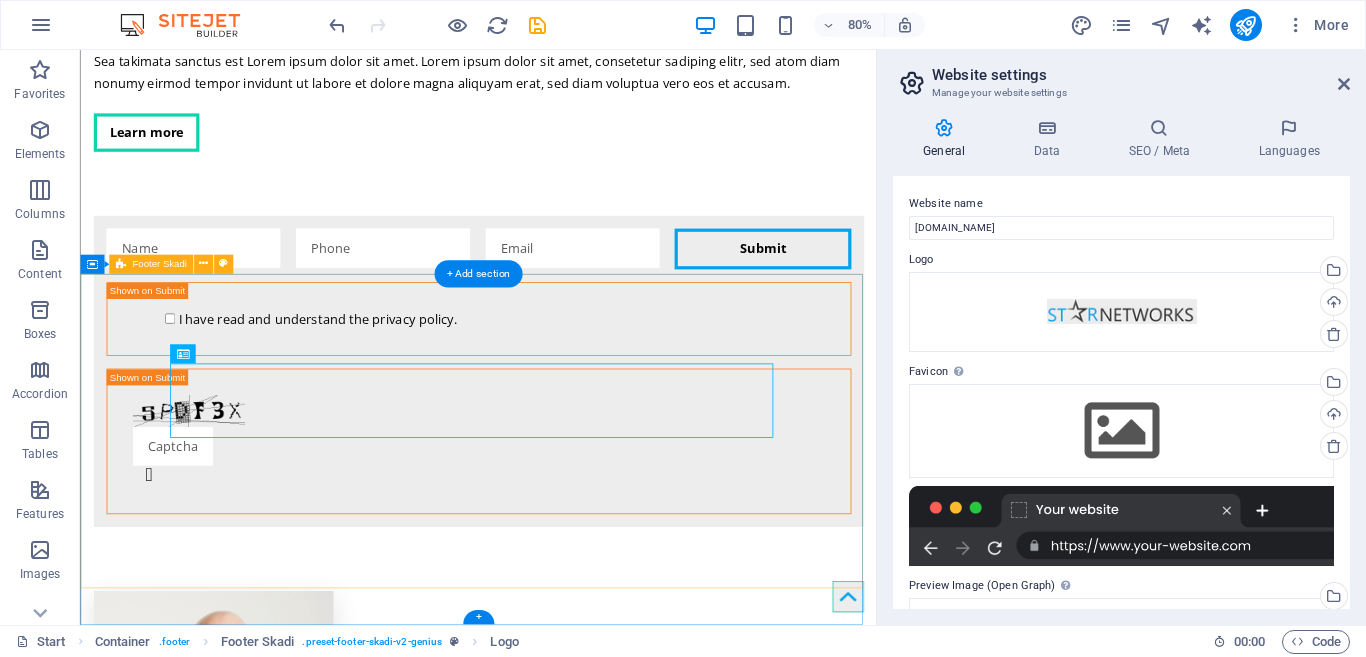 click at bounding box center (577, 5569) 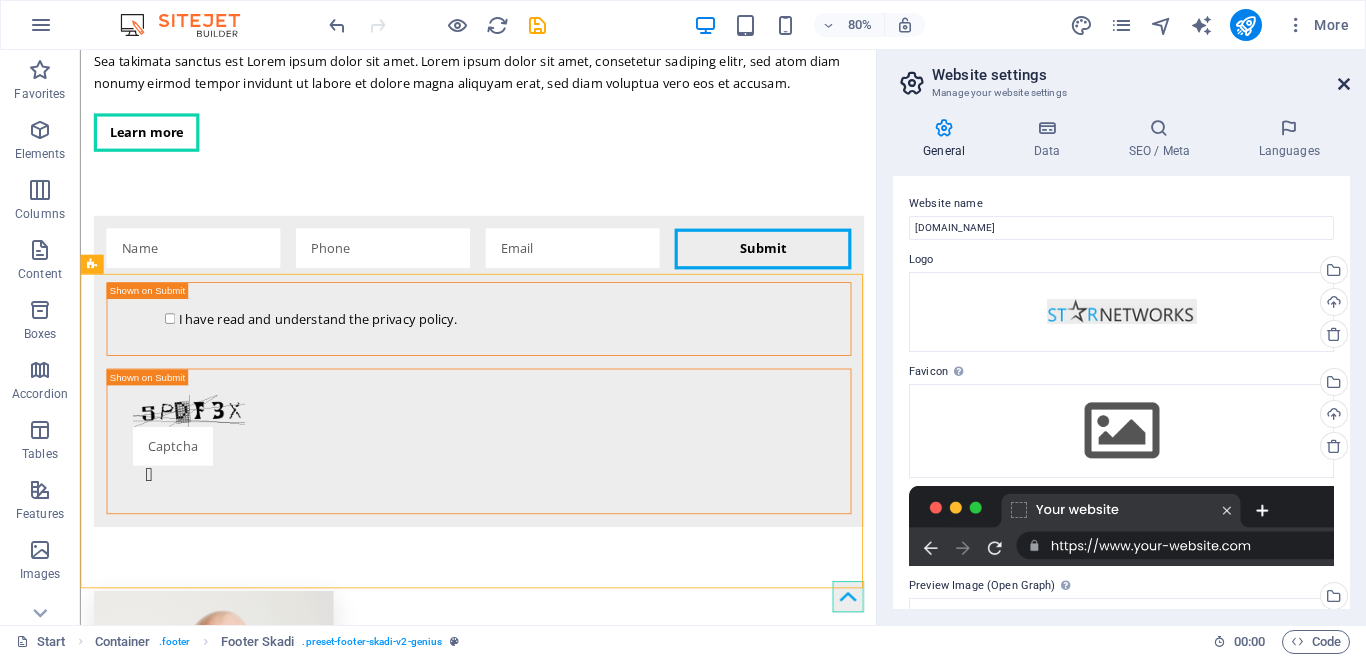click at bounding box center (1344, 84) 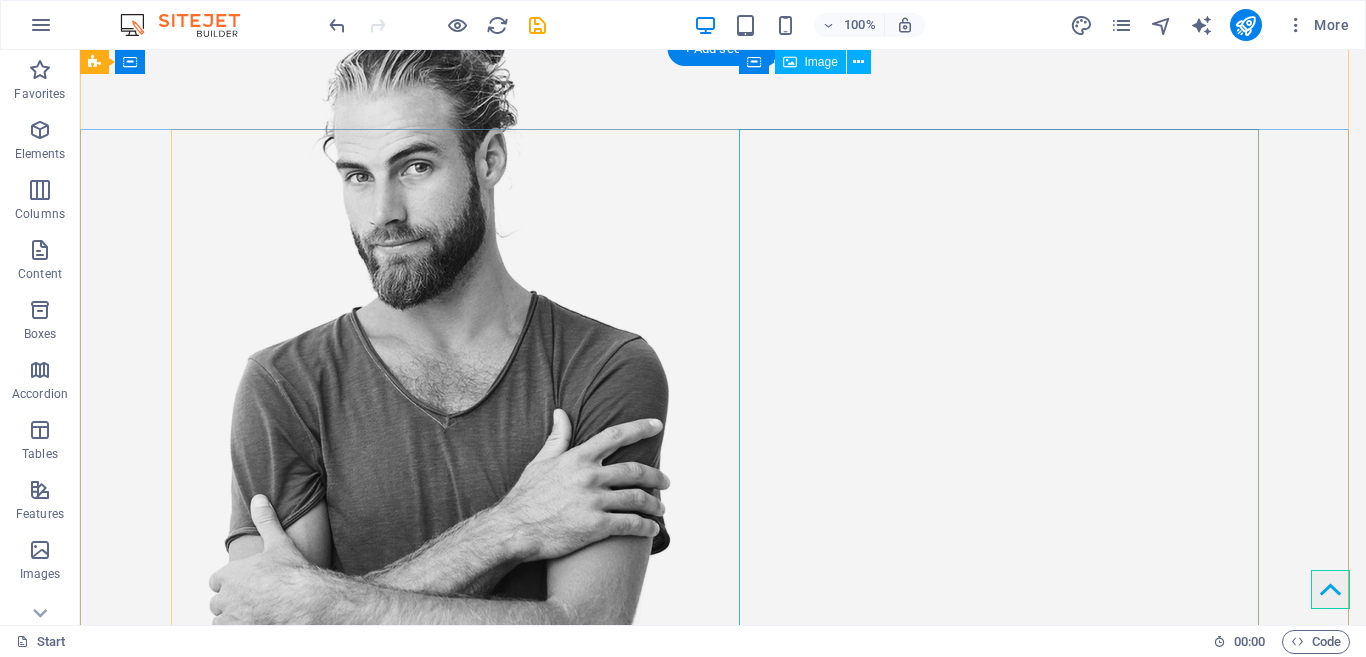 scroll, scrollTop: 0, scrollLeft: 0, axis: both 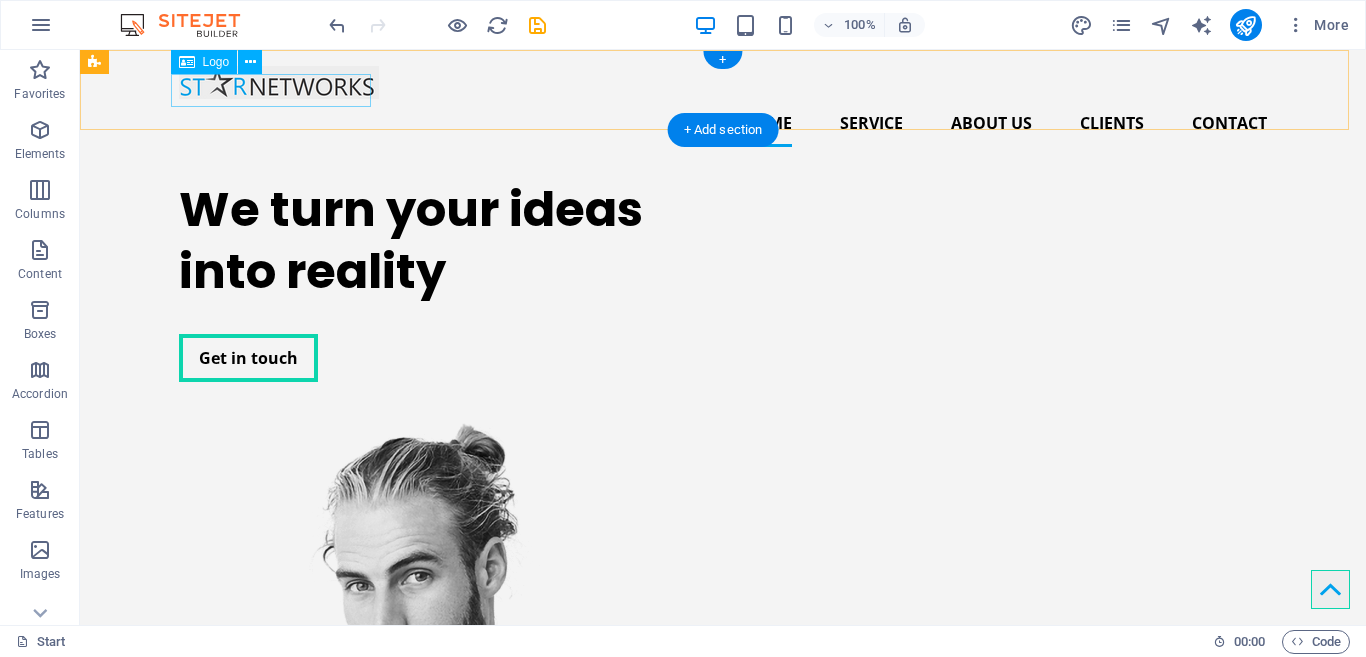 click at bounding box center [723, 82] 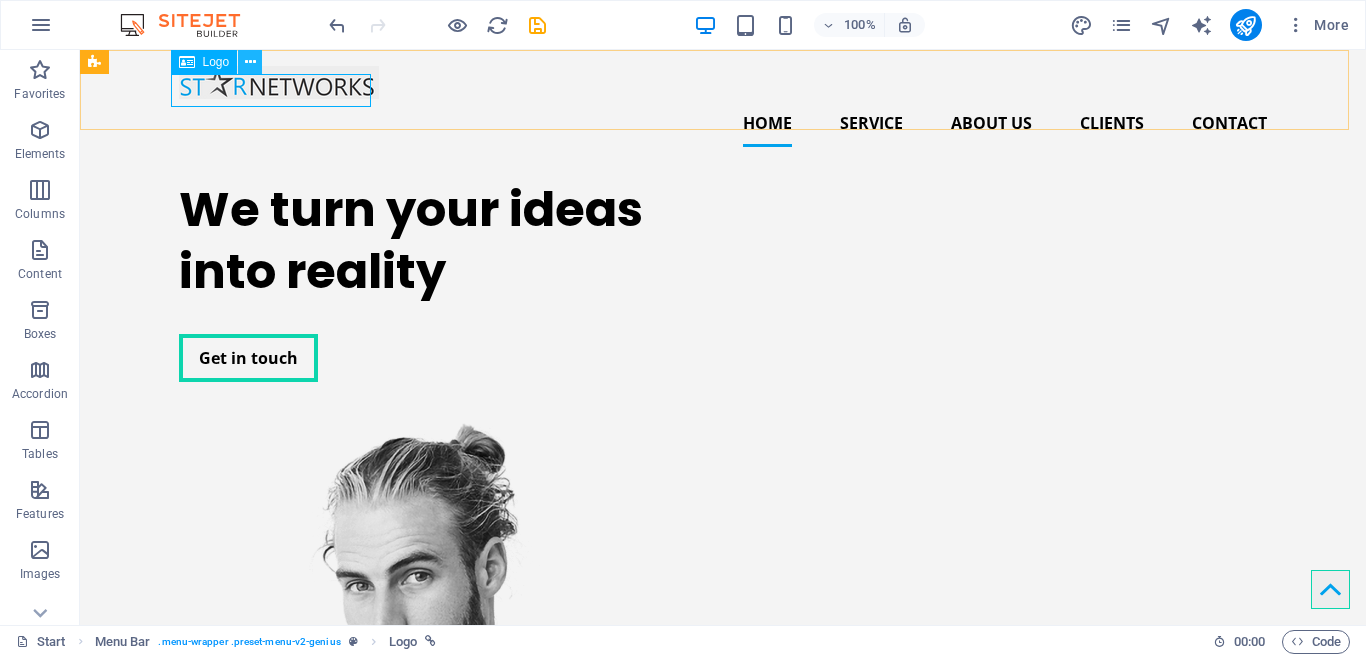 click at bounding box center [250, 62] 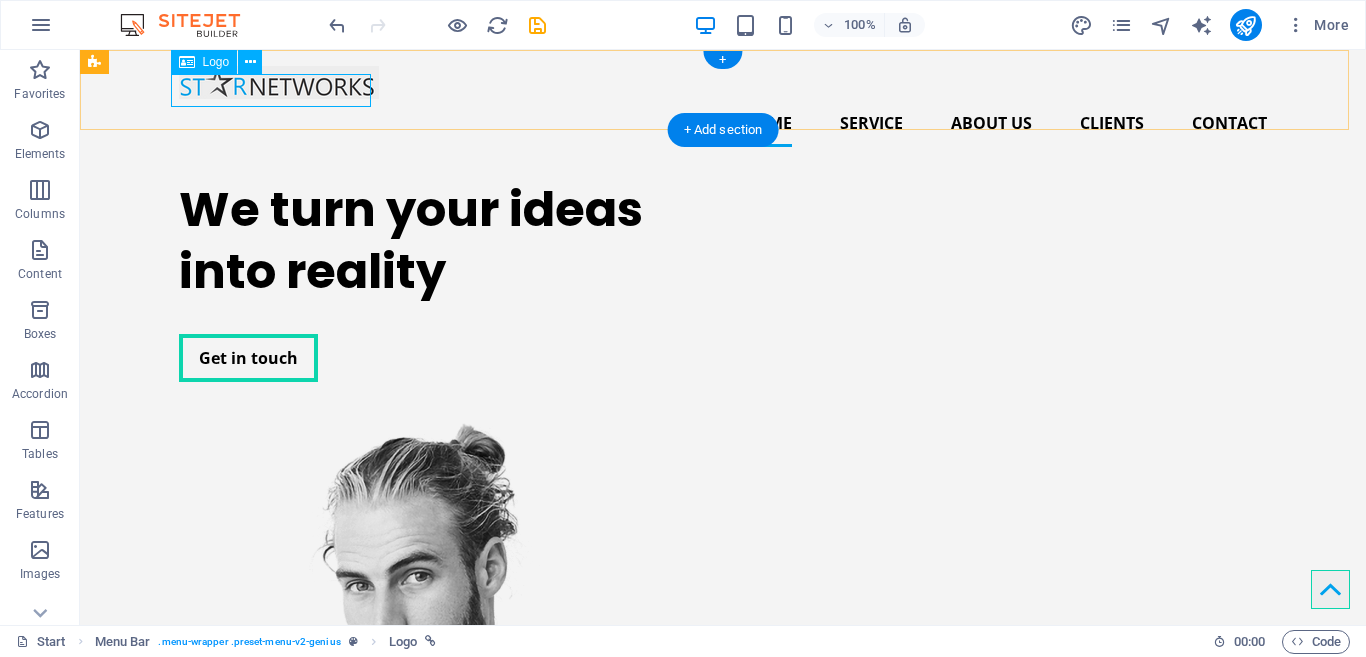 click at bounding box center (723, 82) 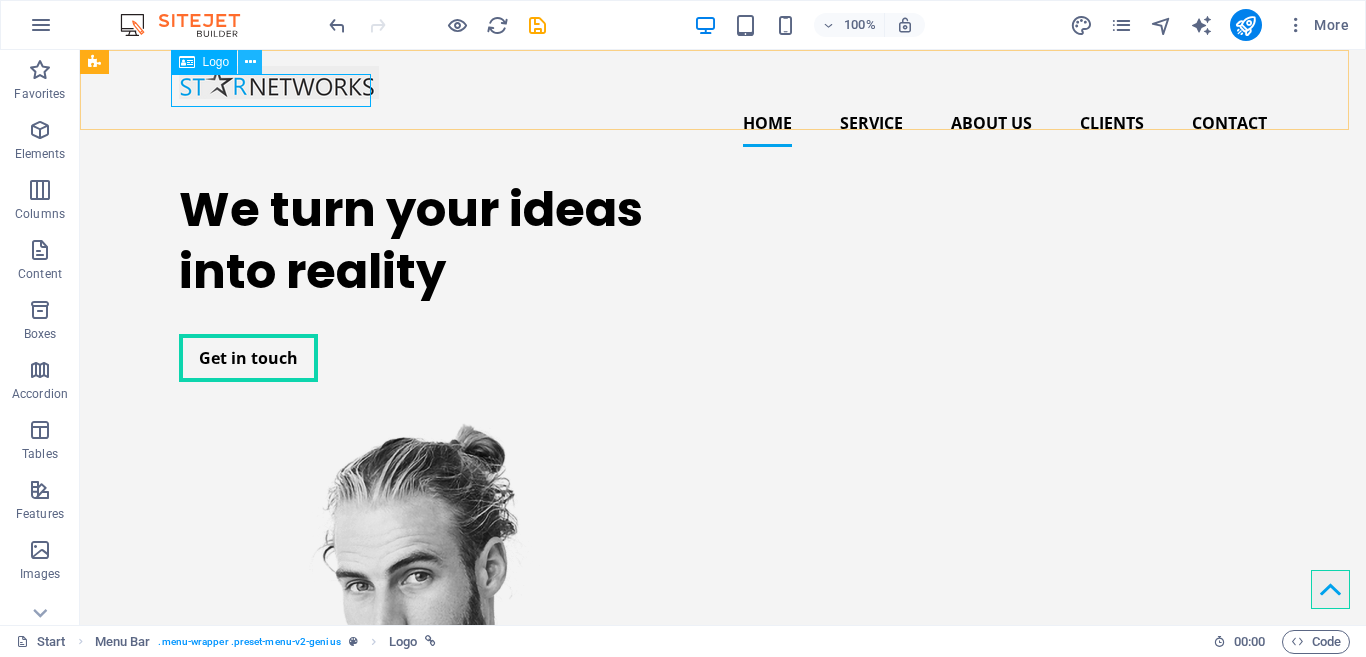click at bounding box center [250, 62] 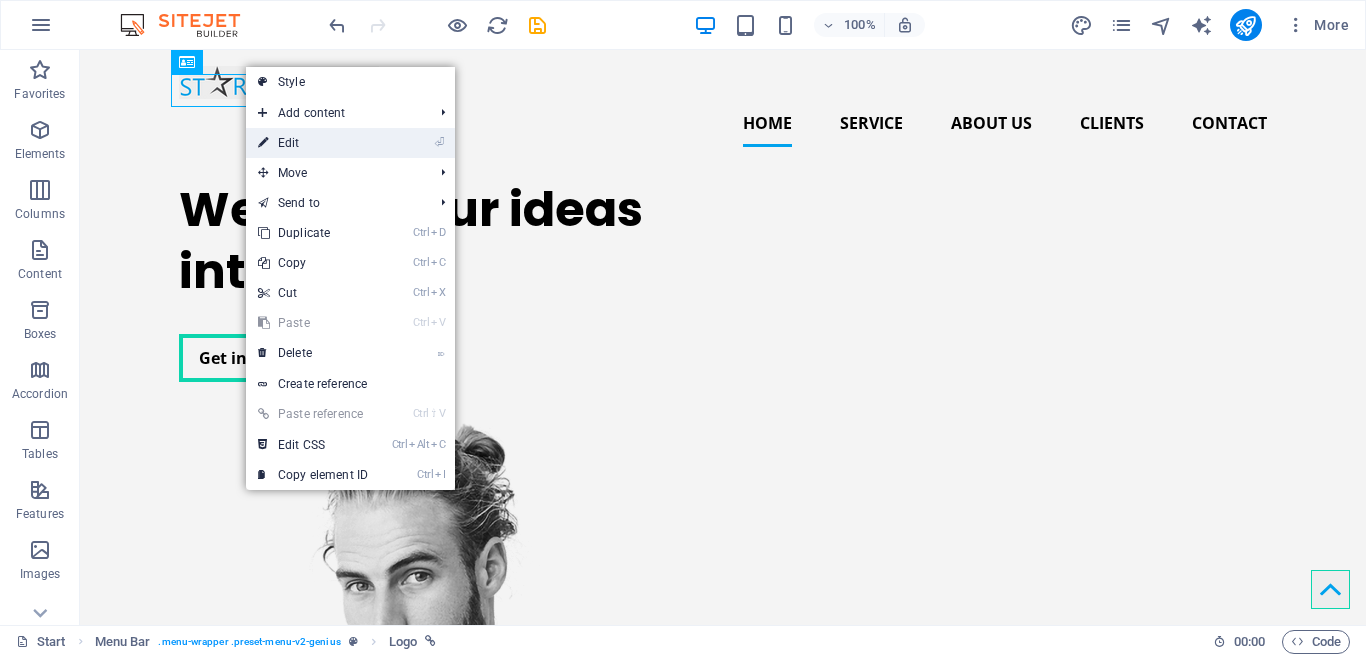 click on "⏎  Edit" at bounding box center (313, 143) 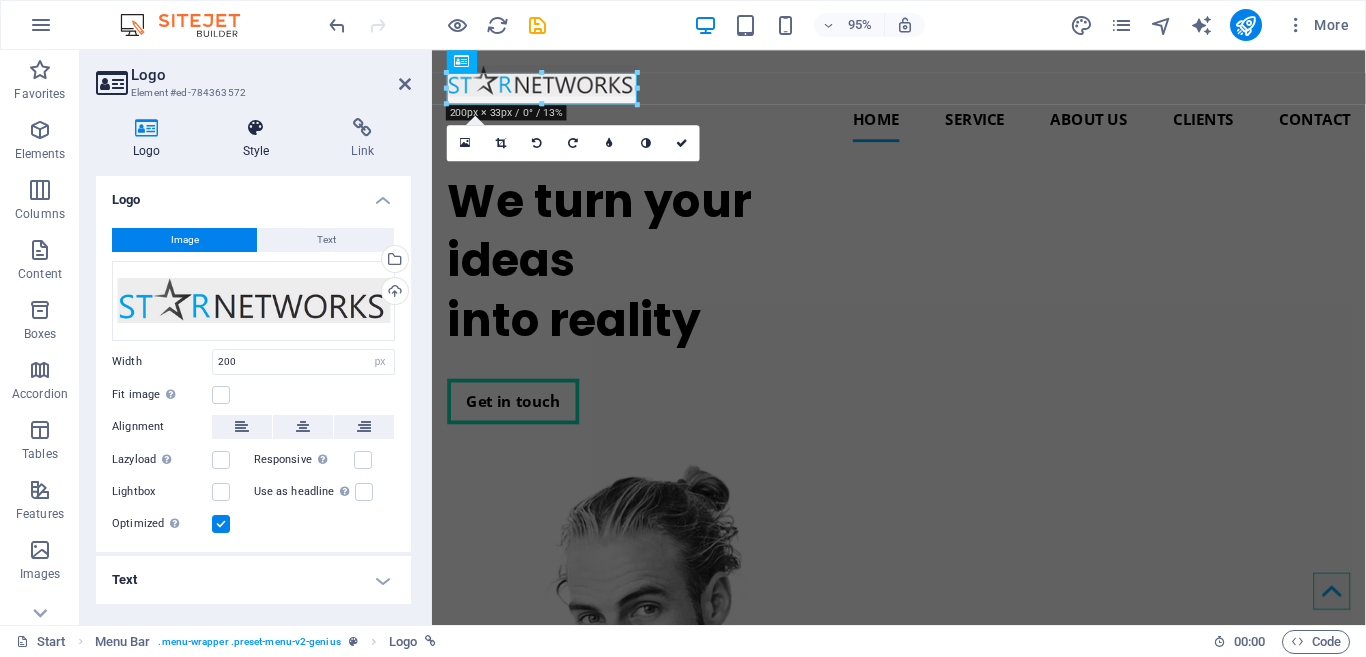 click at bounding box center (256, 128) 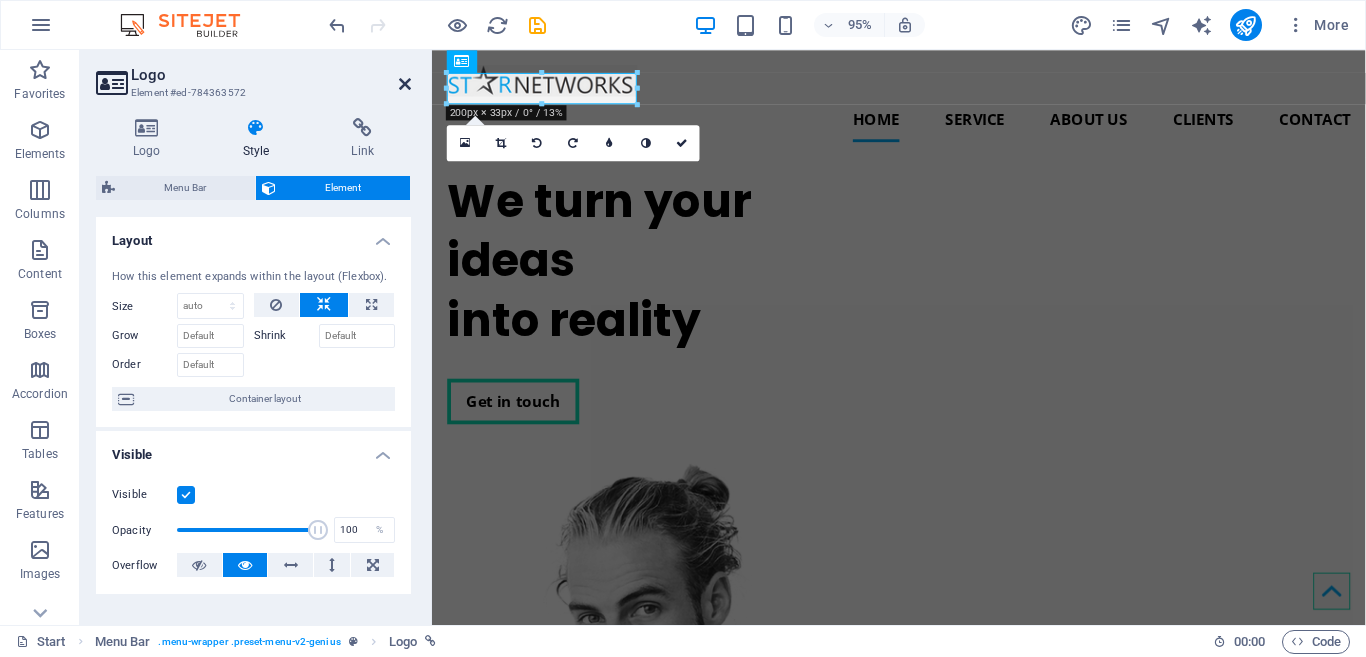 click at bounding box center (405, 84) 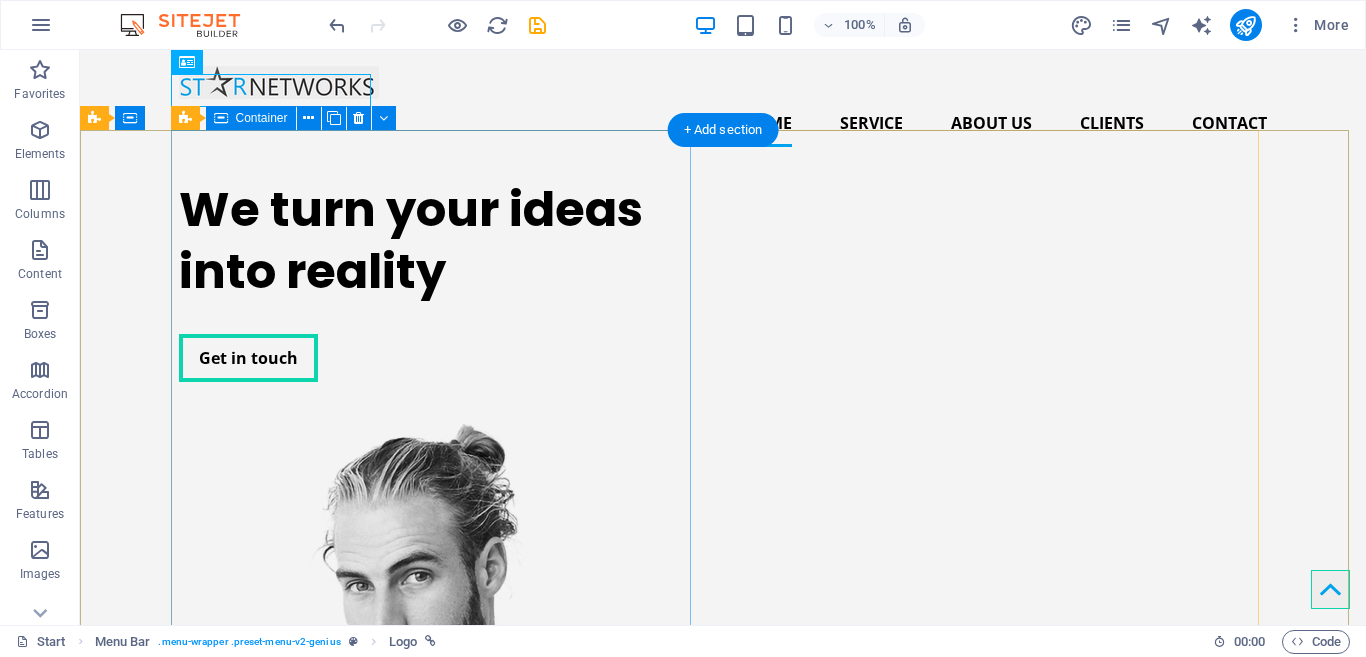 click on "We turn your ideas into reality  Get in touch" at bounding box center [439, 280] 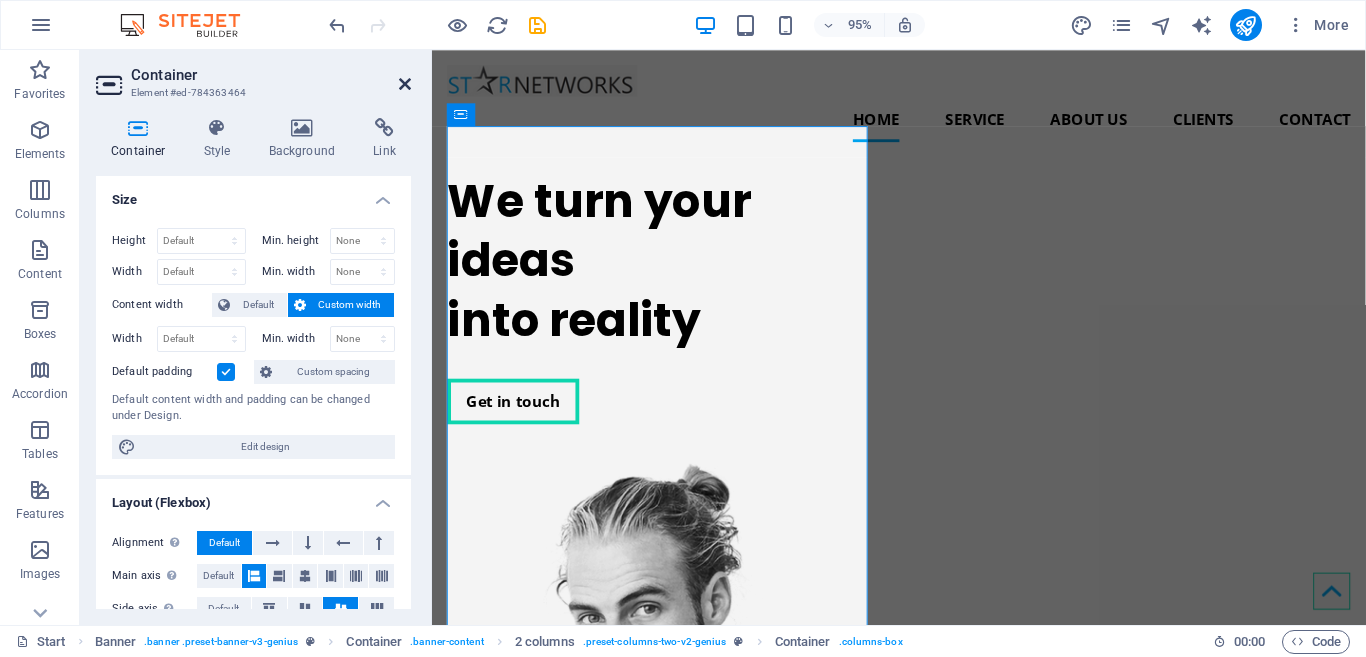 click at bounding box center [405, 84] 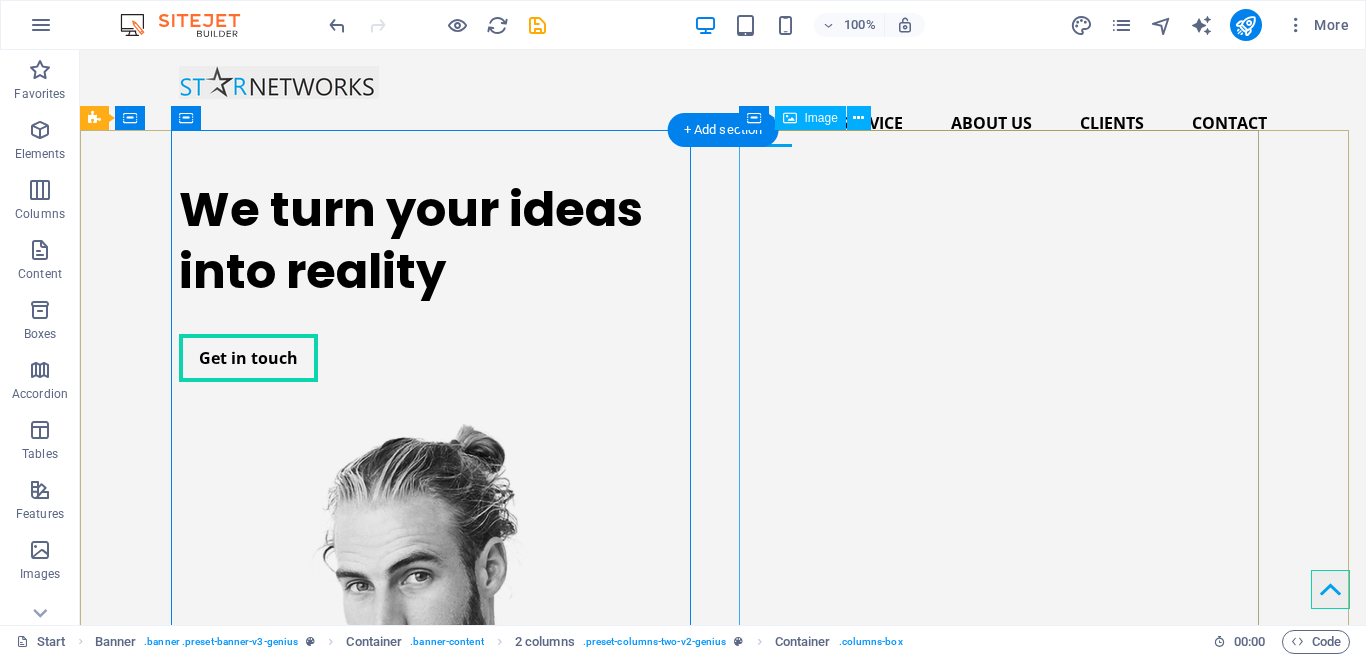 click at bounding box center (439, 802) 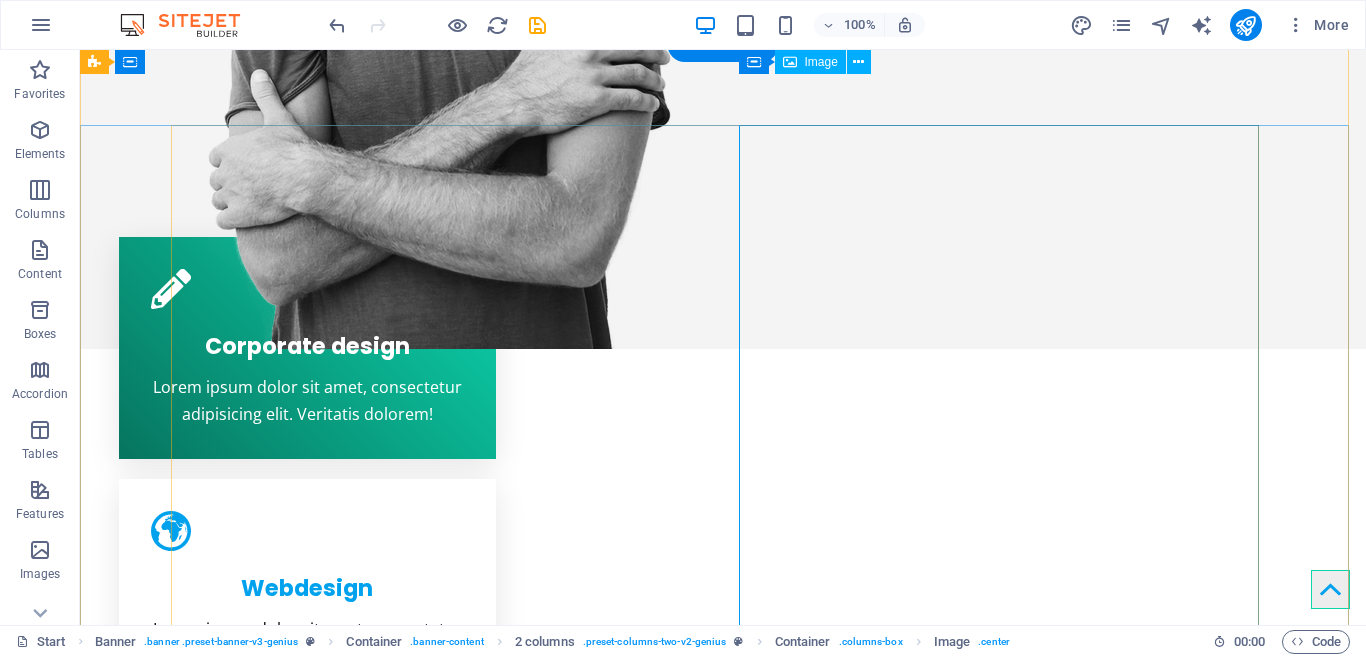 scroll, scrollTop: 0, scrollLeft: 0, axis: both 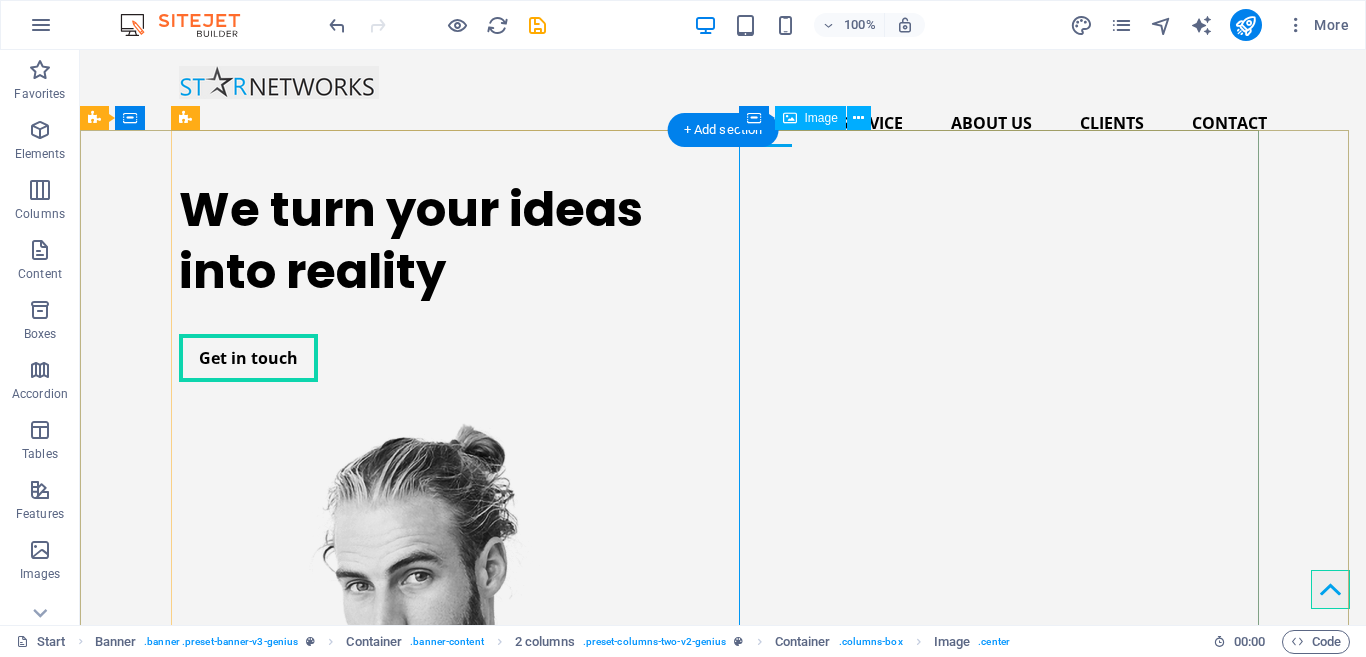 click at bounding box center (439, 802) 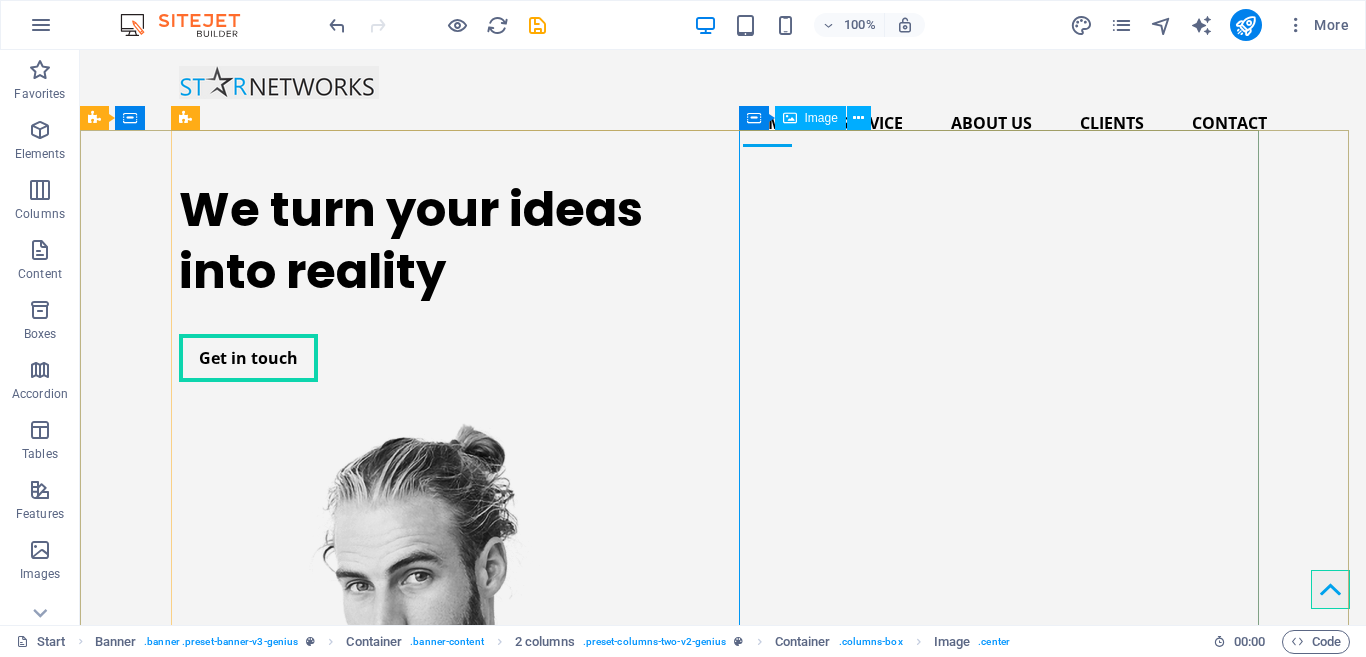 click on "Image" at bounding box center (821, 118) 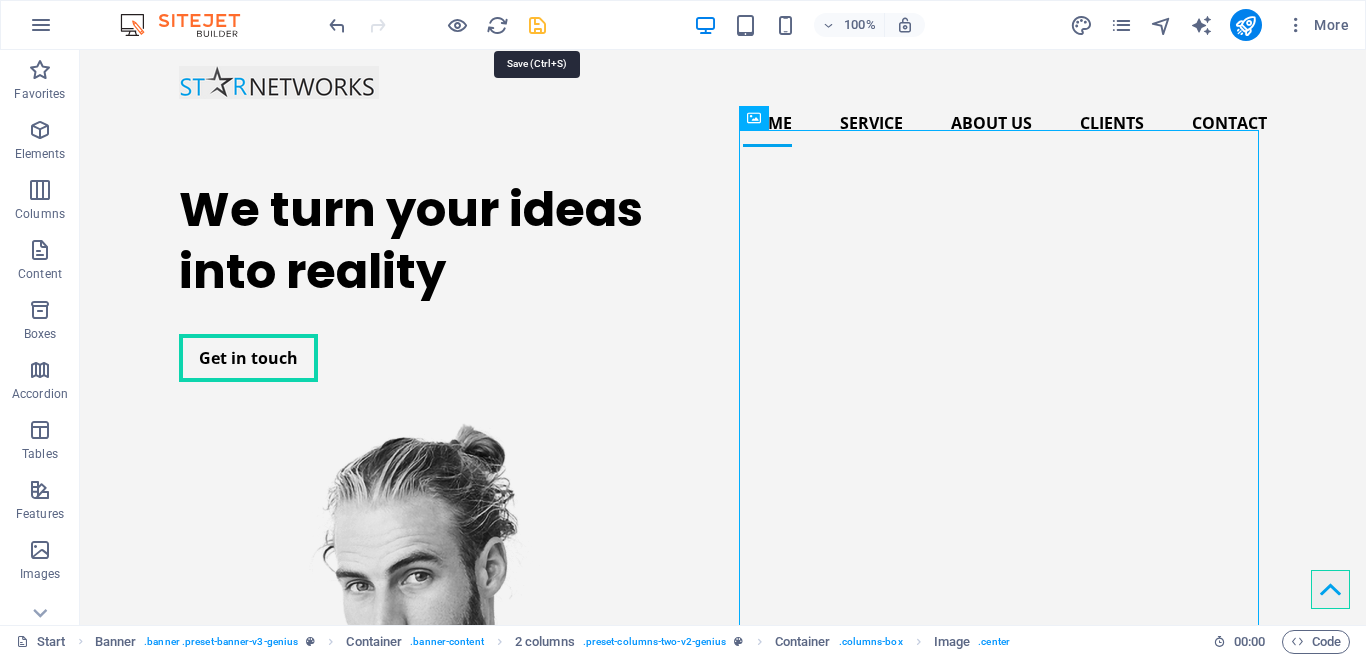click at bounding box center [537, 25] 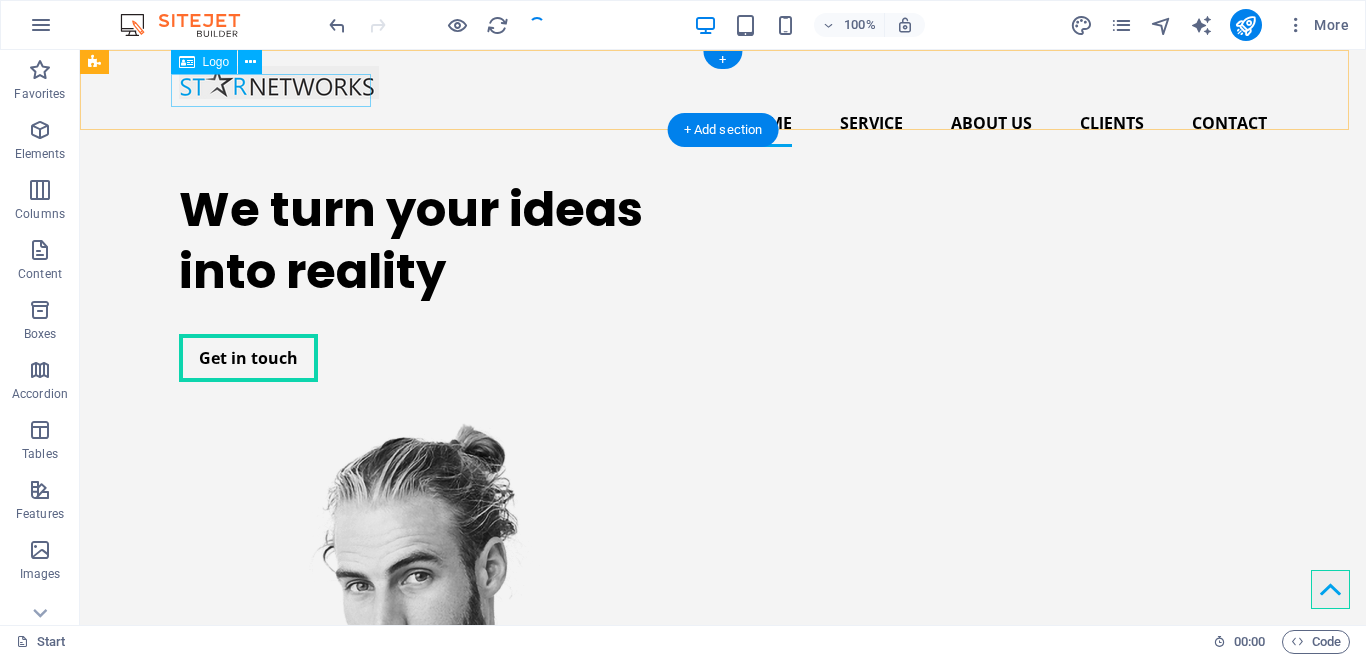 click at bounding box center [723, 82] 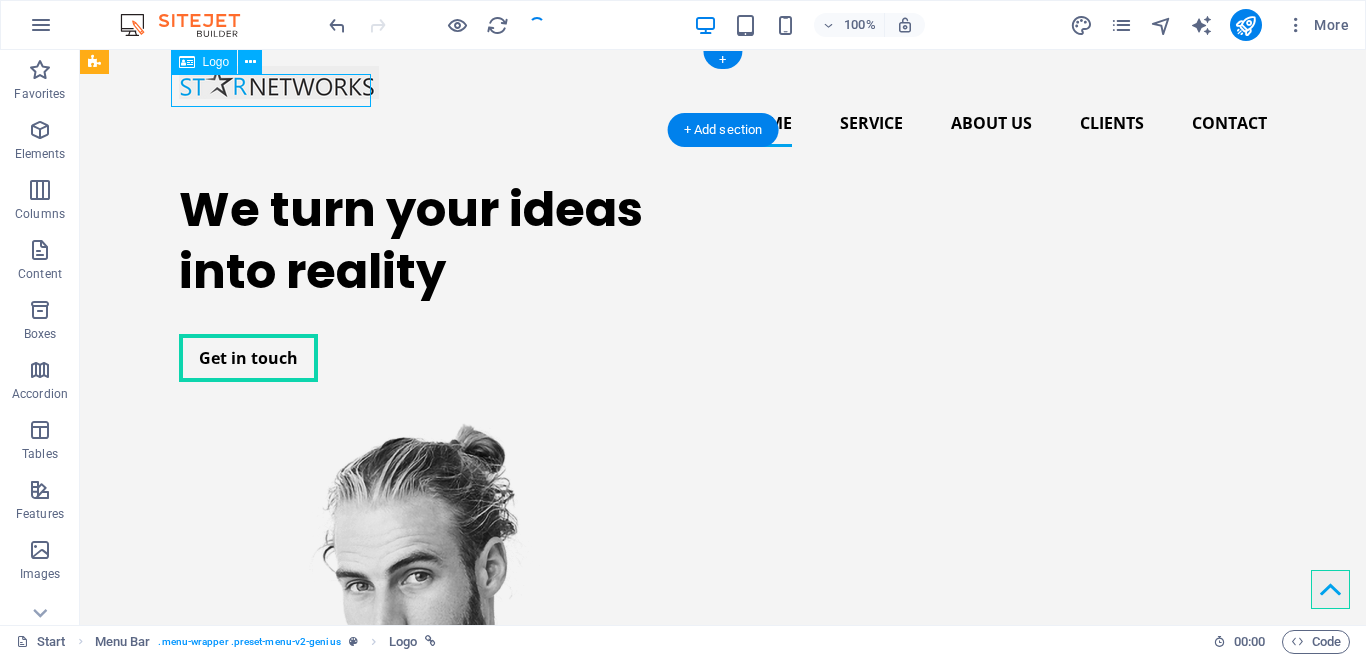 click at bounding box center [723, 82] 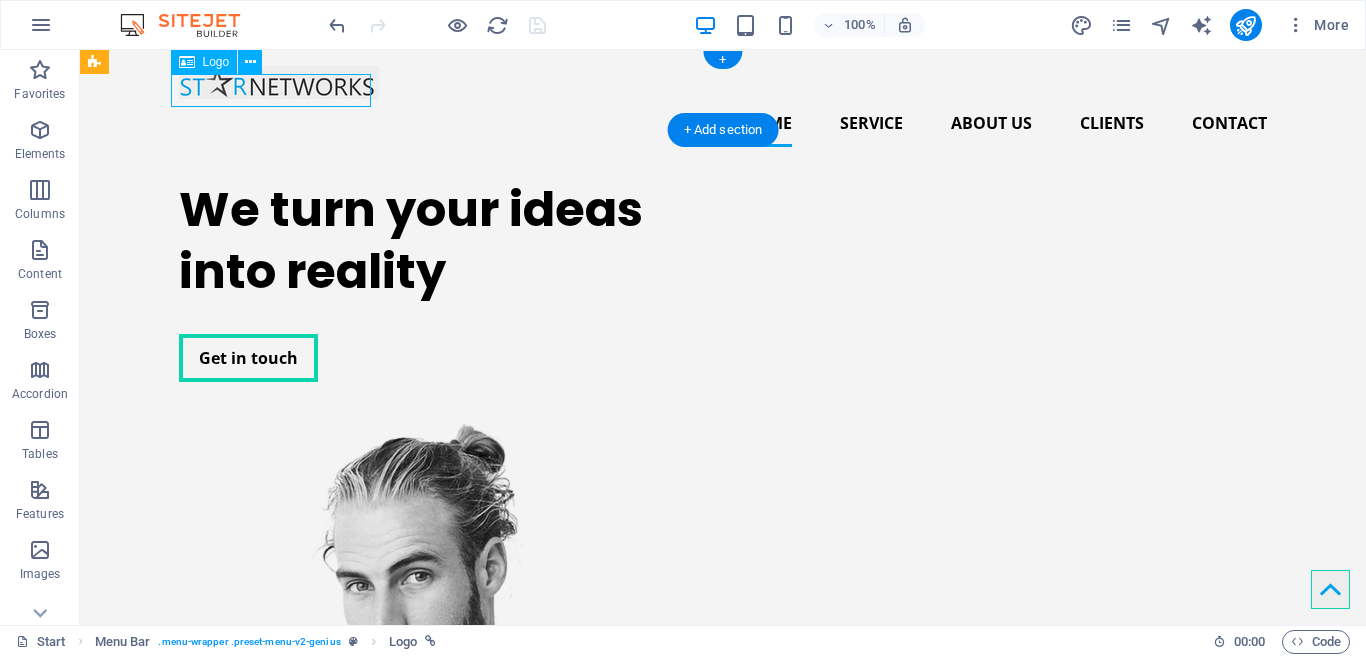 click at bounding box center (723, 82) 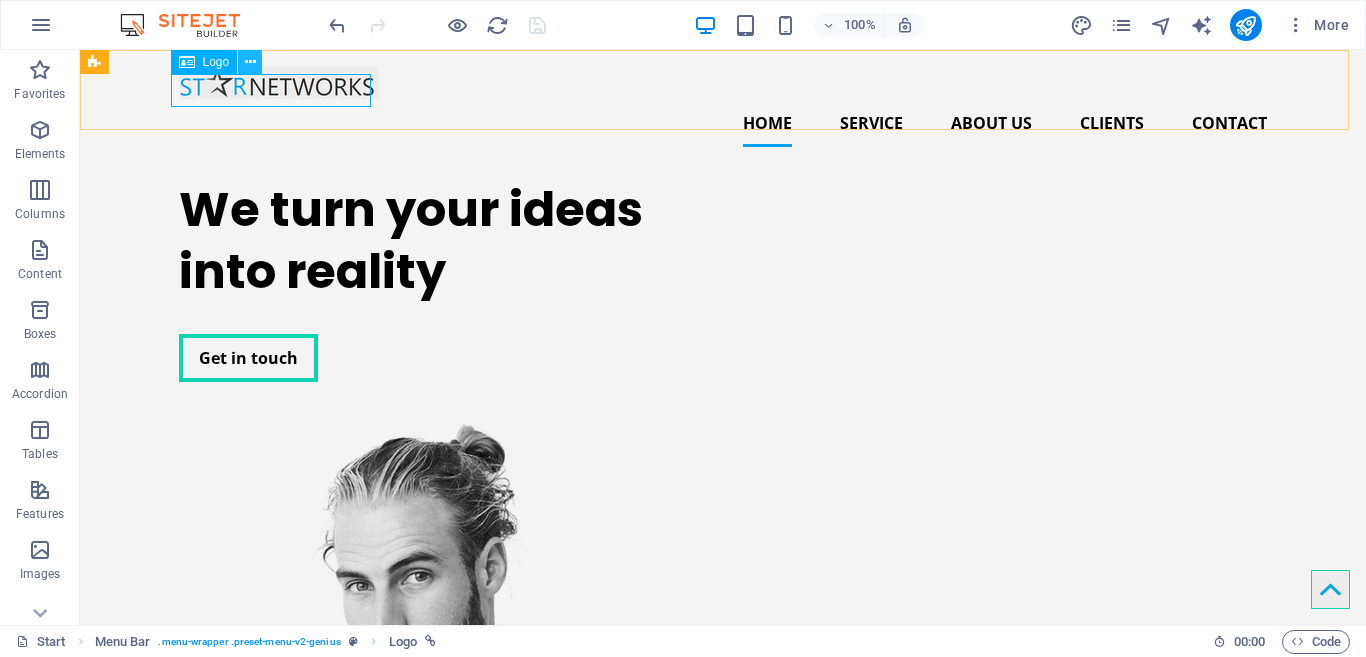 click at bounding box center [250, 62] 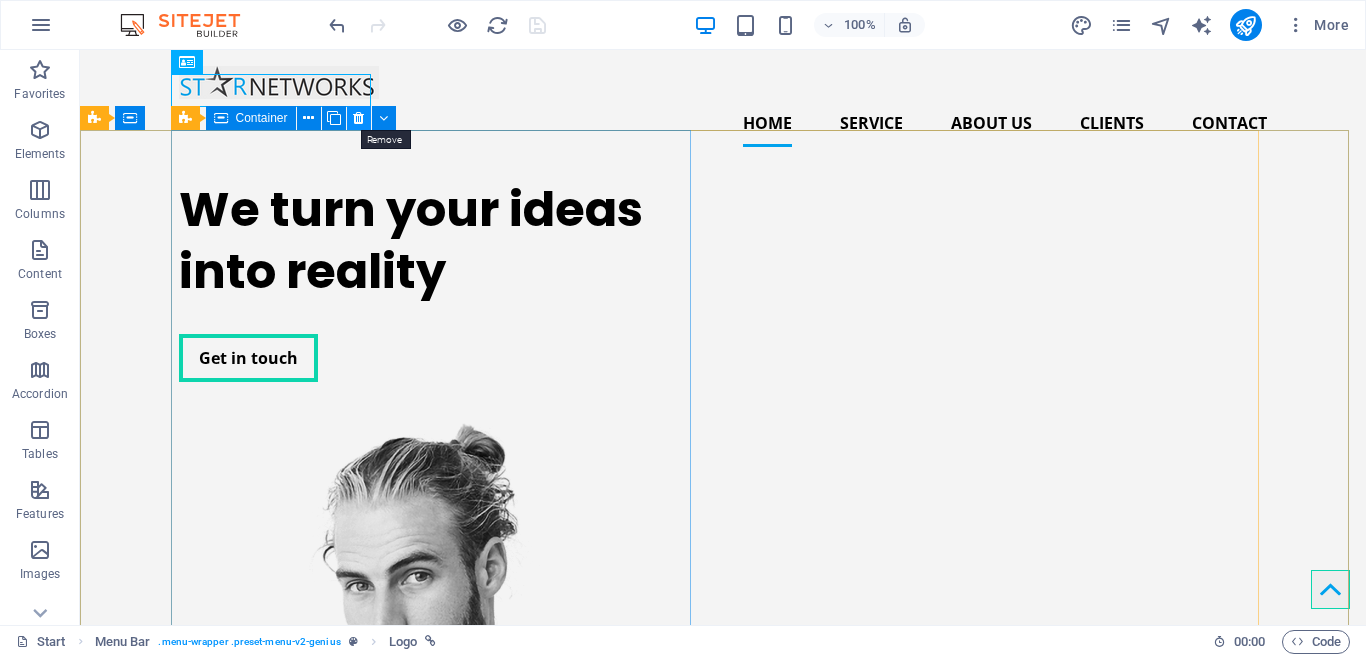 click at bounding box center [358, 118] 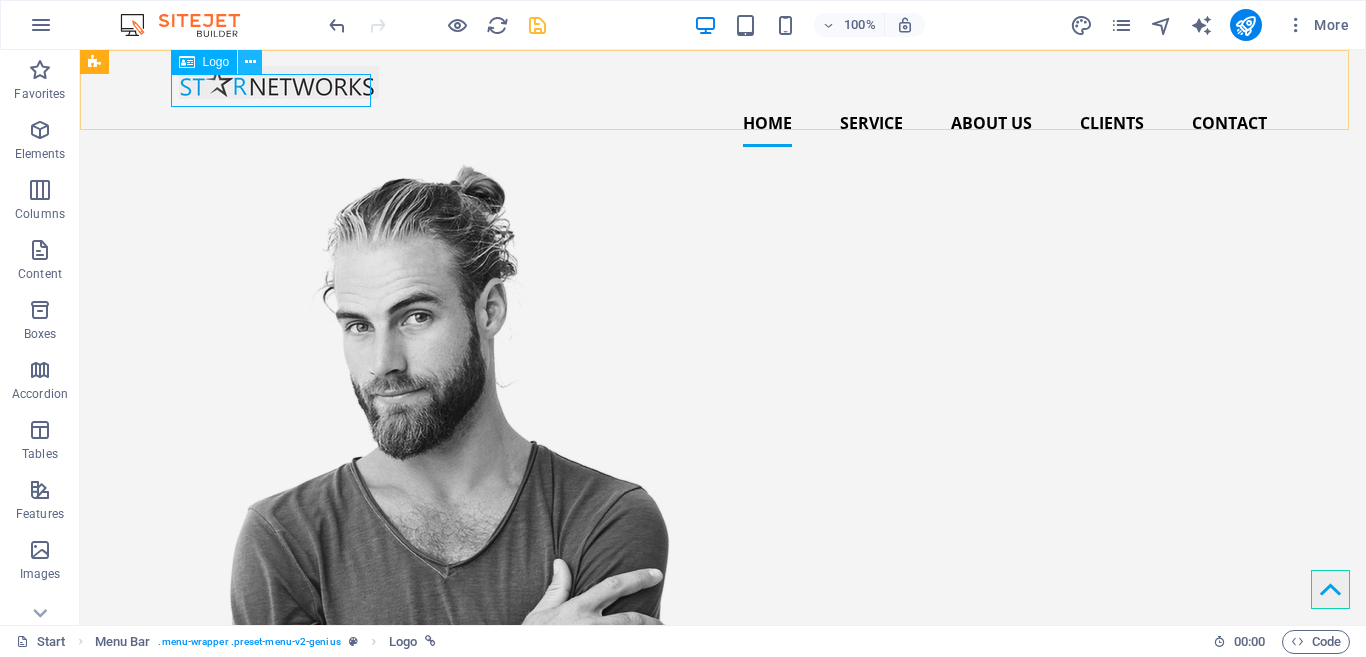 click at bounding box center (250, 62) 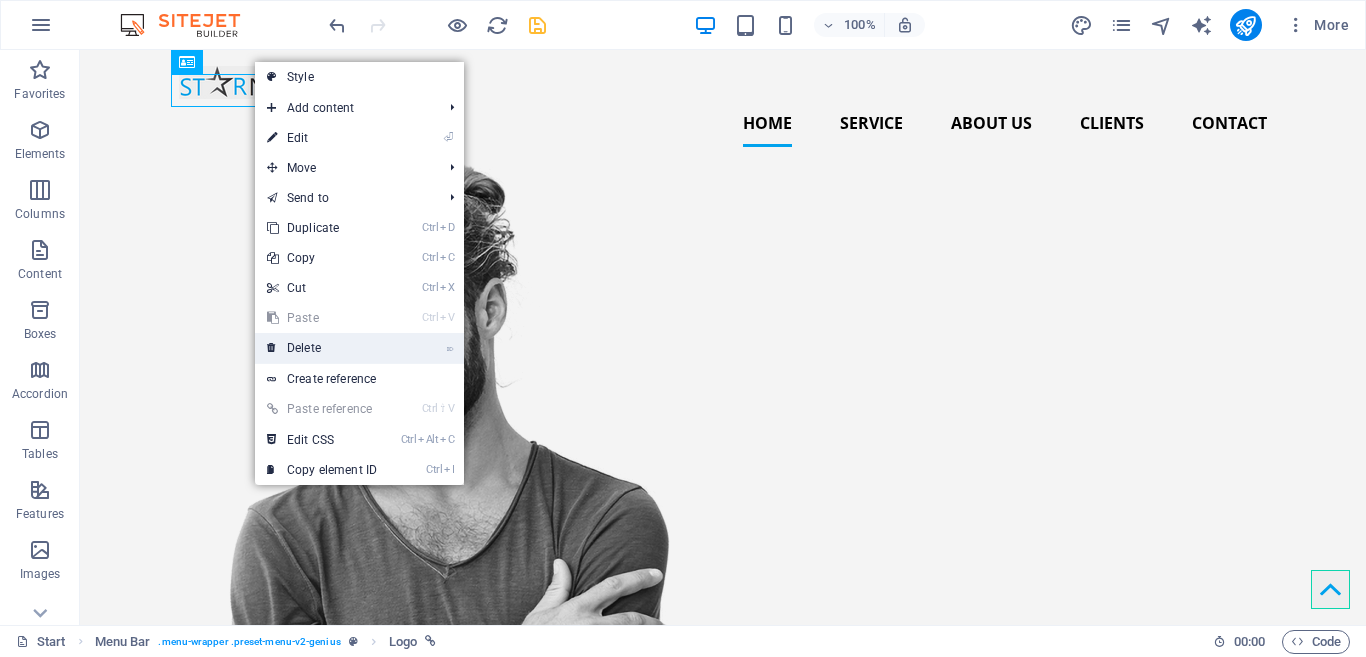 click on "⌦  Delete" at bounding box center [322, 348] 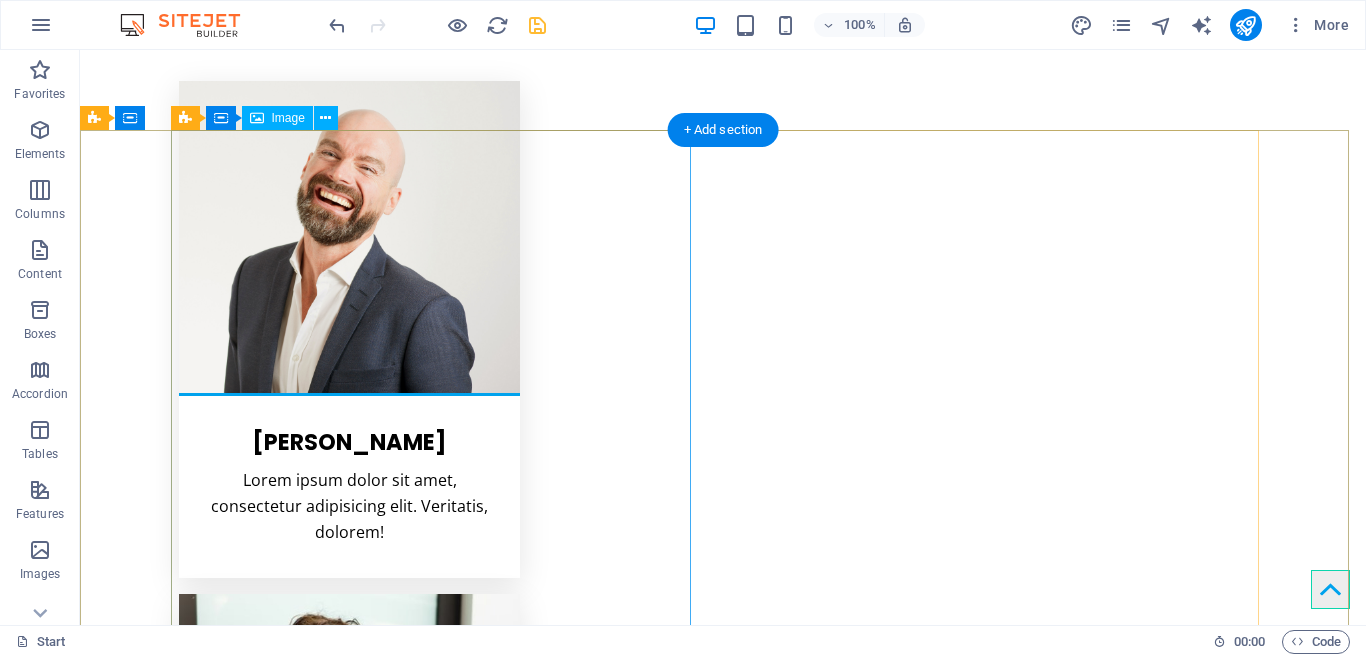 scroll, scrollTop: 0, scrollLeft: 0, axis: both 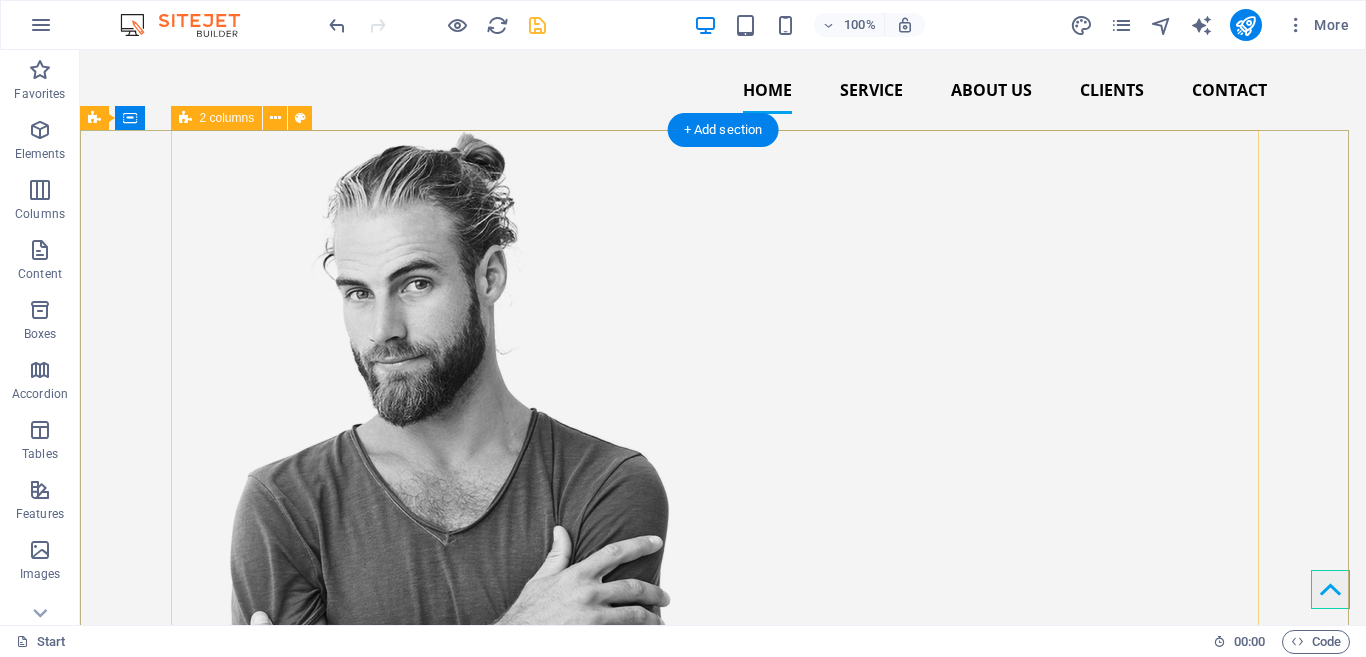 click at bounding box center [723, 510] 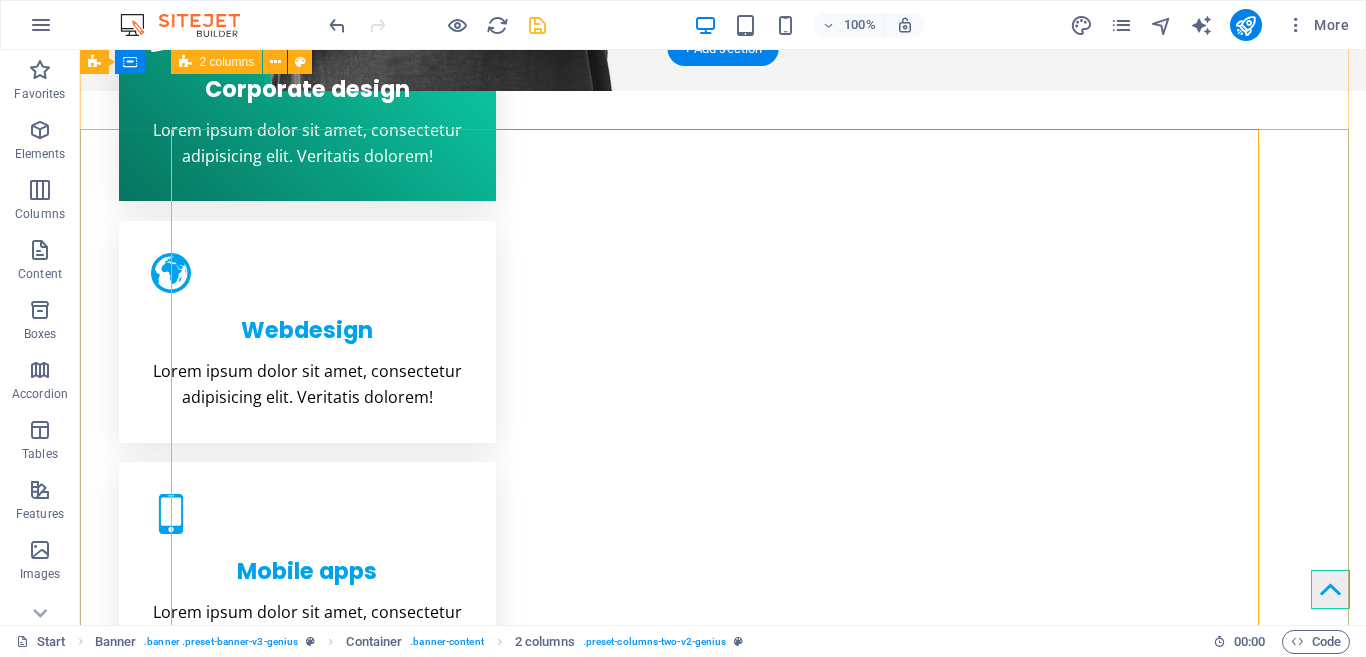 scroll, scrollTop: 0, scrollLeft: 0, axis: both 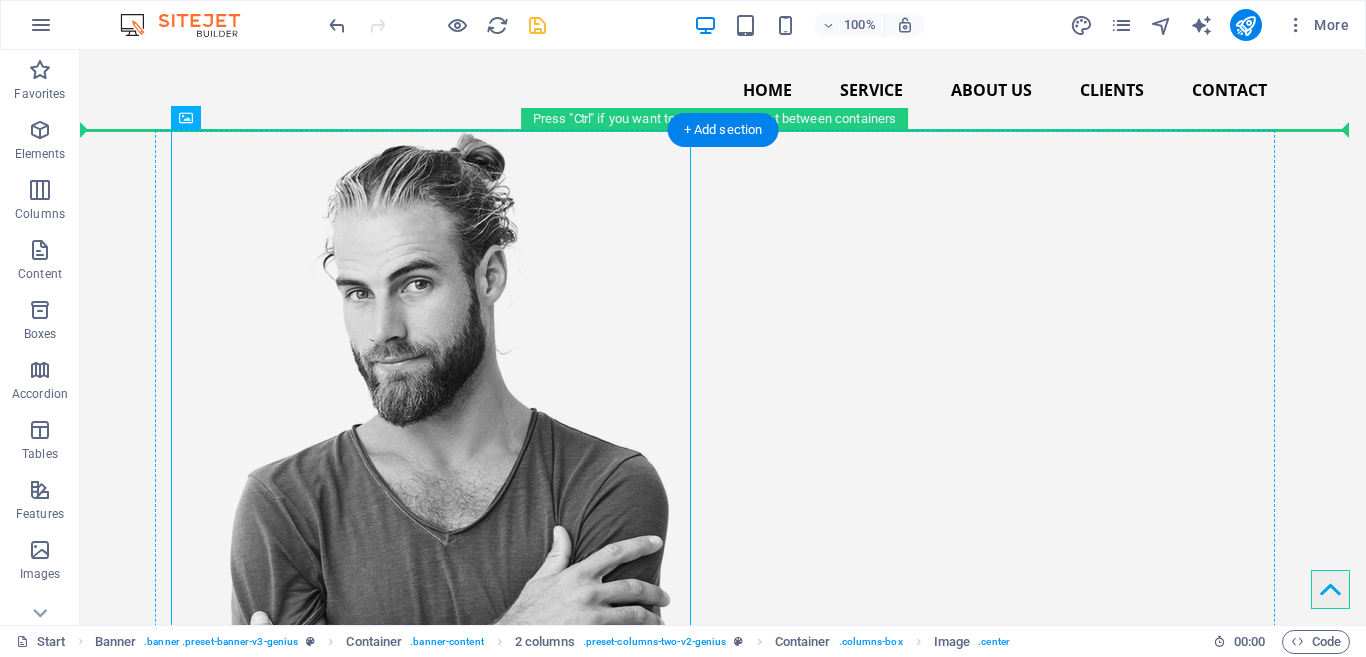 drag, startPoint x: 377, startPoint y: 442, endPoint x: 927, endPoint y: 414, distance: 550.7123 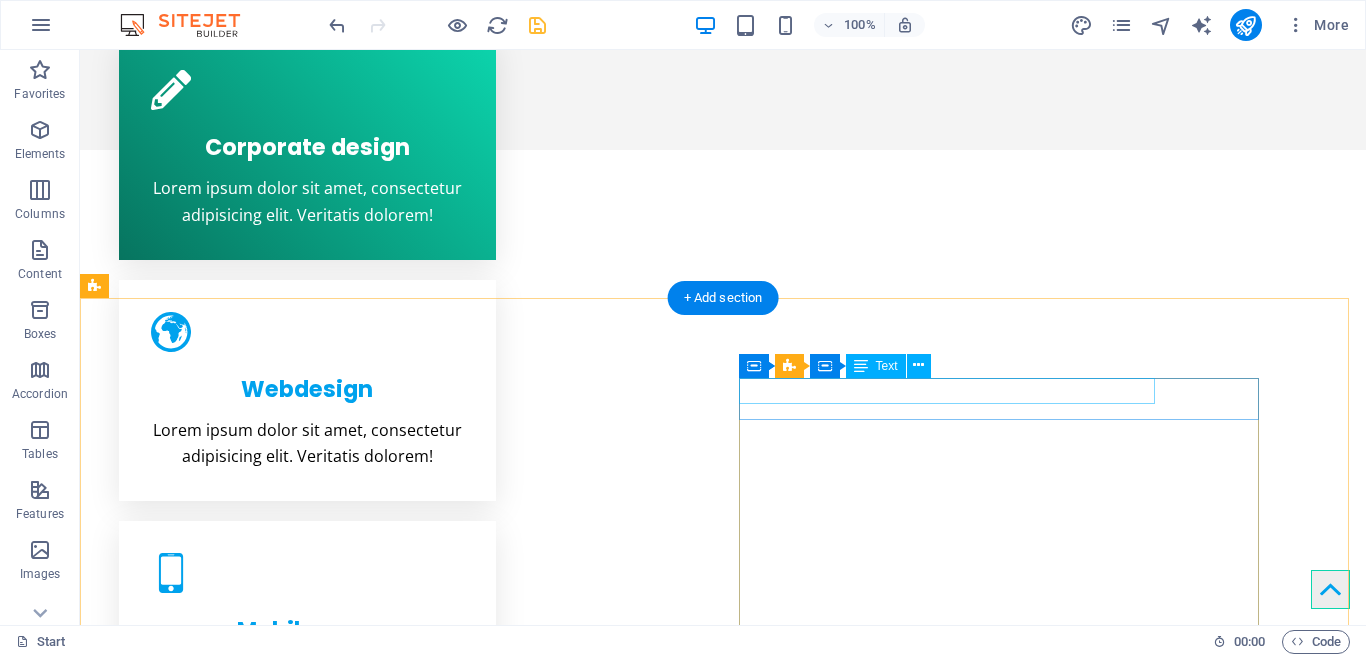 scroll, scrollTop: 1122, scrollLeft: 0, axis: vertical 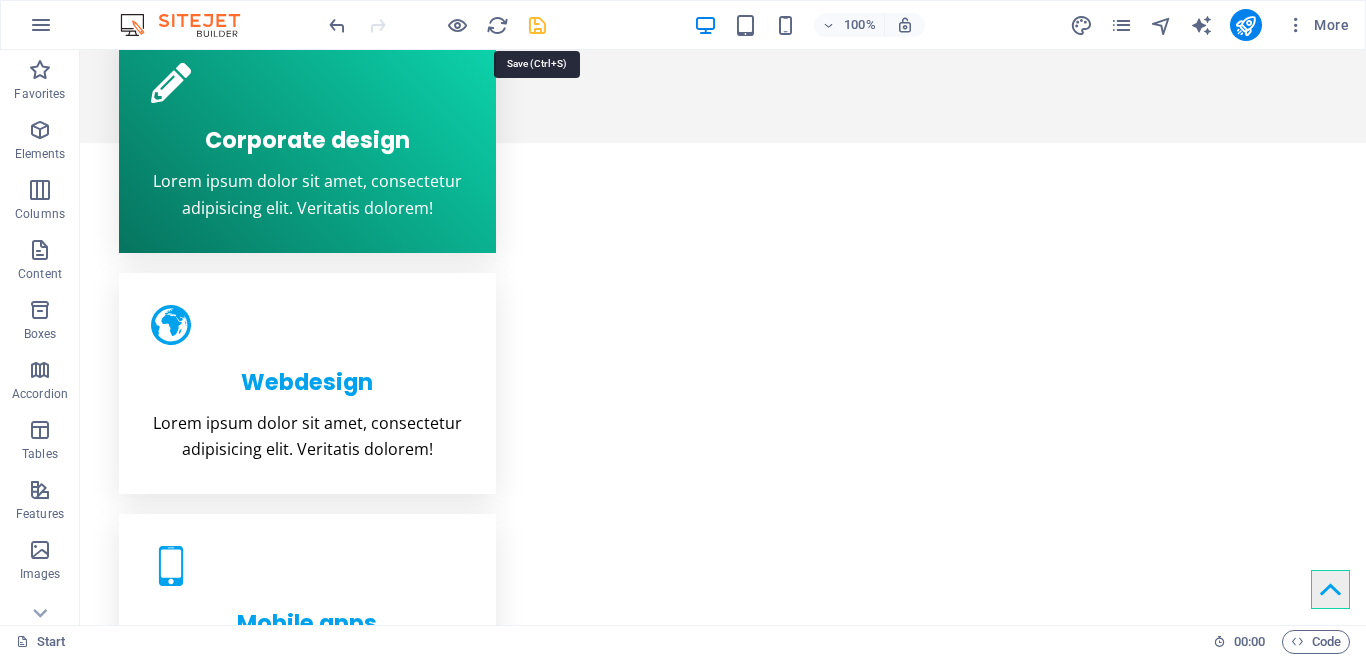 click at bounding box center (537, 25) 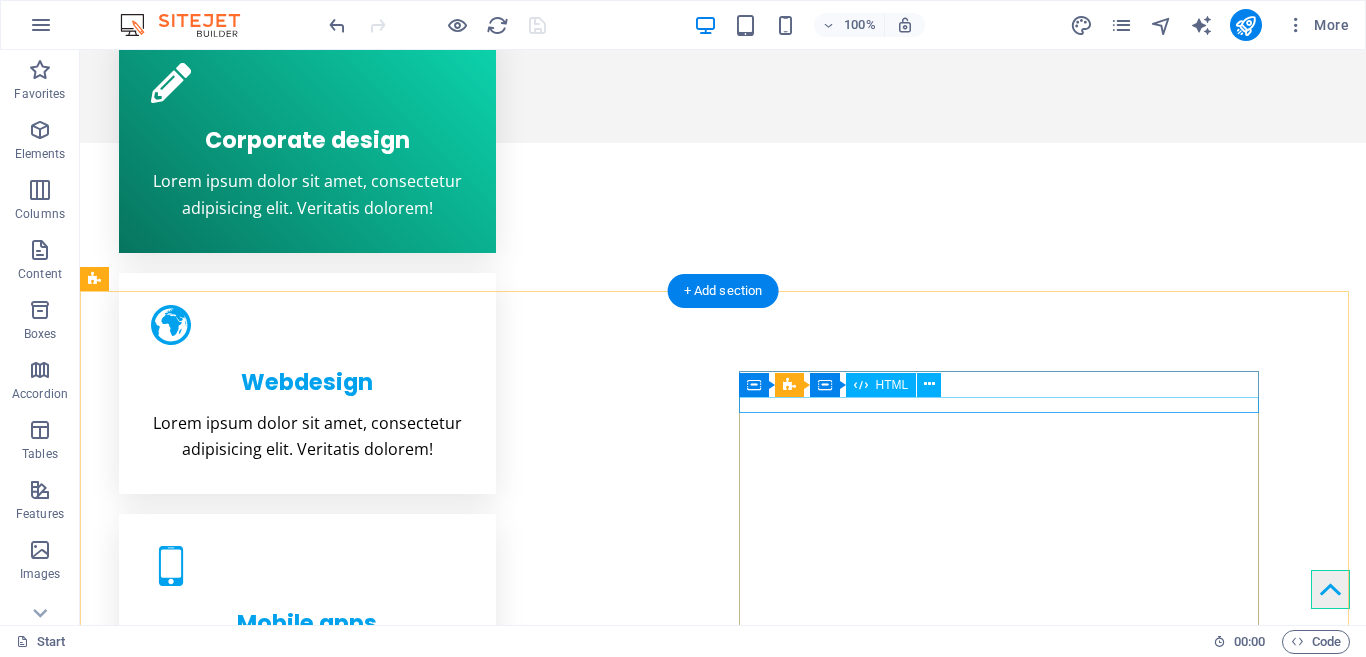 click at bounding box center [356, 1271] 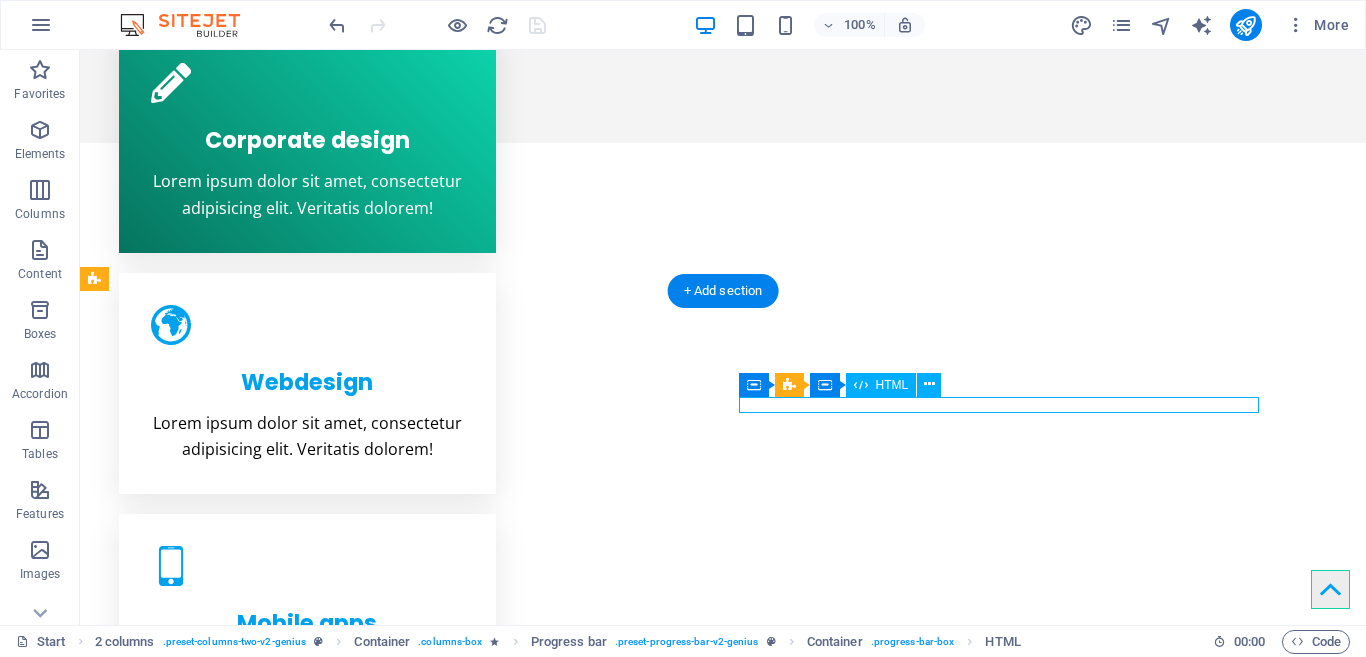 click at bounding box center [356, 1271] 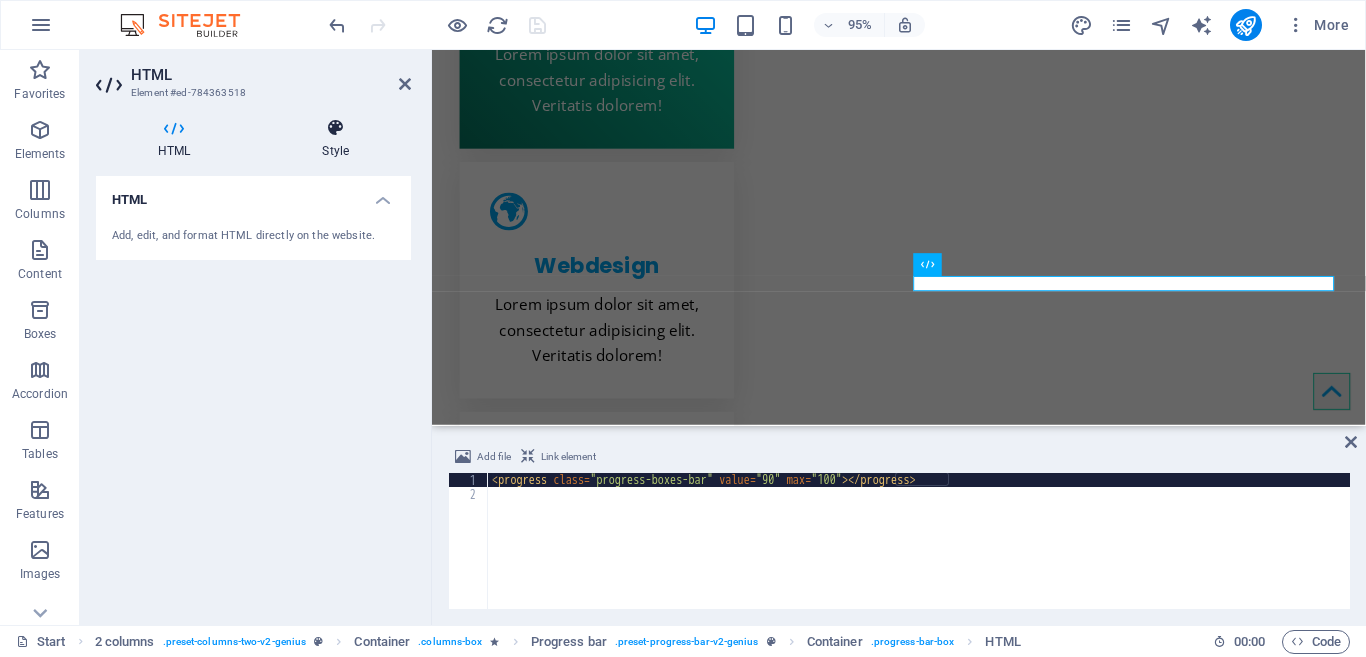 click on "Style" at bounding box center (335, 139) 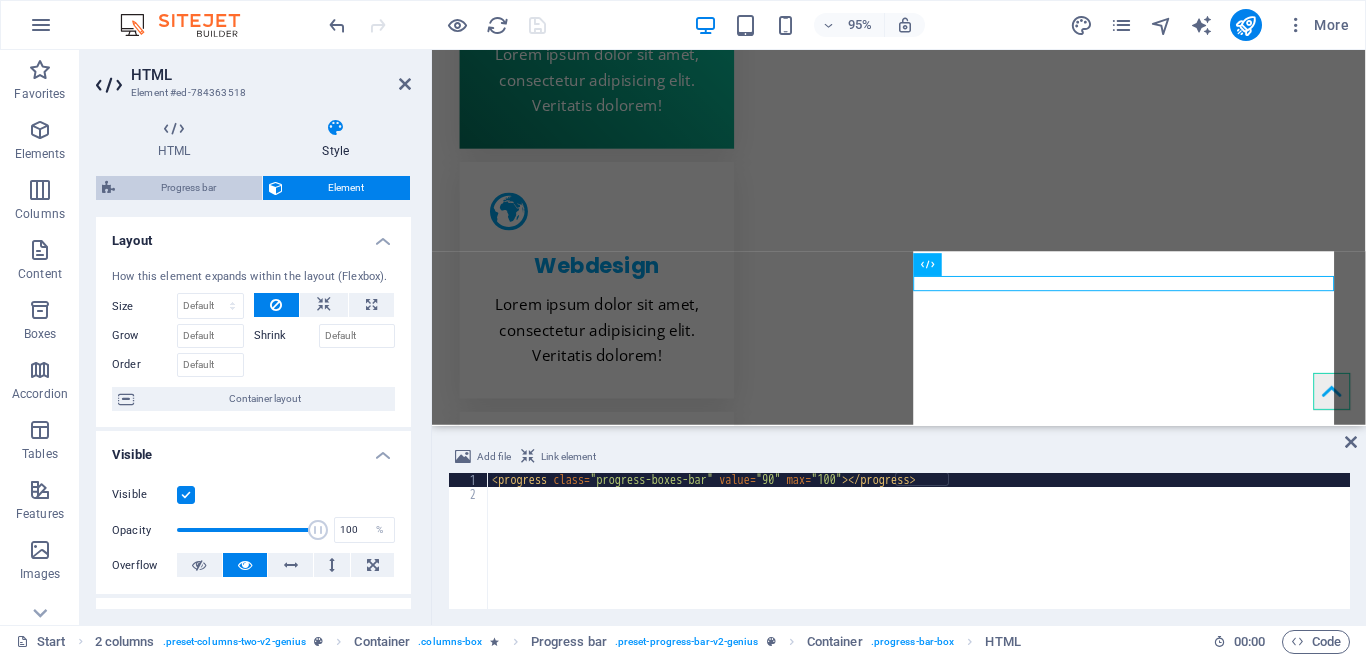 click on "Progress bar" at bounding box center (188, 188) 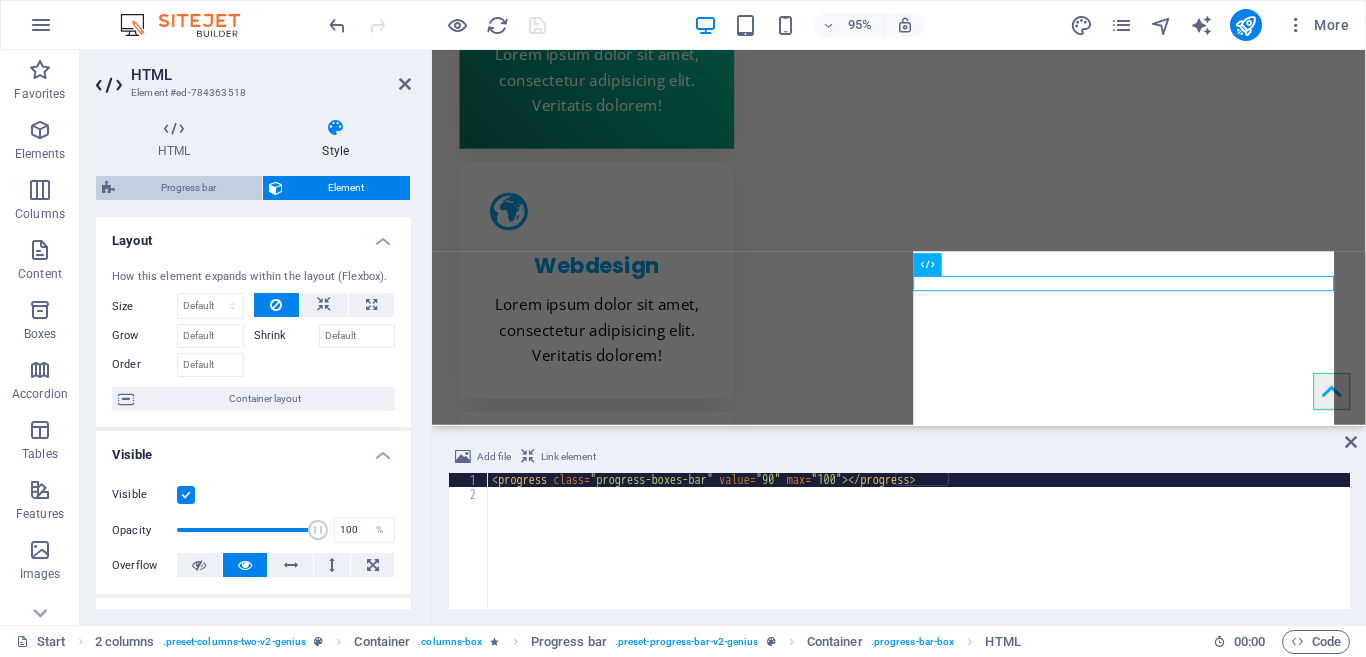 select on "px" 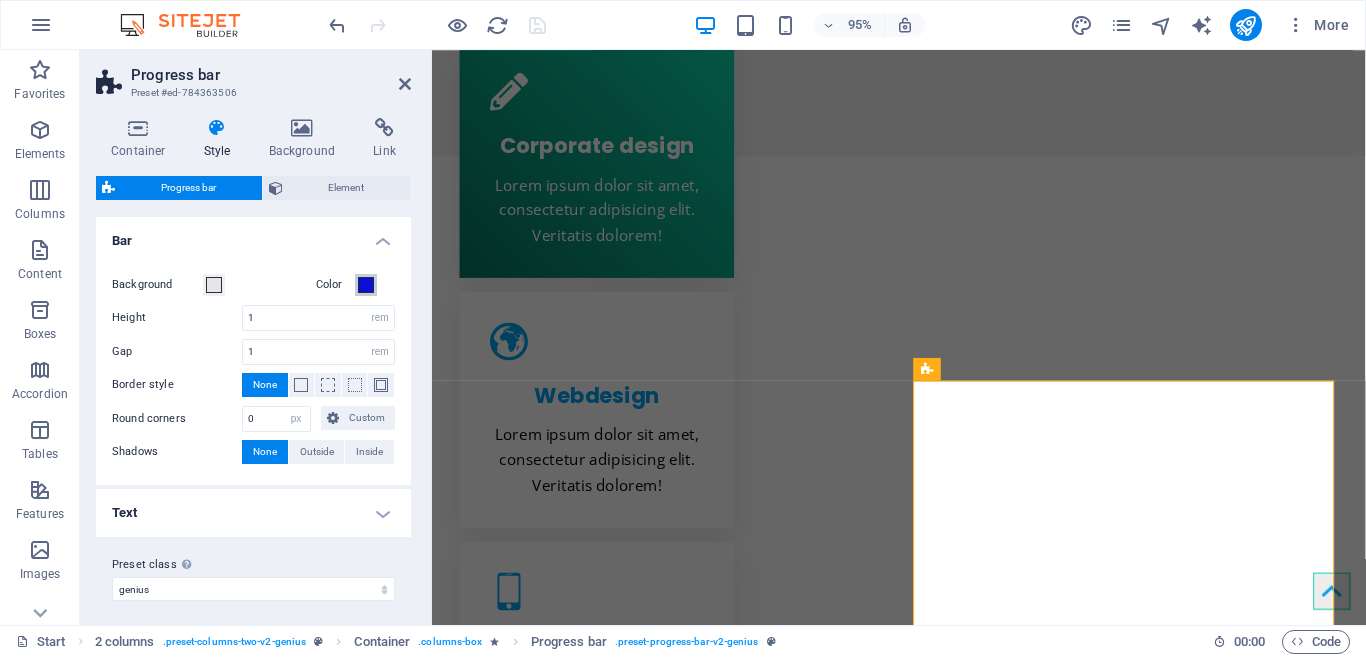 click at bounding box center [366, 285] 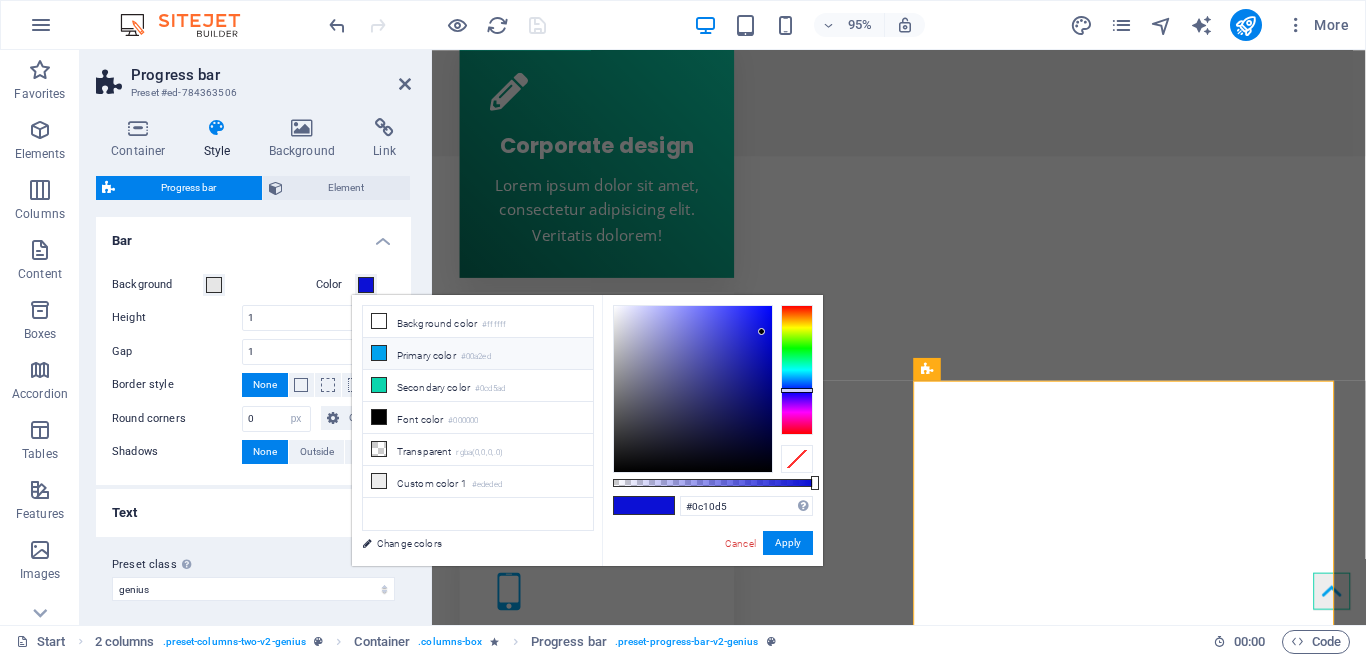 click at bounding box center [379, 353] 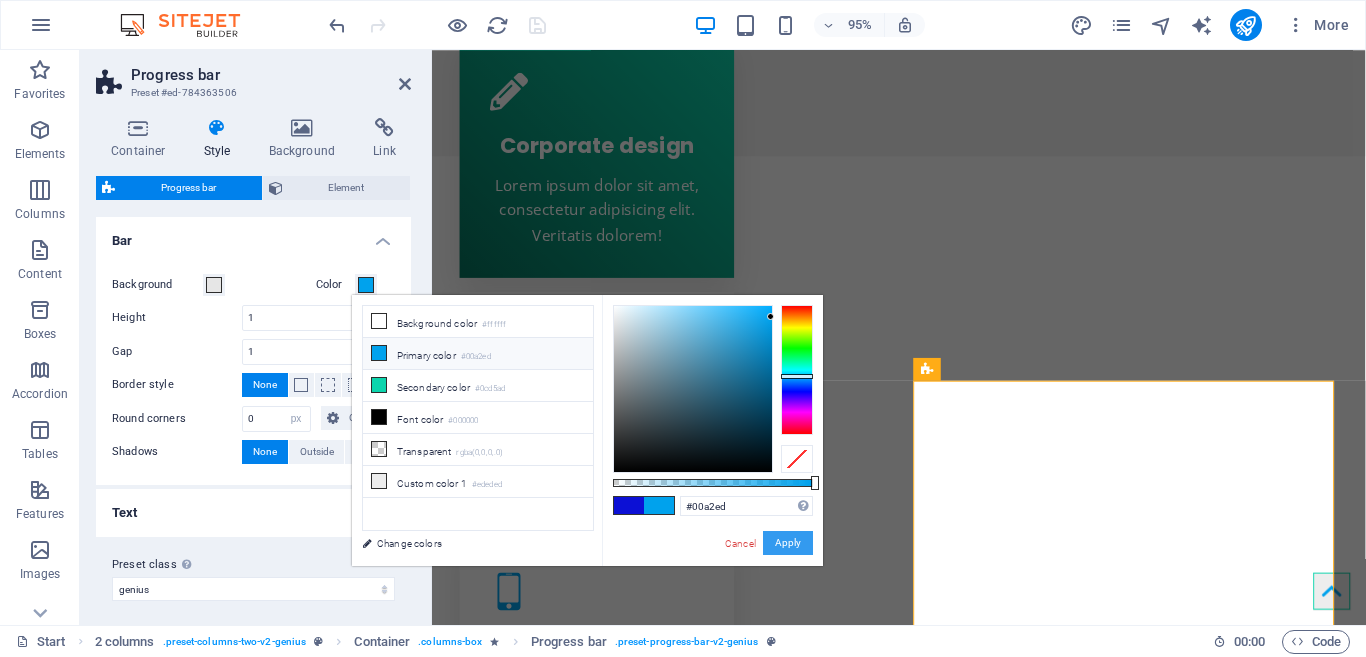 click on "Apply" at bounding box center (788, 543) 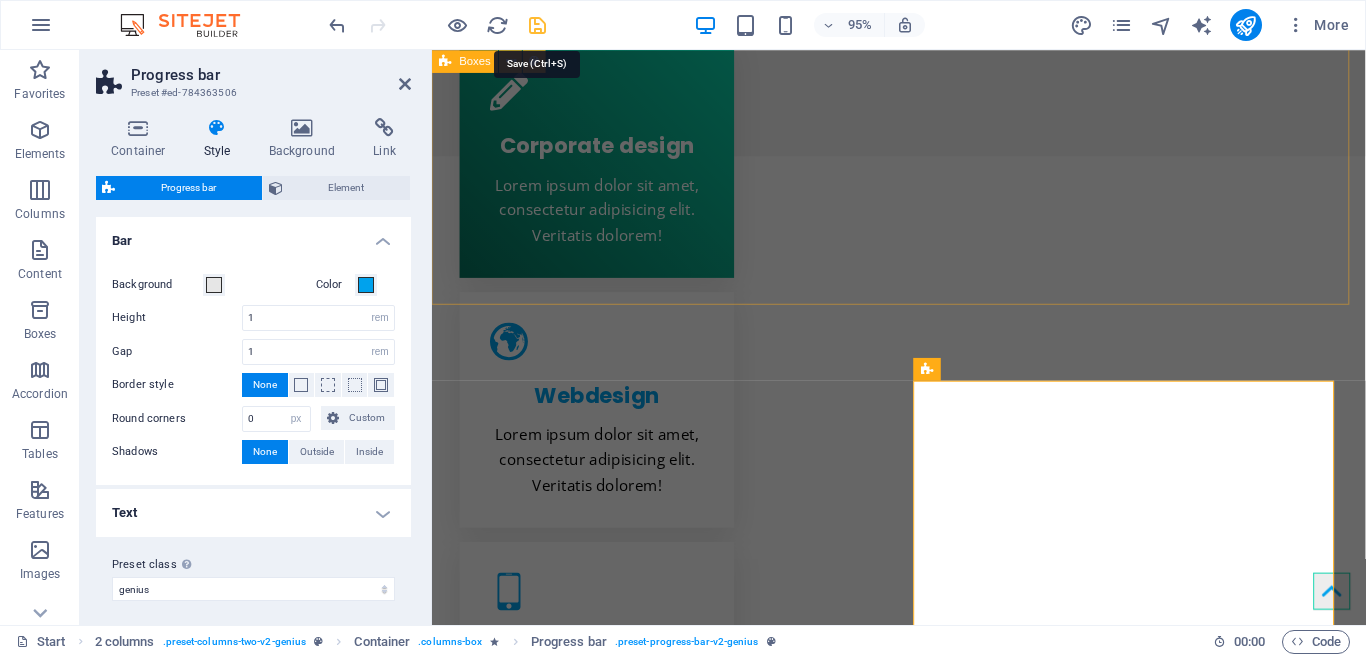click at bounding box center (537, 25) 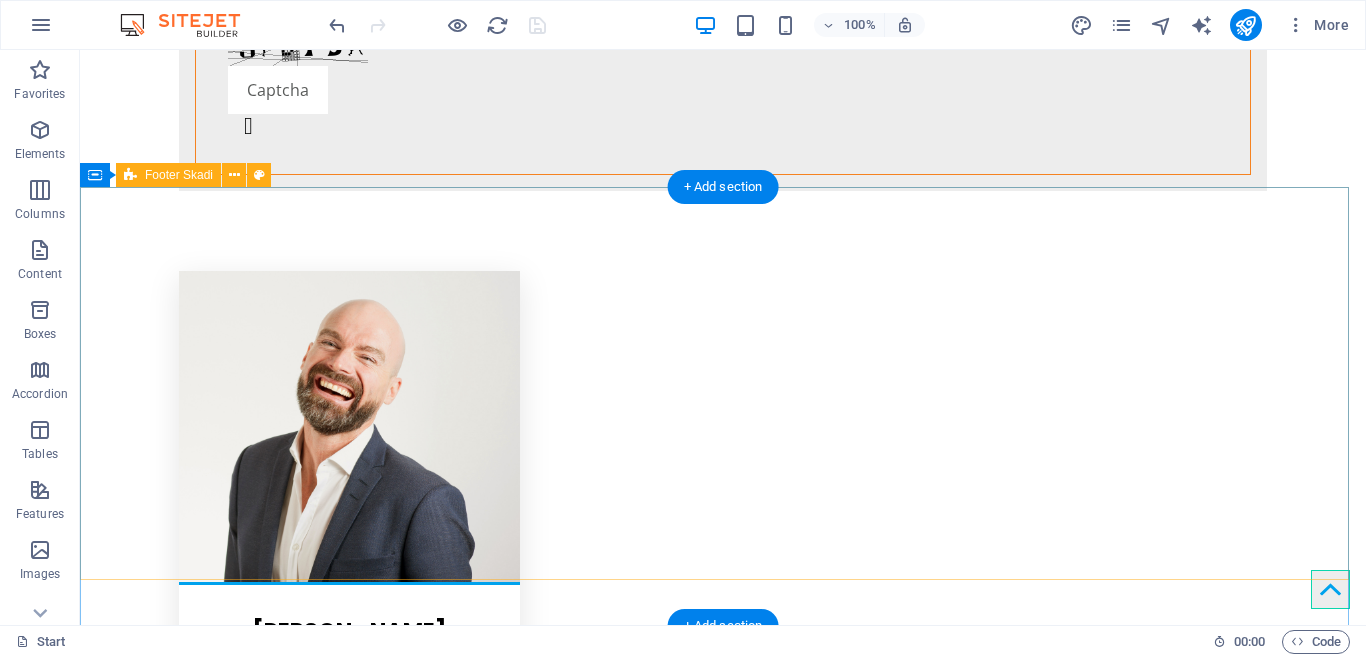 scroll, scrollTop: 4526, scrollLeft: 0, axis: vertical 